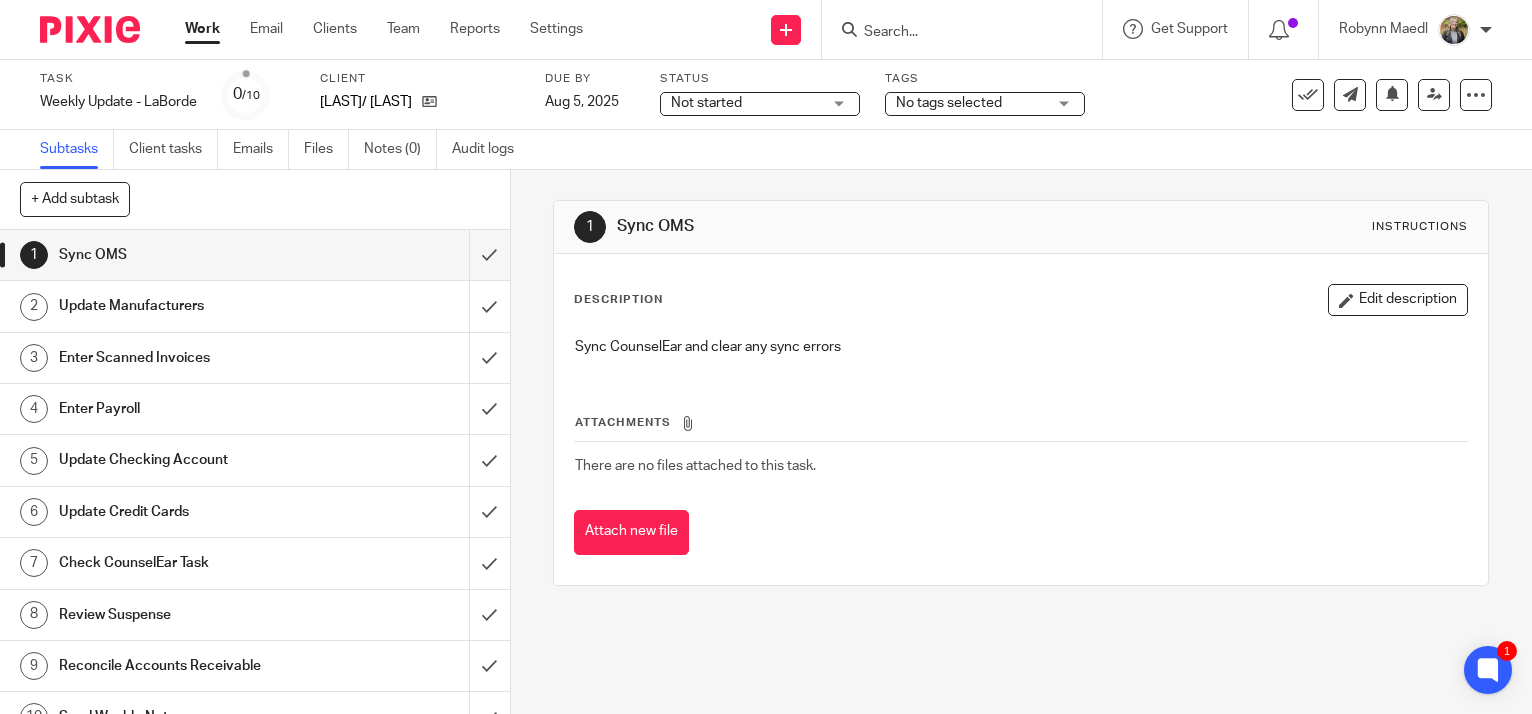 scroll, scrollTop: 0, scrollLeft: 0, axis: both 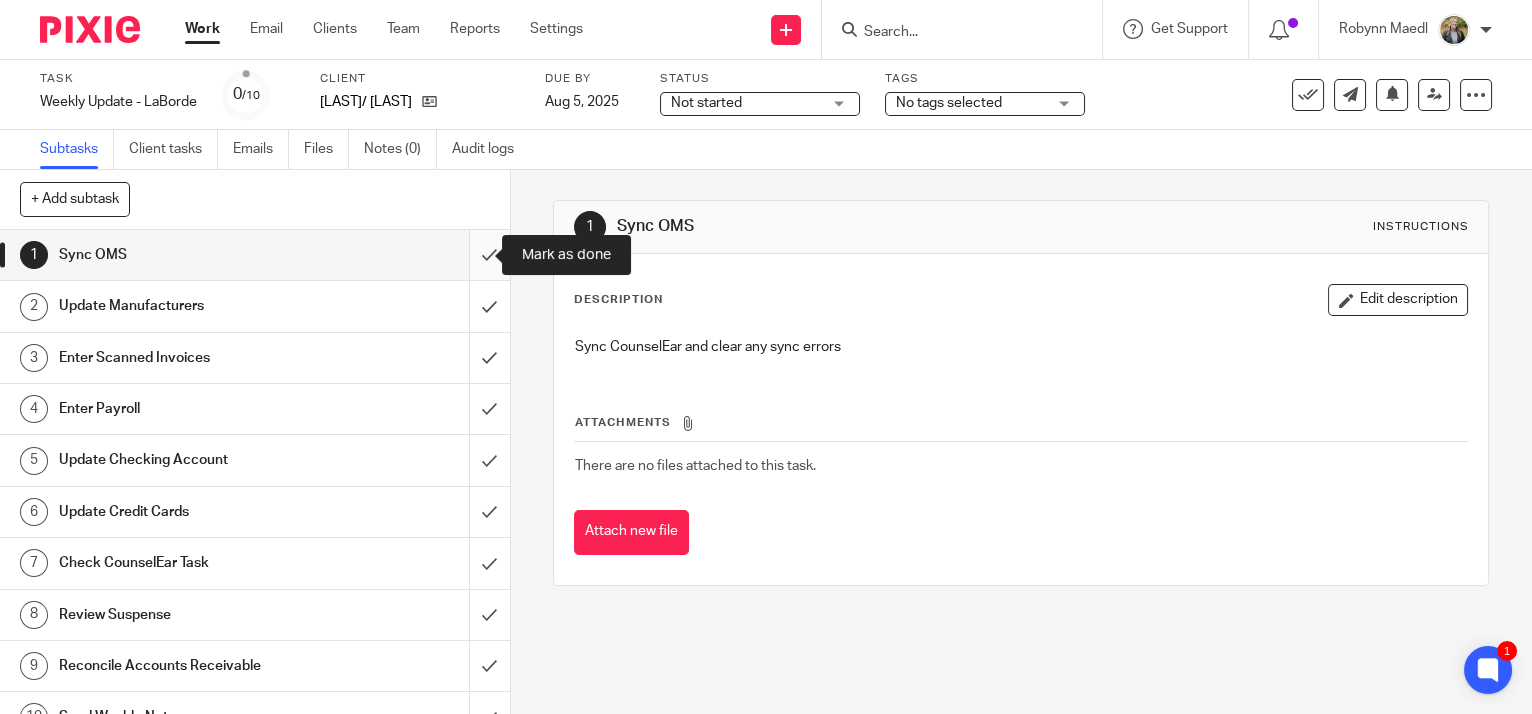 click at bounding box center [255, 255] 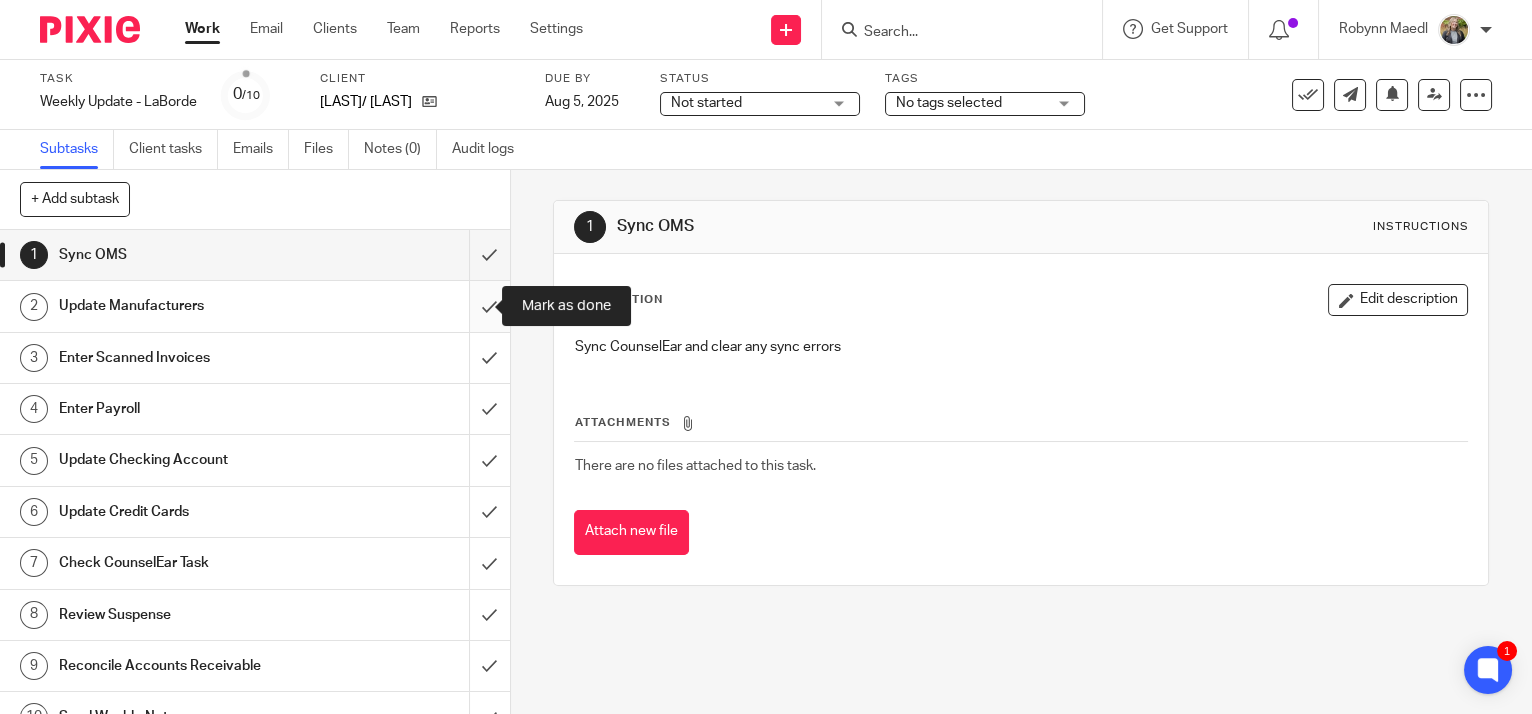 click at bounding box center [255, 306] 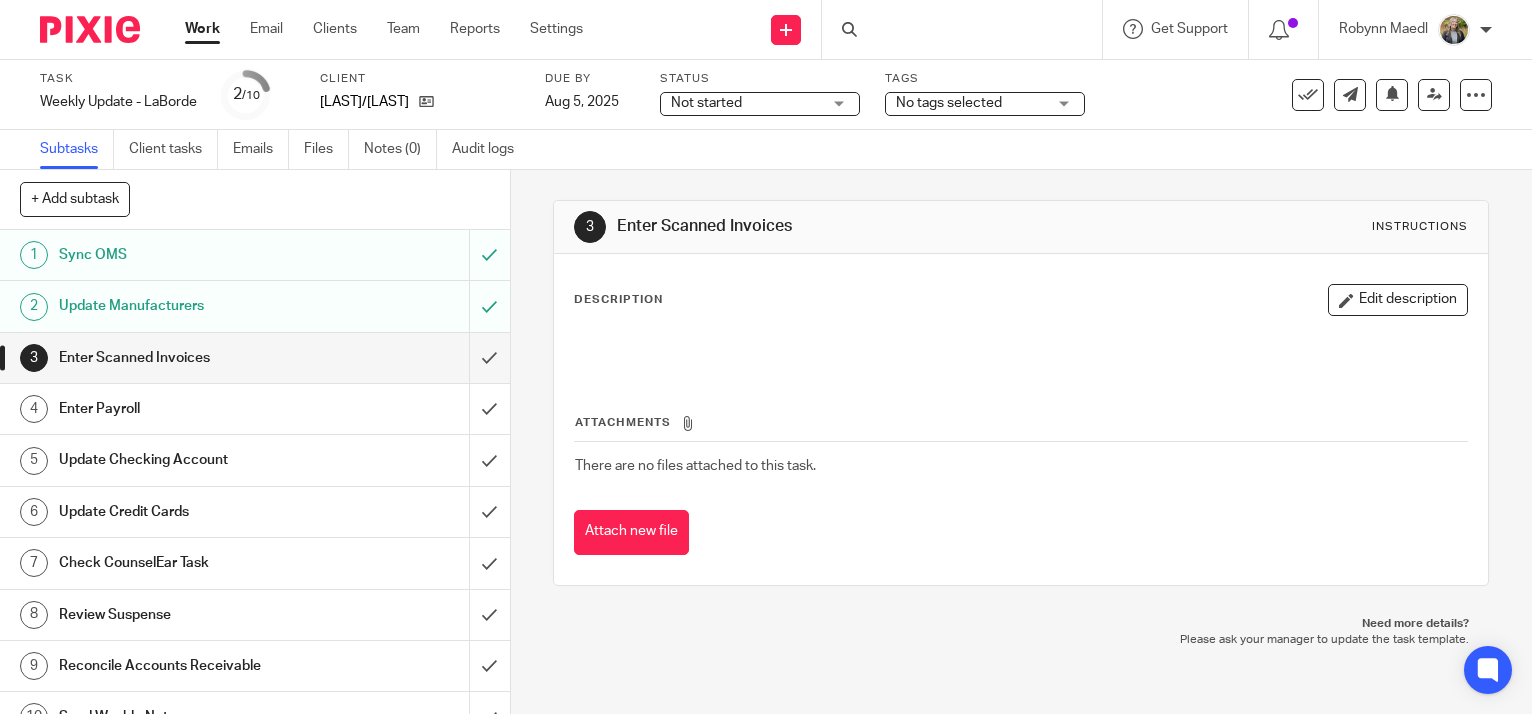 scroll, scrollTop: 0, scrollLeft: 0, axis: both 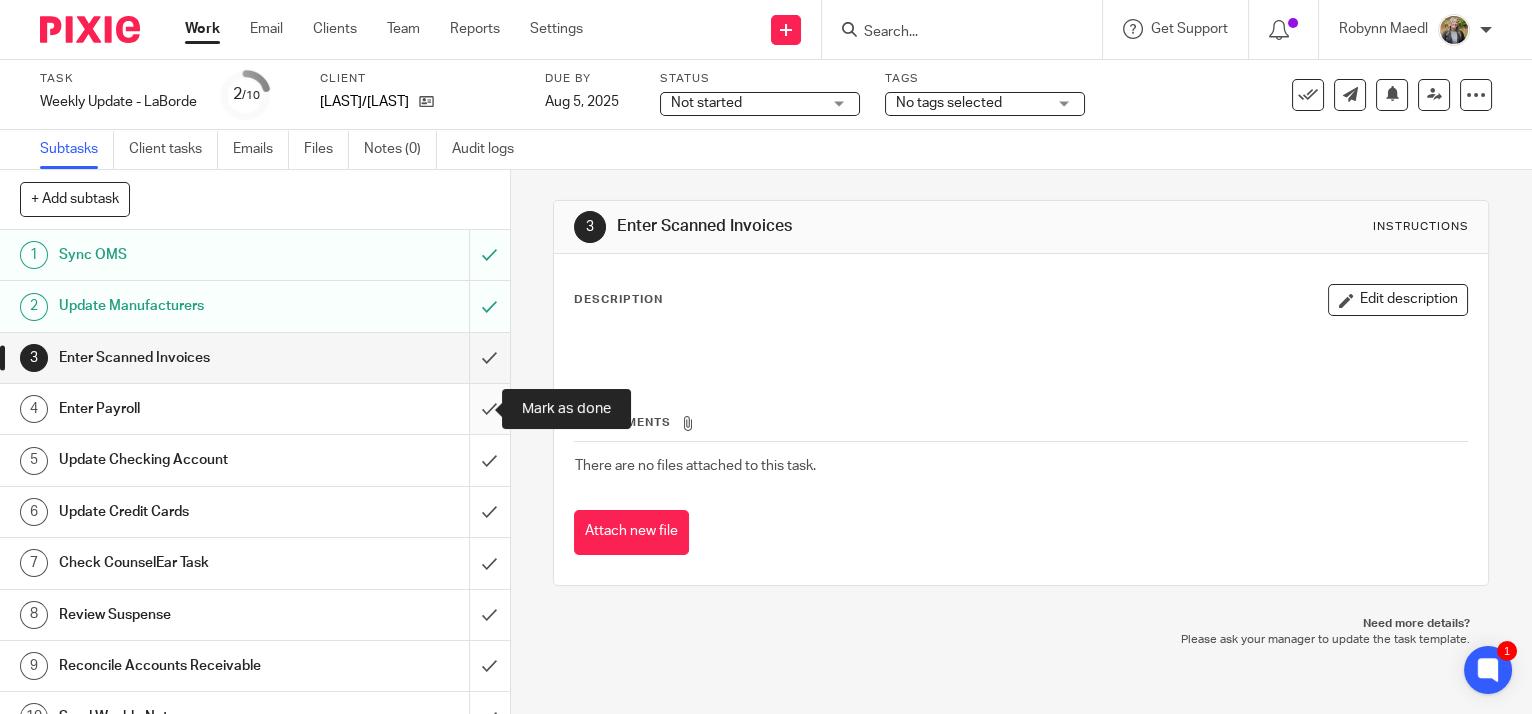 click at bounding box center (255, 409) 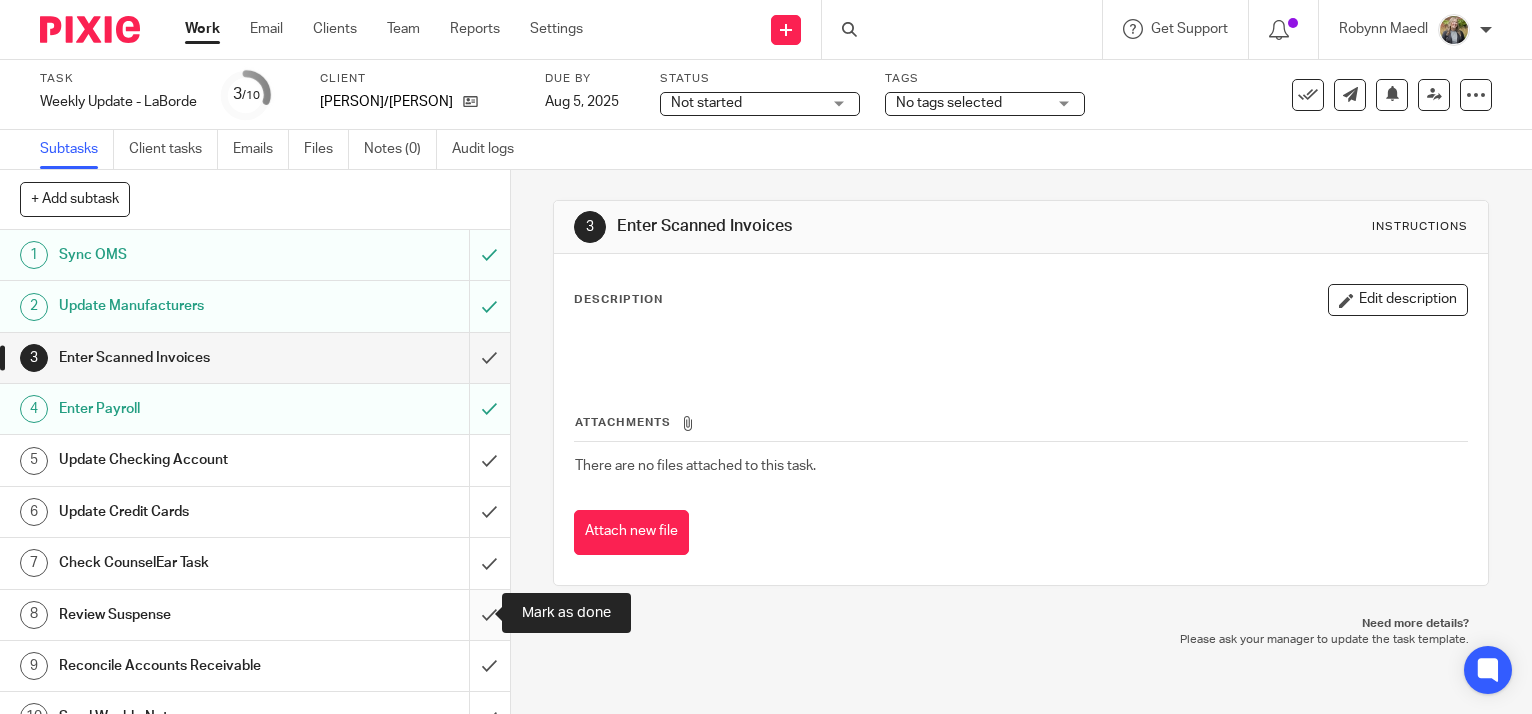 scroll, scrollTop: 0, scrollLeft: 0, axis: both 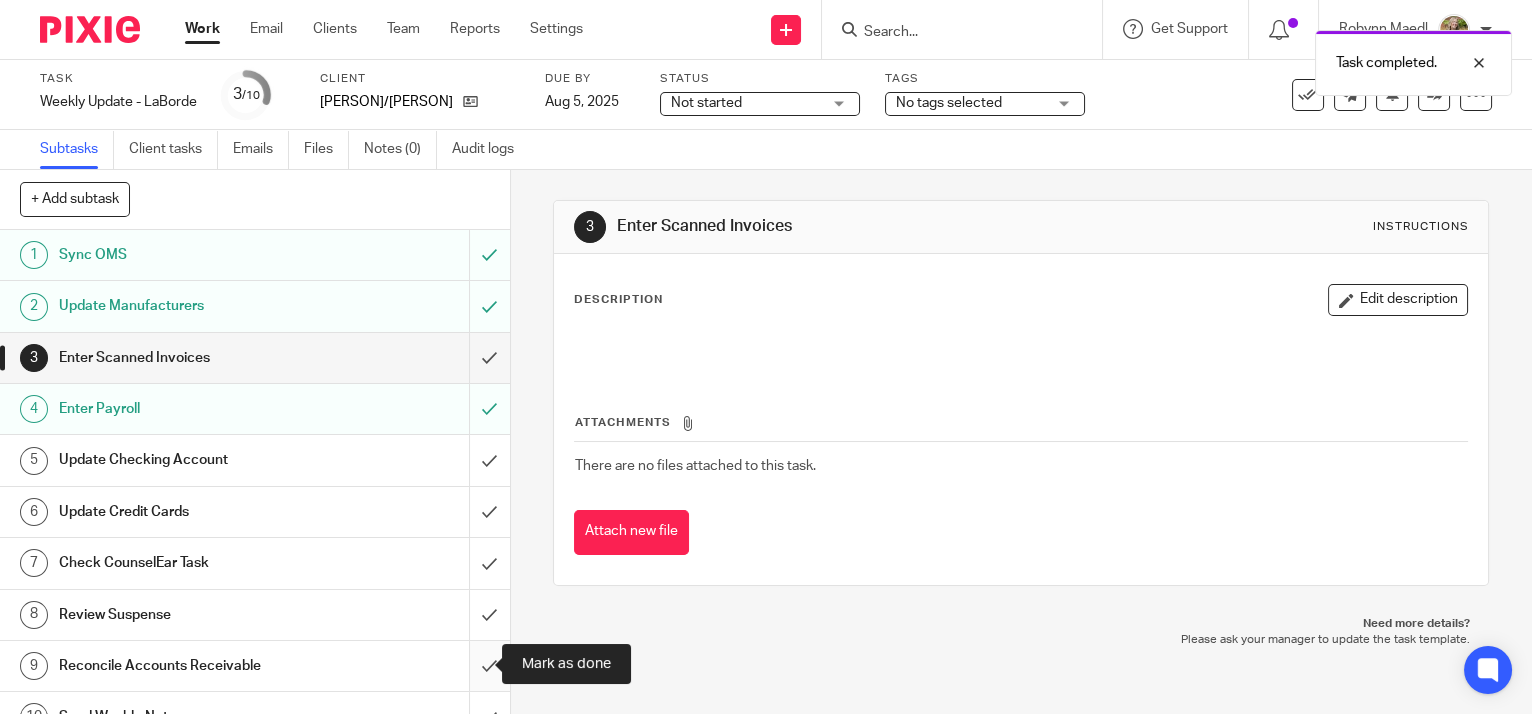 click at bounding box center (255, 666) 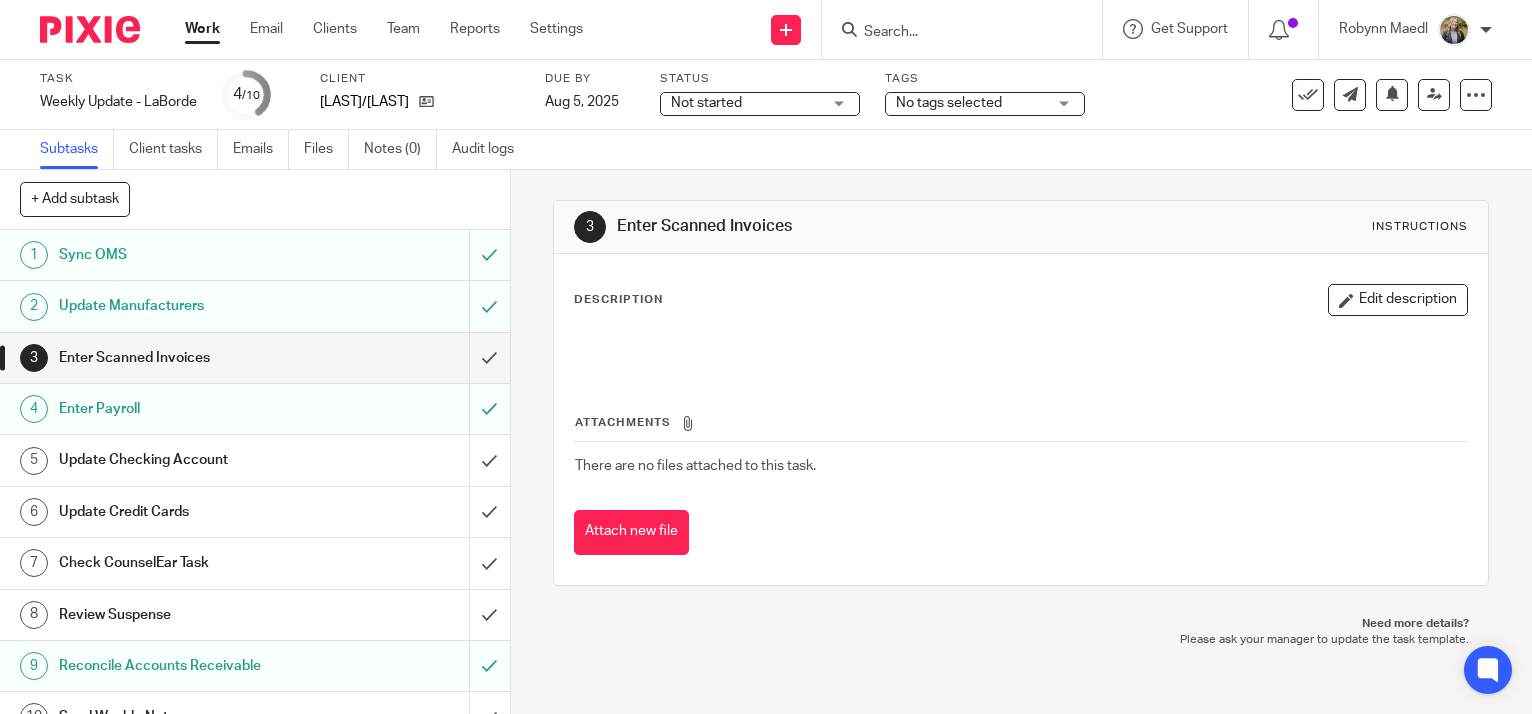 scroll, scrollTop: 0, scrollLeft: 0, axis: both 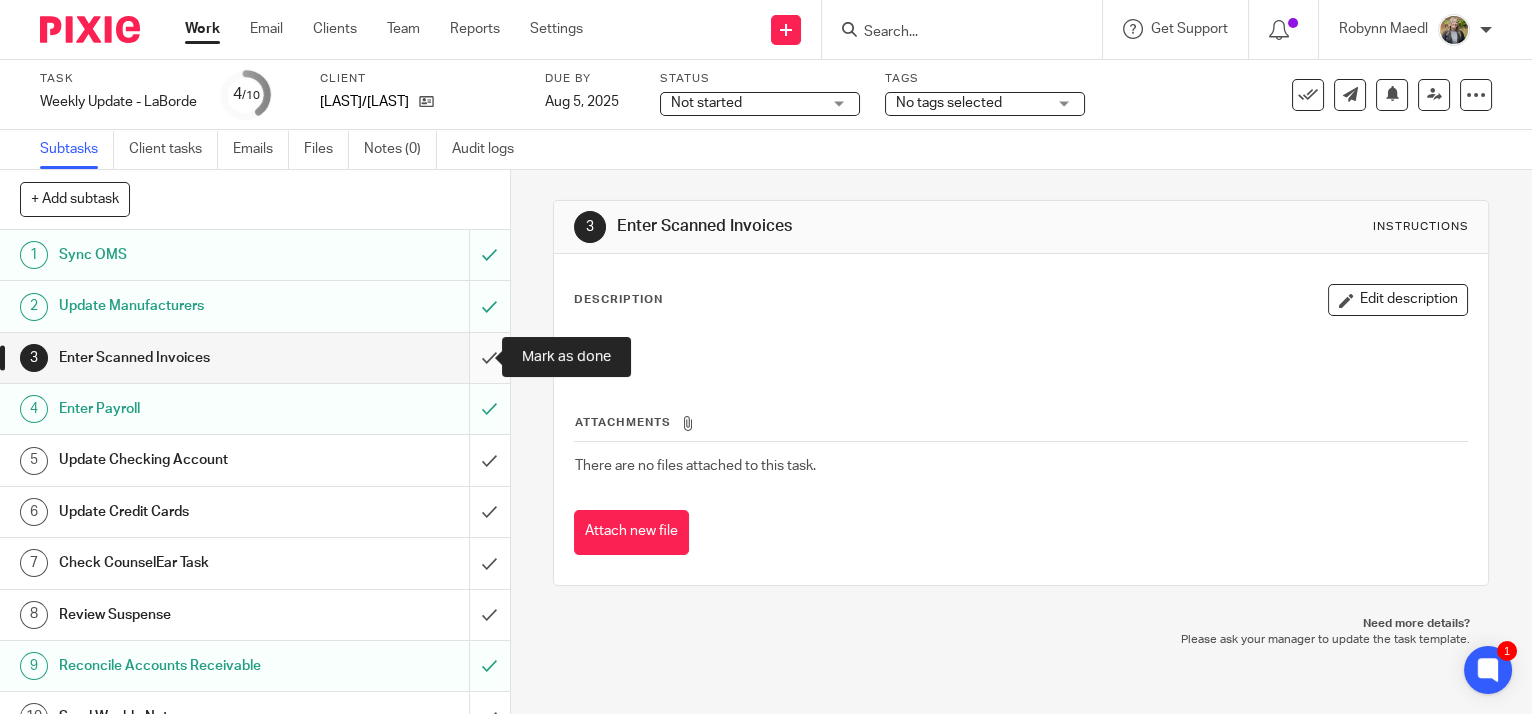 click at bounding box center [255, 358] 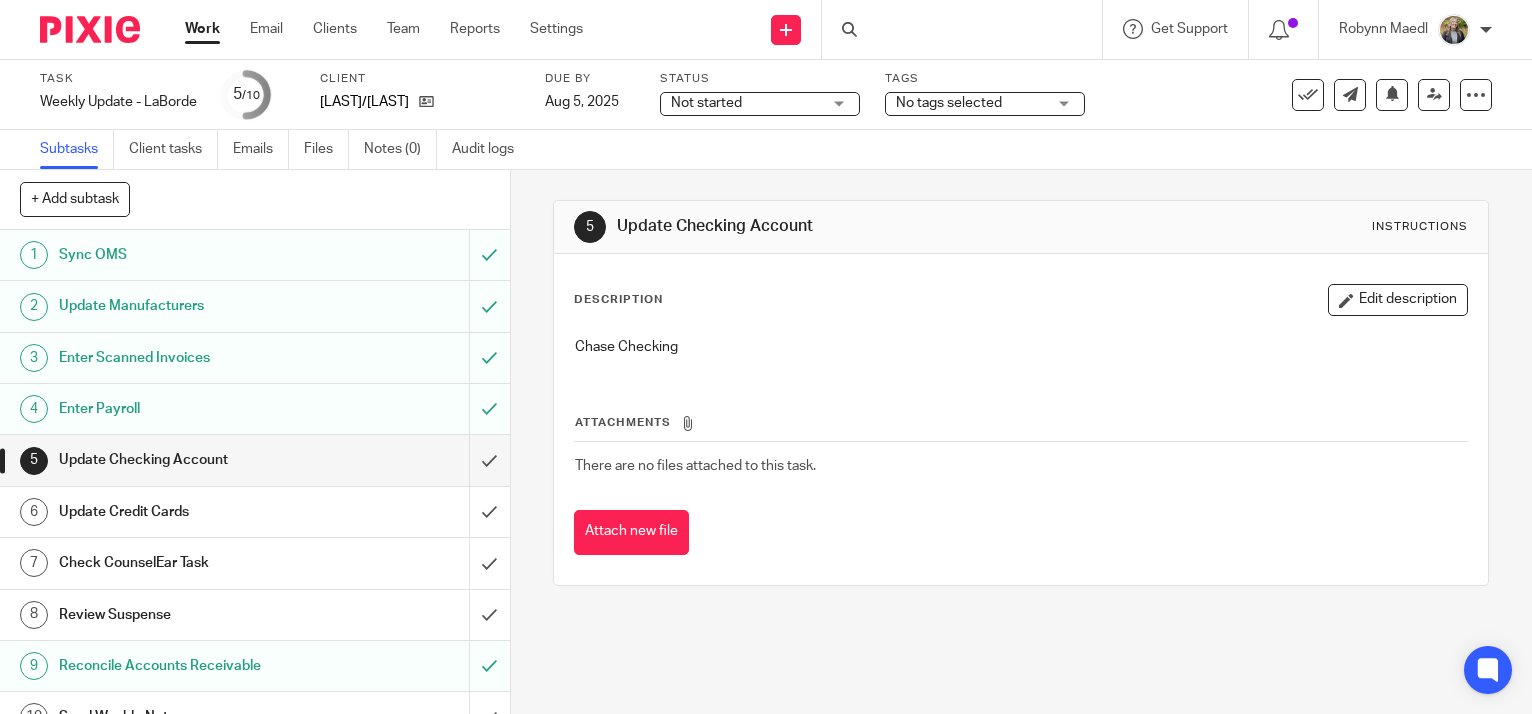 scroll, scrollTop: 0, scrollLeft: 0, axis: both 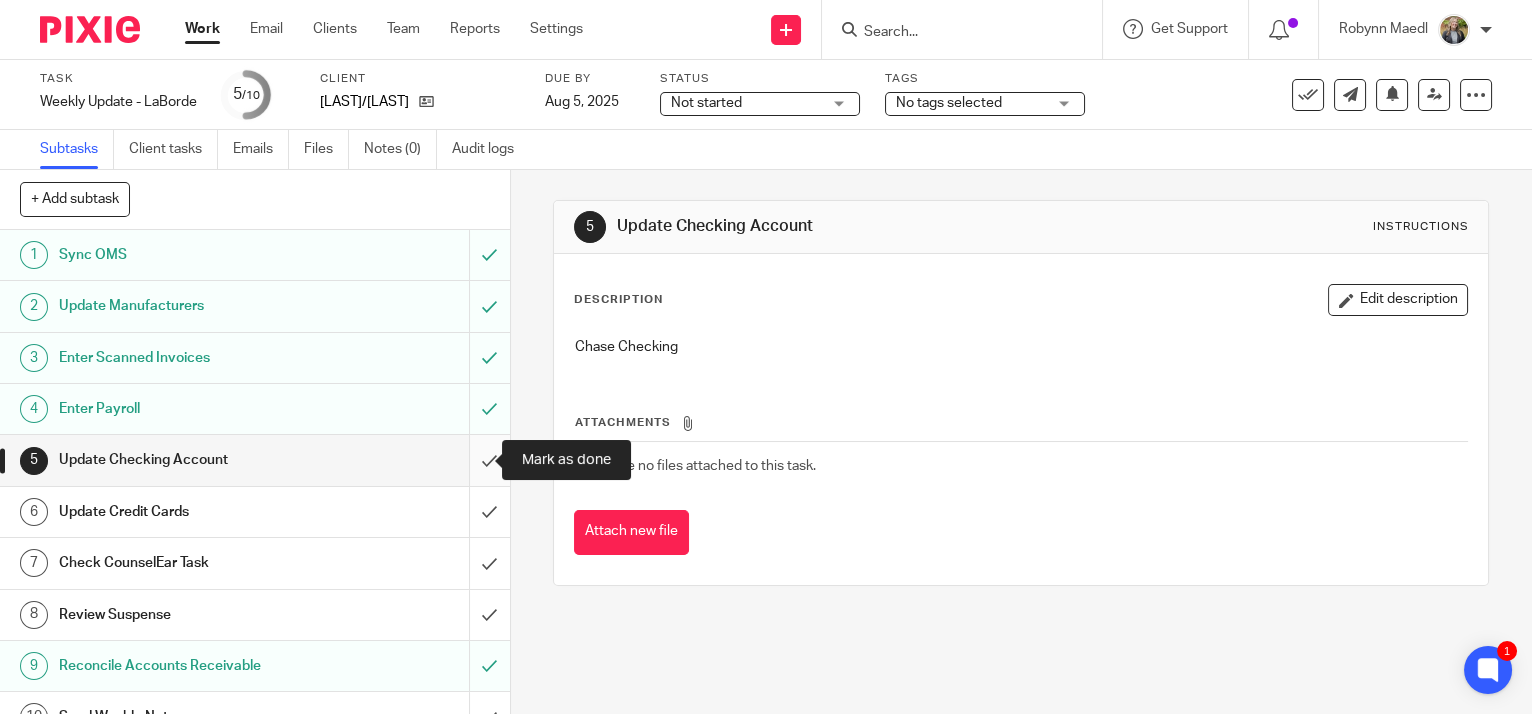 click at bounding box center (255, 460) 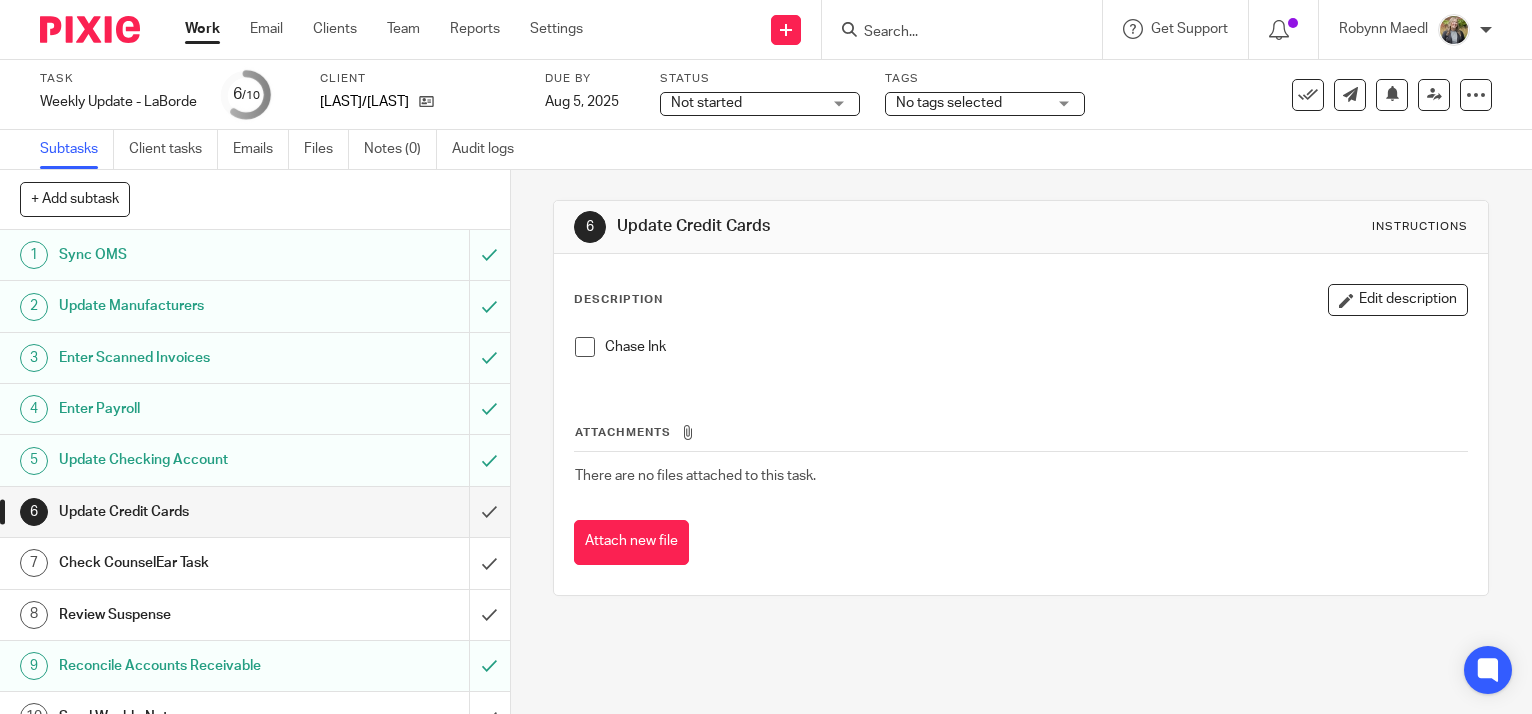 scroll, scrollTop: 0, scrollLeft: 0, axis: both 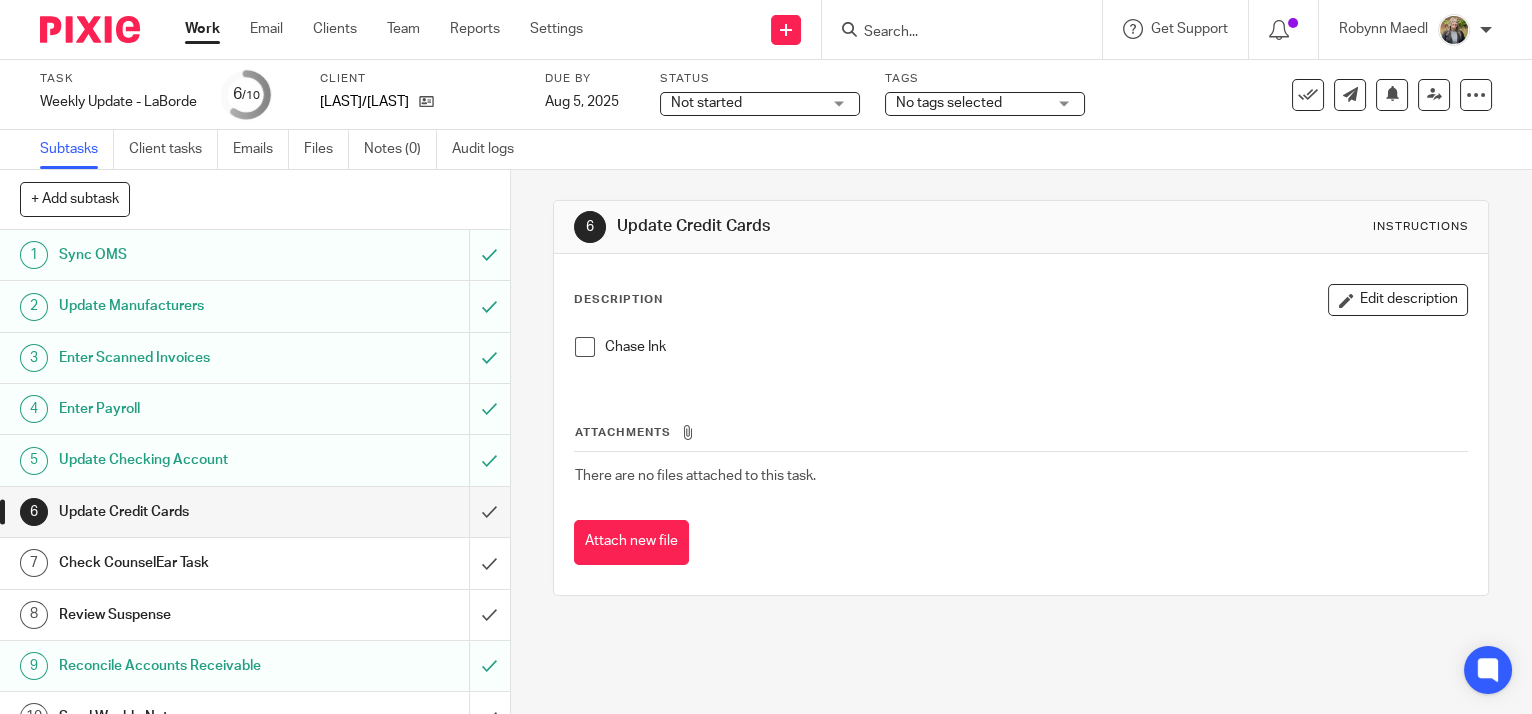click at bounding box center [255, 512] 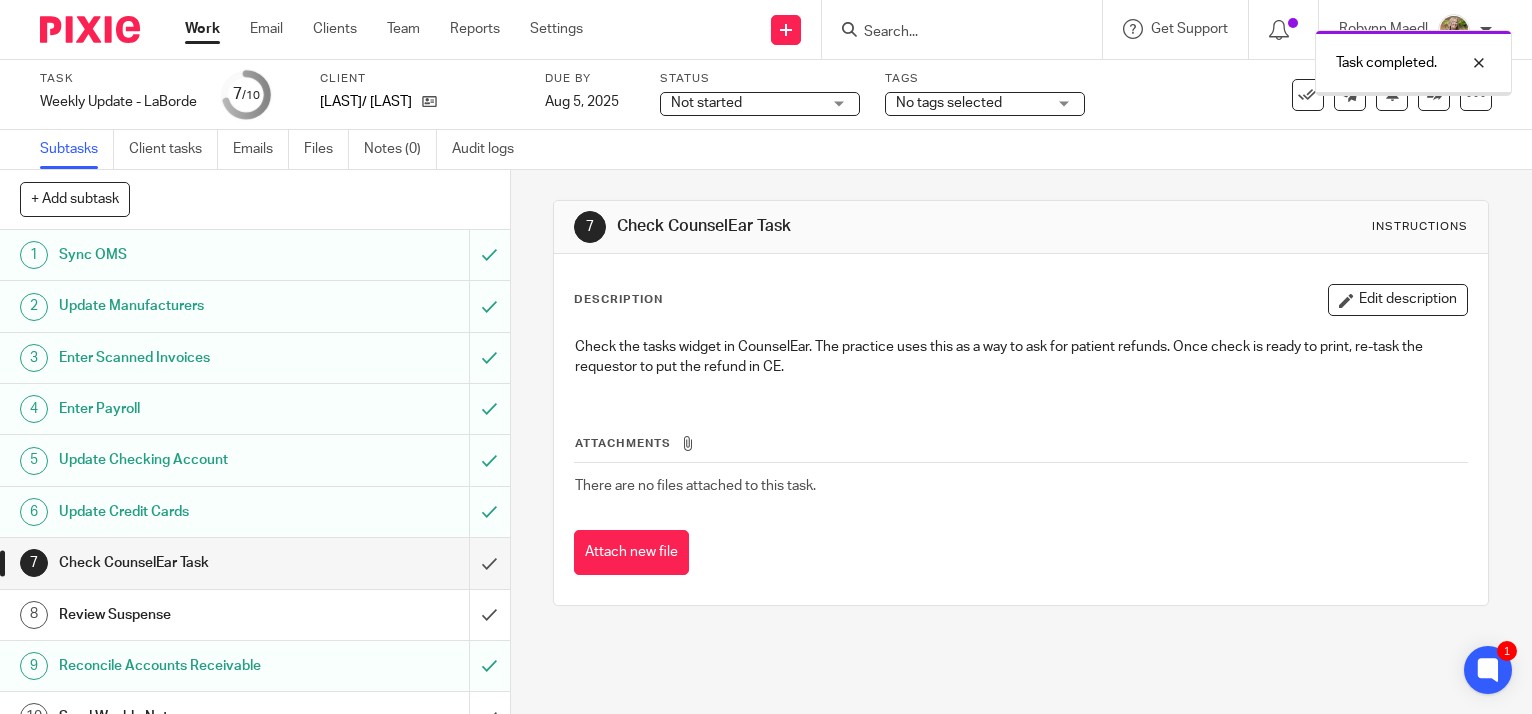 scroll, scrollTop: 0, scrollLeft: 0, axis: both 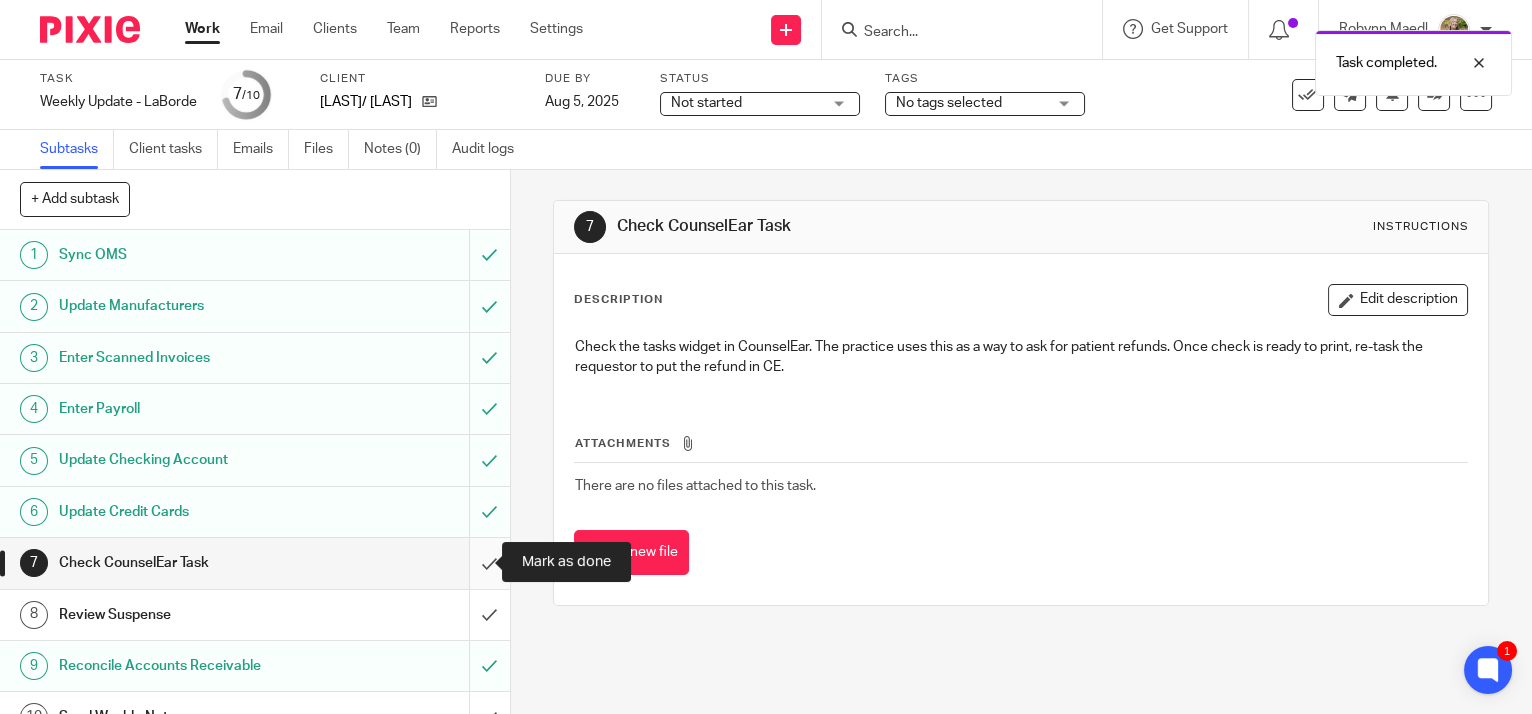 click at bounding box center (255, 563) 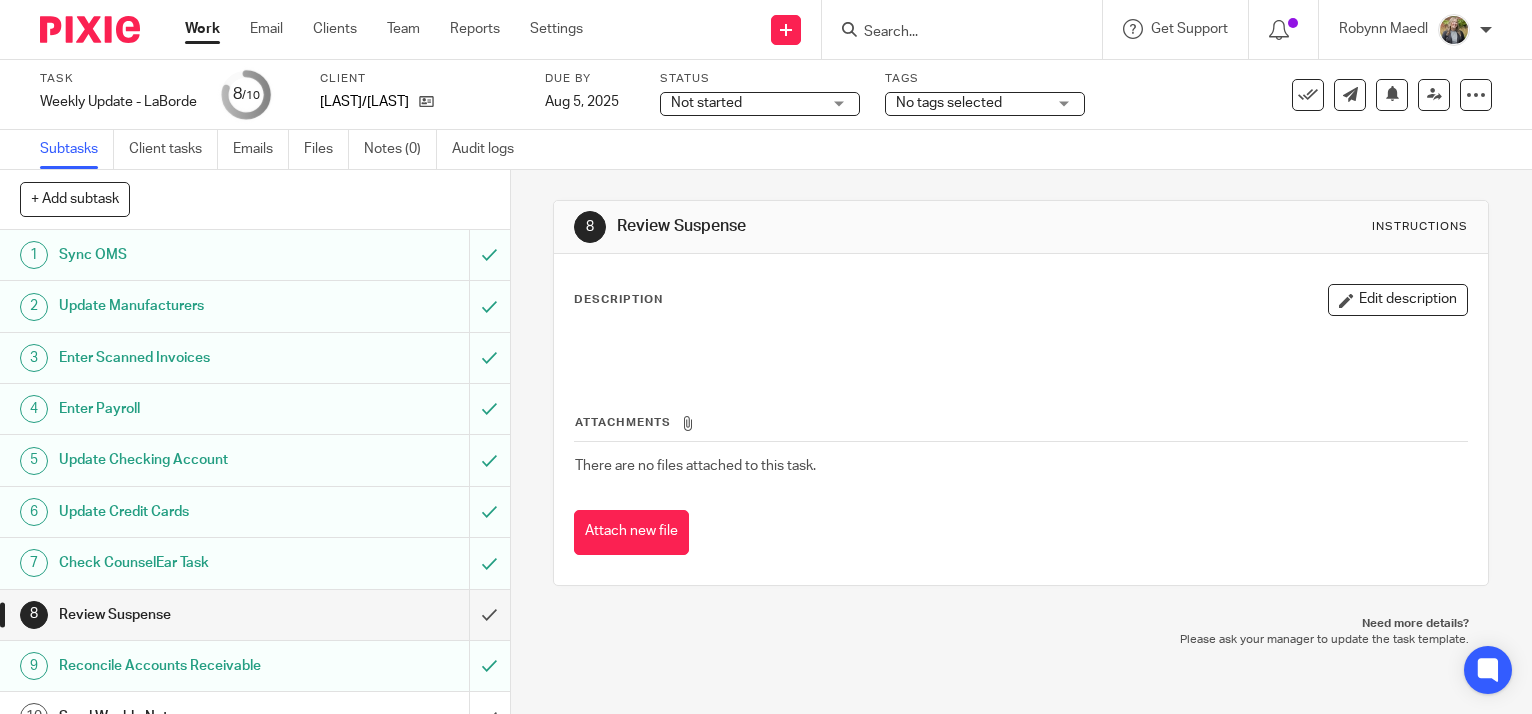 scroll, scrollTop: 0, scrollLeft: 0, axis: both 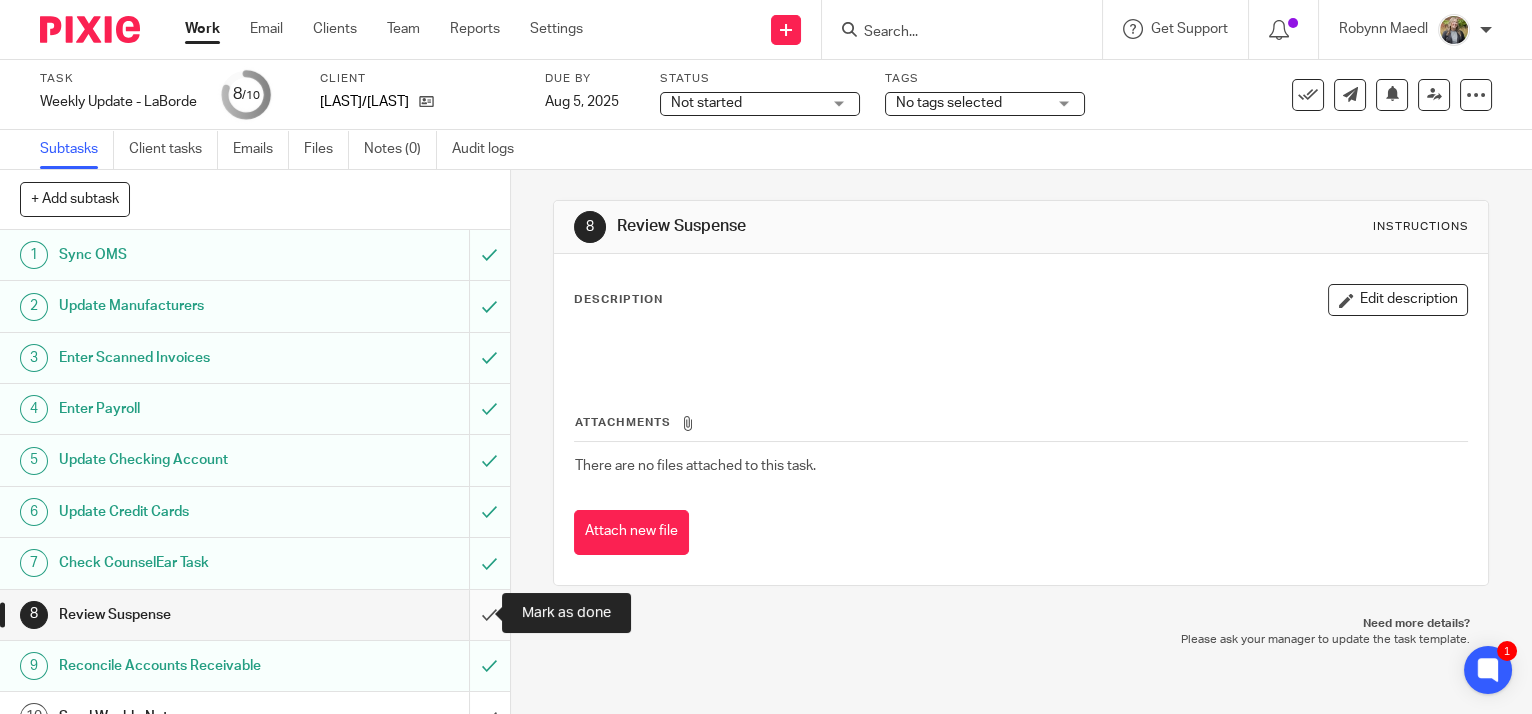 click at bounding box center [255, 615] 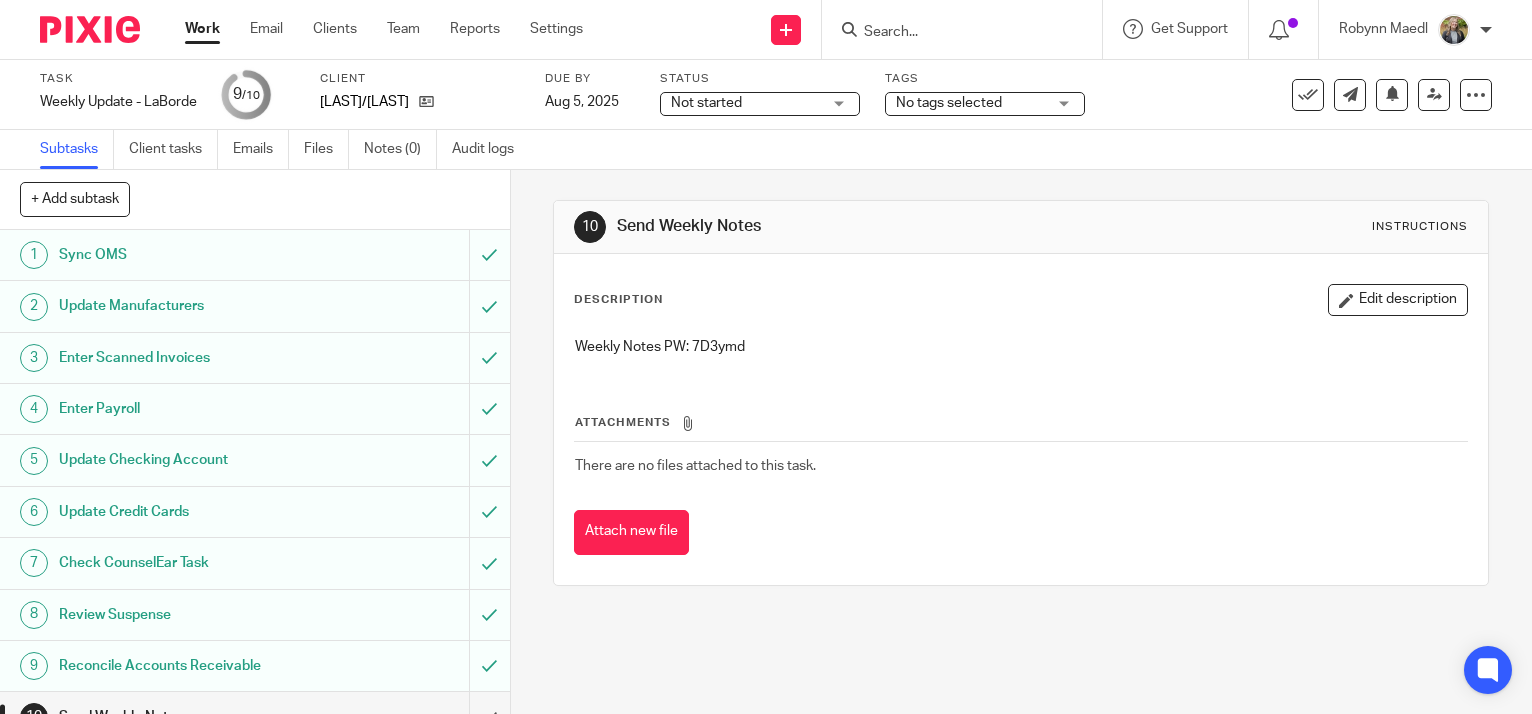 scroll, scrollTop: 0, scrollLeft: 0, axis: both 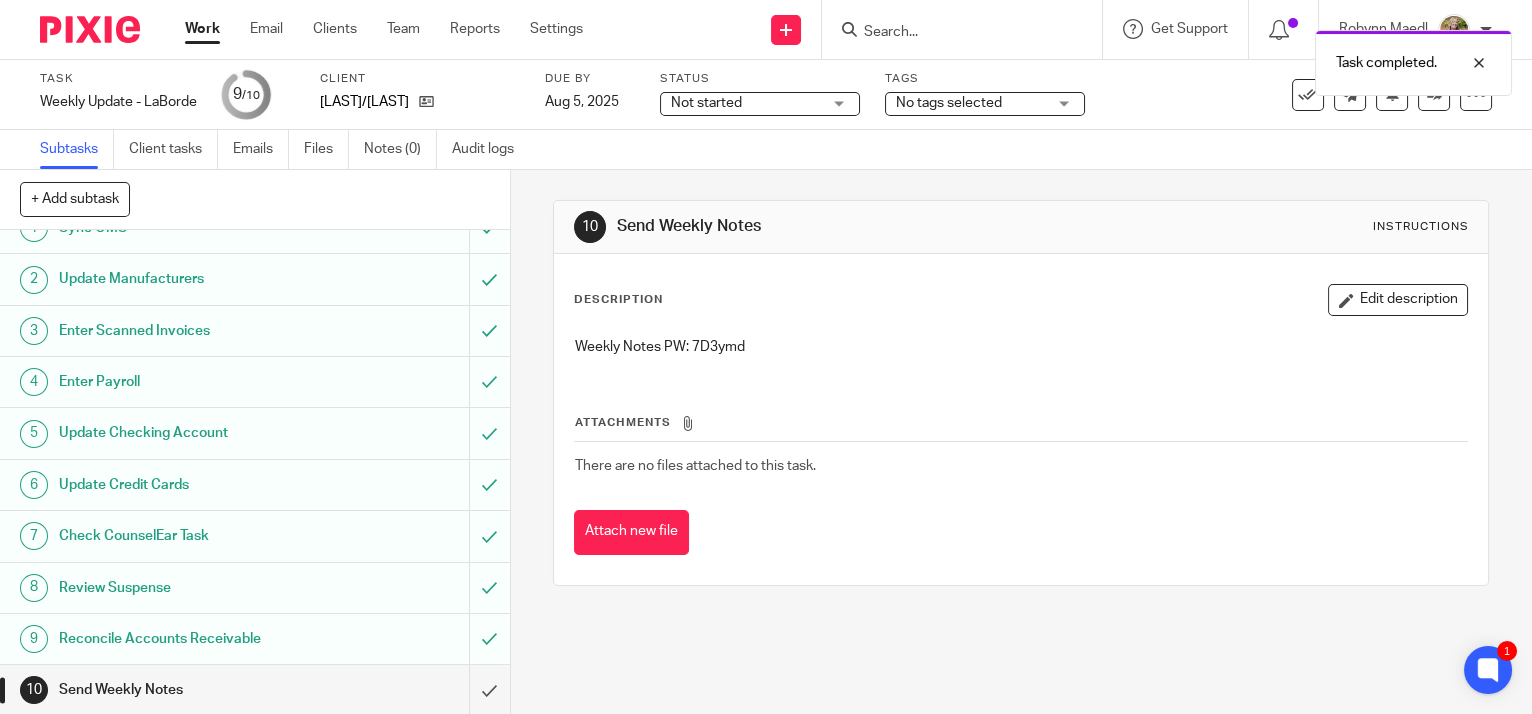 click on "Weekly Notes PW: 7D3ymd" at bounding box center [1021, 347] 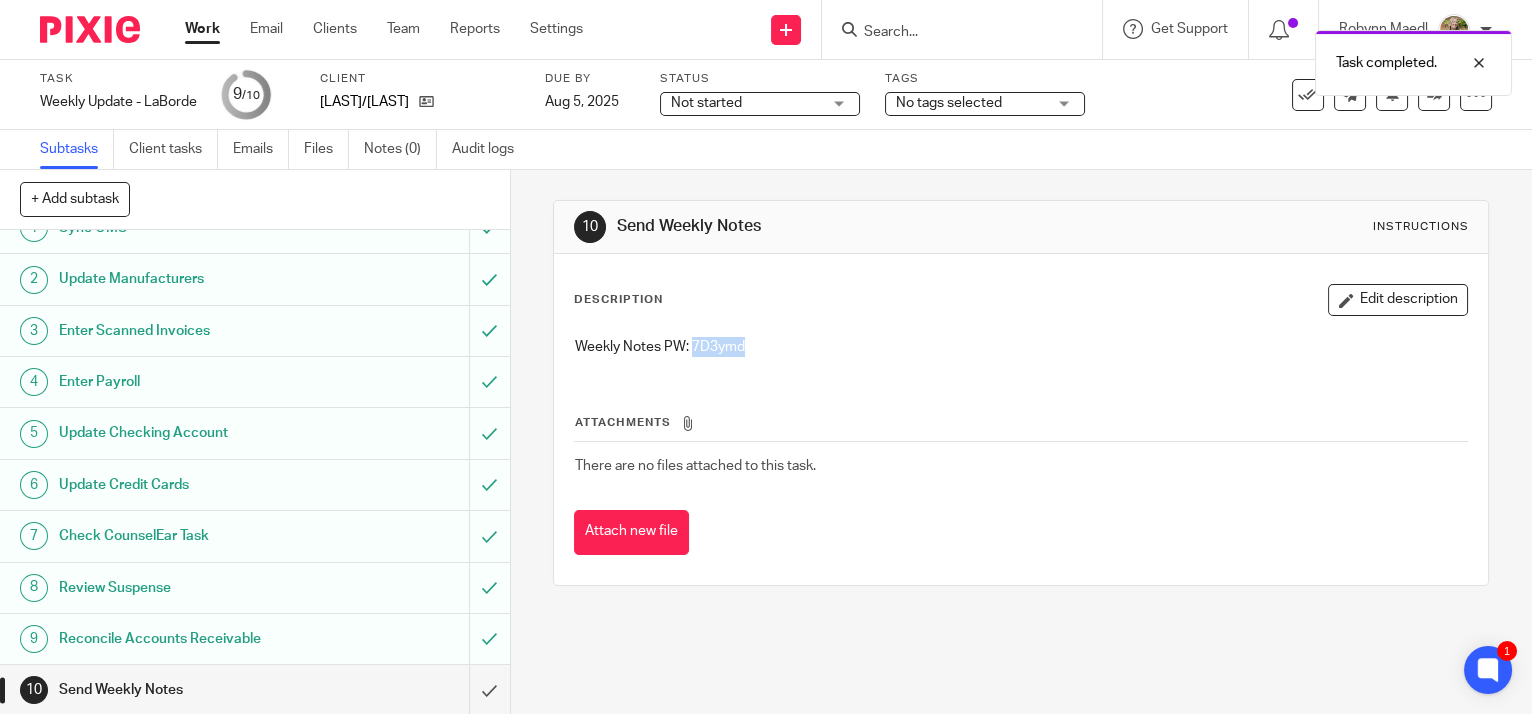 click on "Weekly Notes PW: 7D3ymd" at bounding box center (1021, 347) 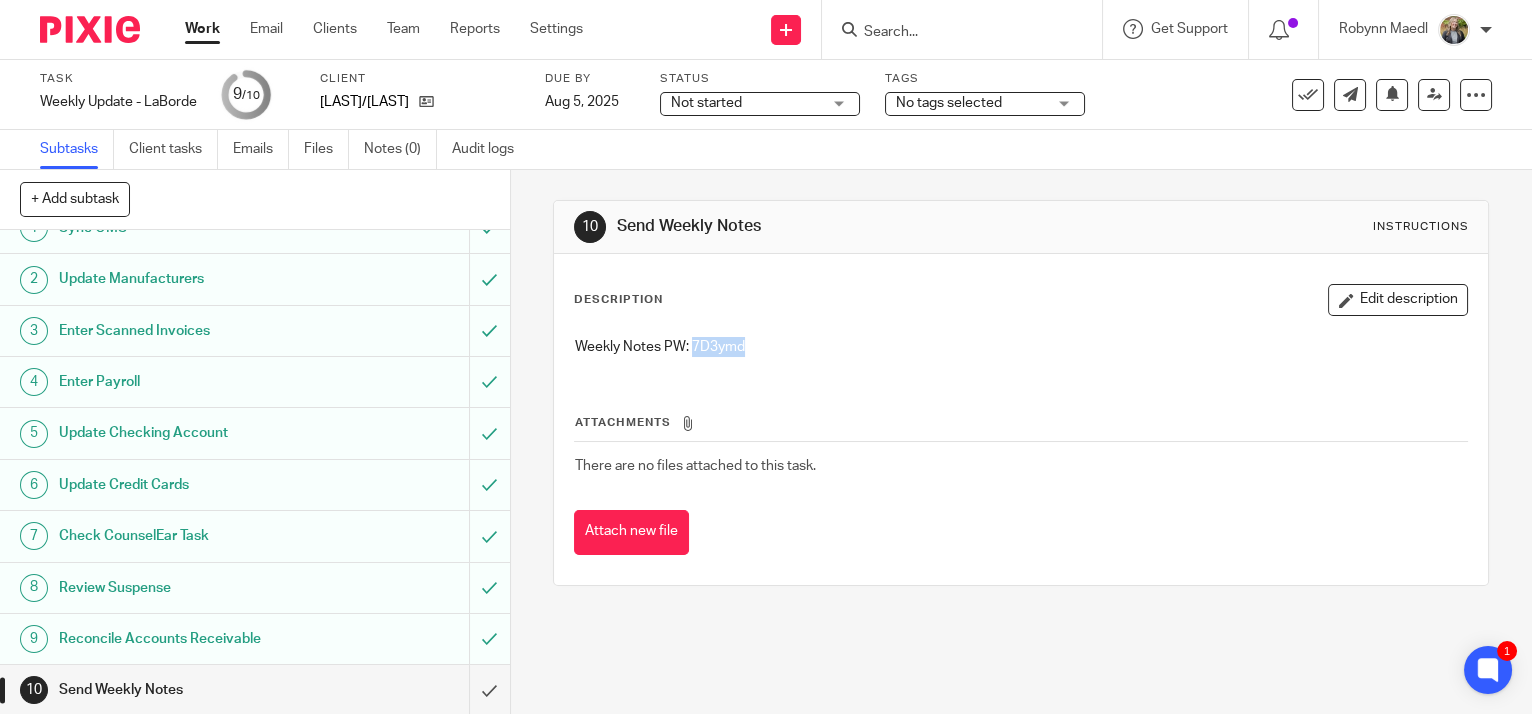 click on "Weekly Notes PW: 7D3ymd" at bounding box center (1021, 349) 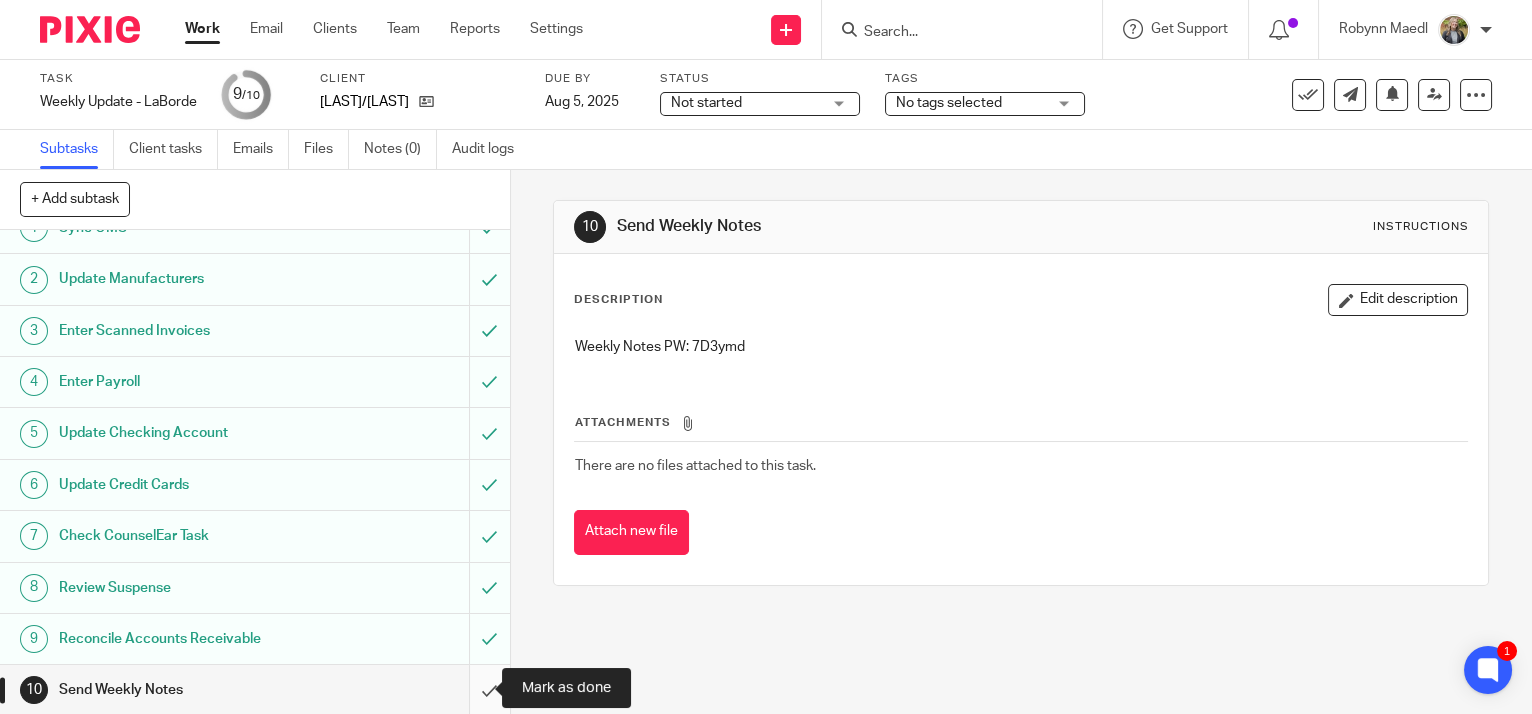 click at bounding box center [255, 690] 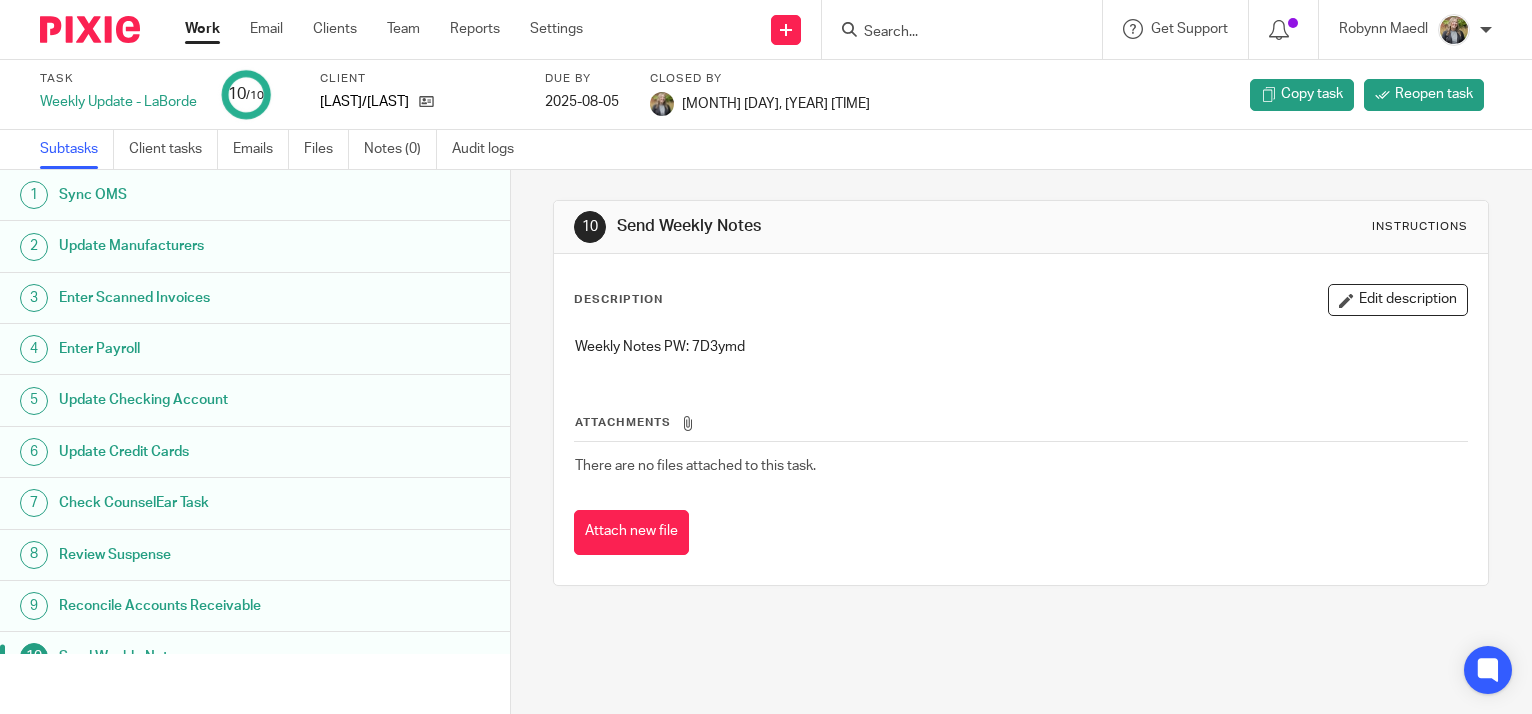 scroll, scrollTop: 0, scrollLeft: 0, axis: both 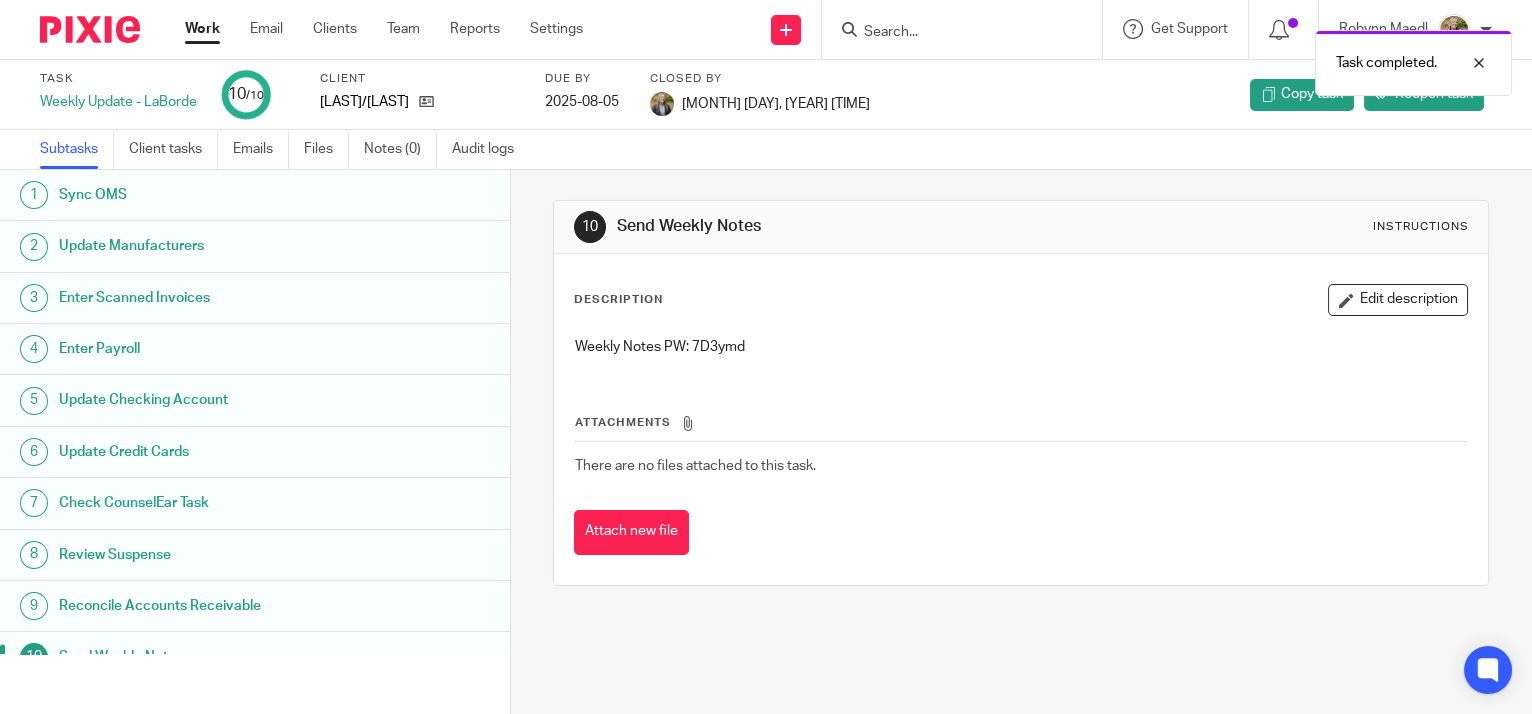 click on "Work" at bounding box center [202, 29] 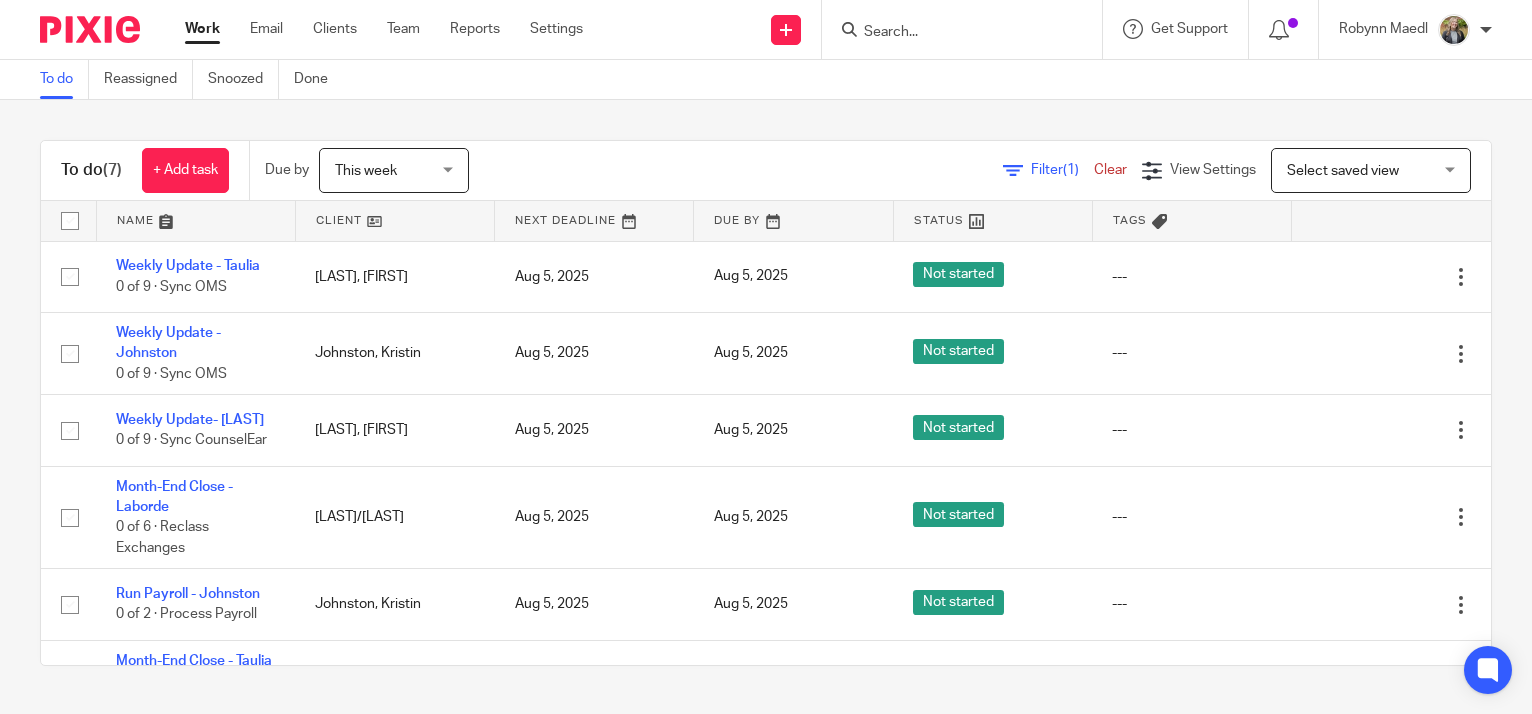 scroll, scrollTop: 0, scrollLeft: 0, axis: both 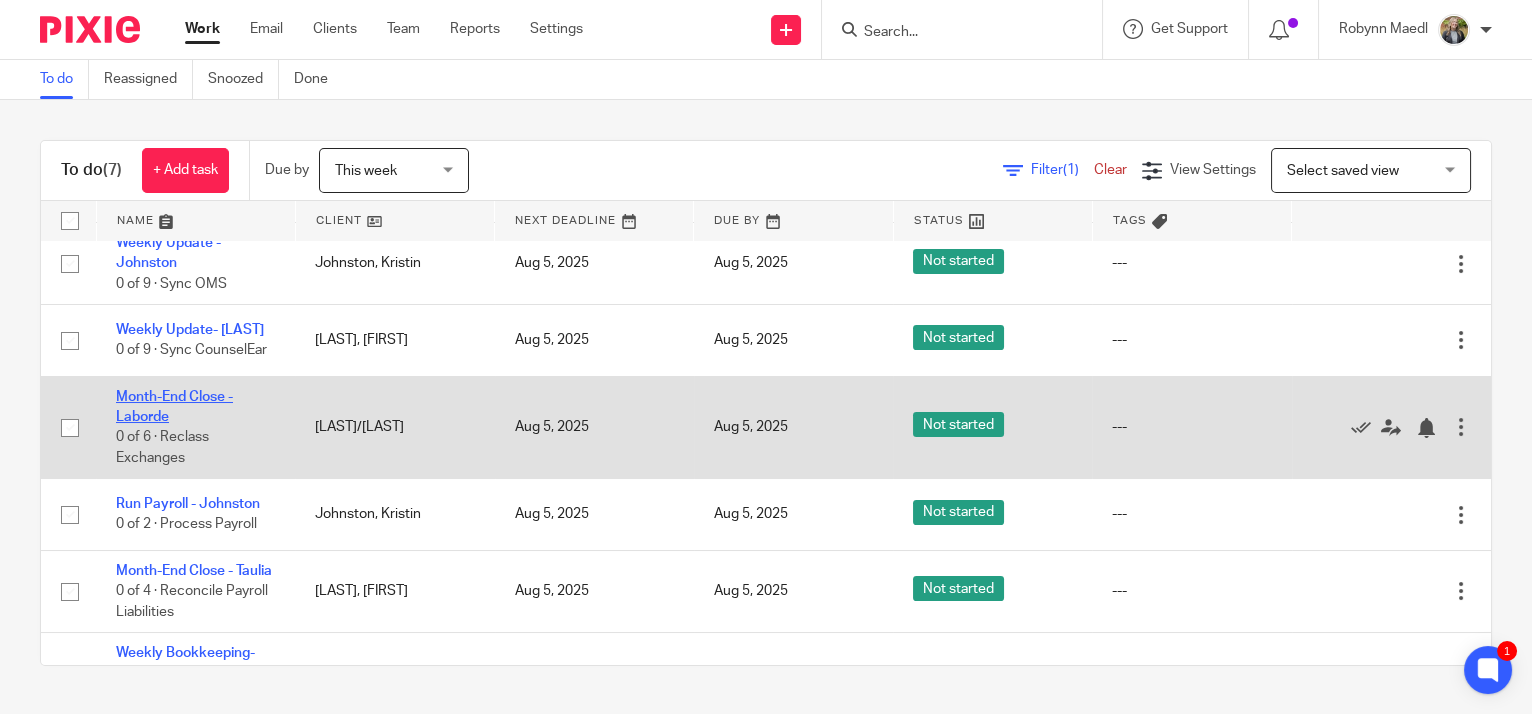 click on "Month-End Close - Laborde" at bounding box center (174, 407) 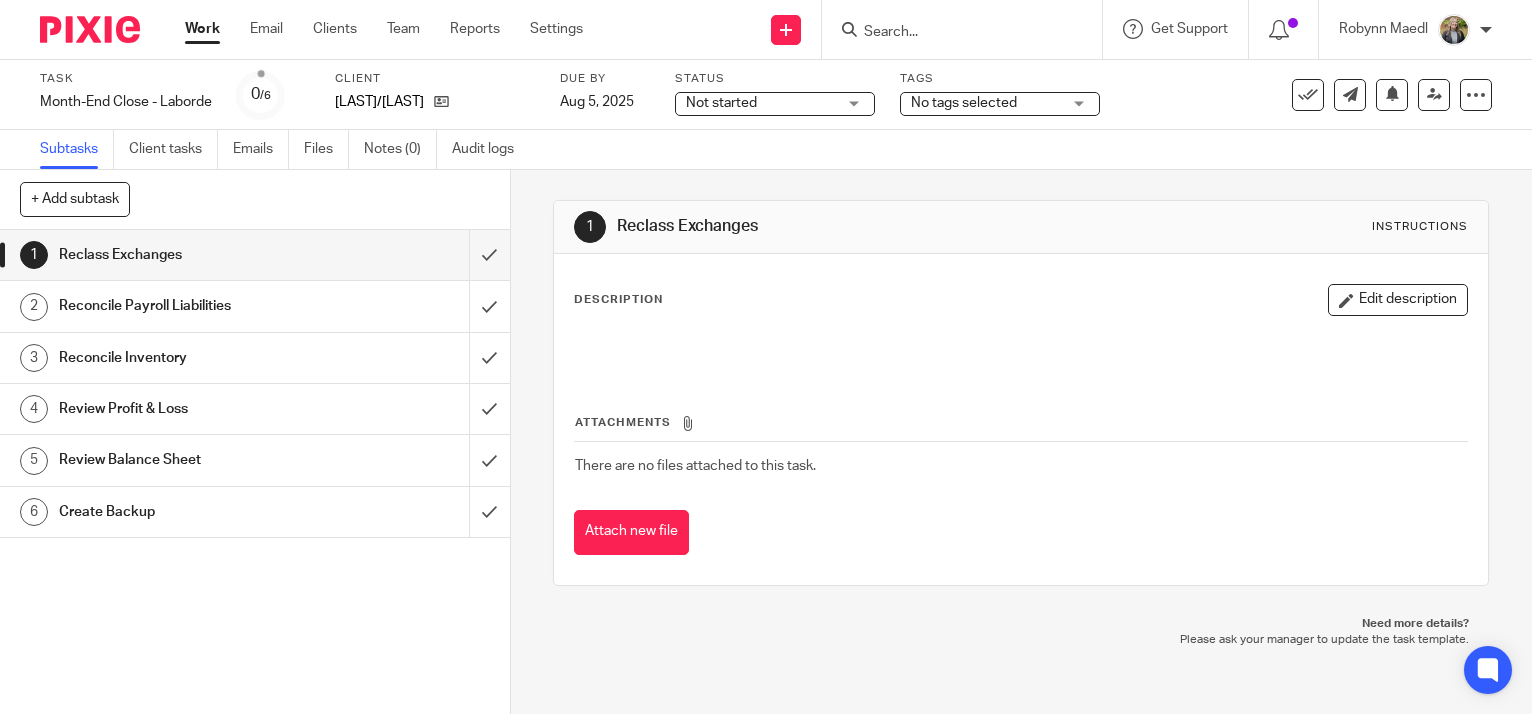 scroll, scrollTop: 0, scrollLeft: 0, axis: both 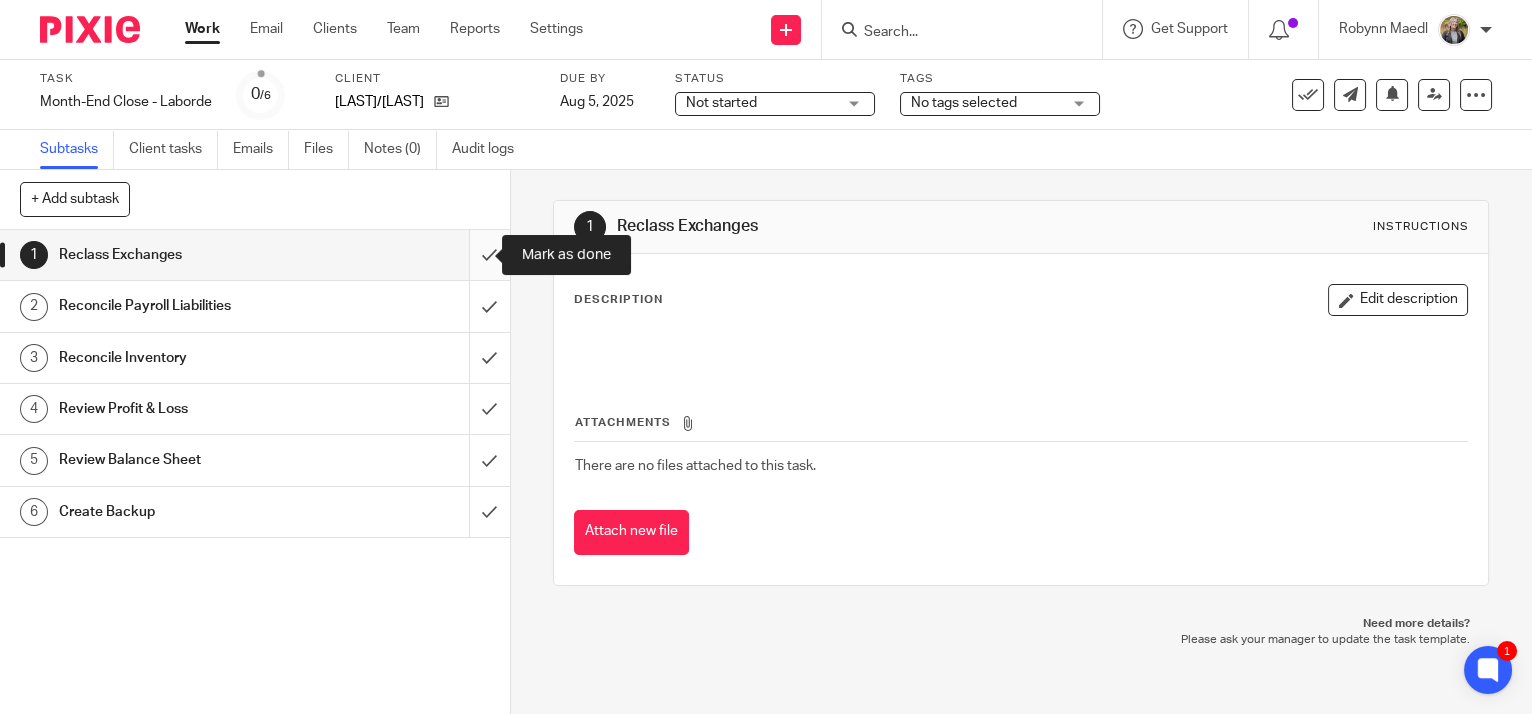 click at bounding box center [255, 255] 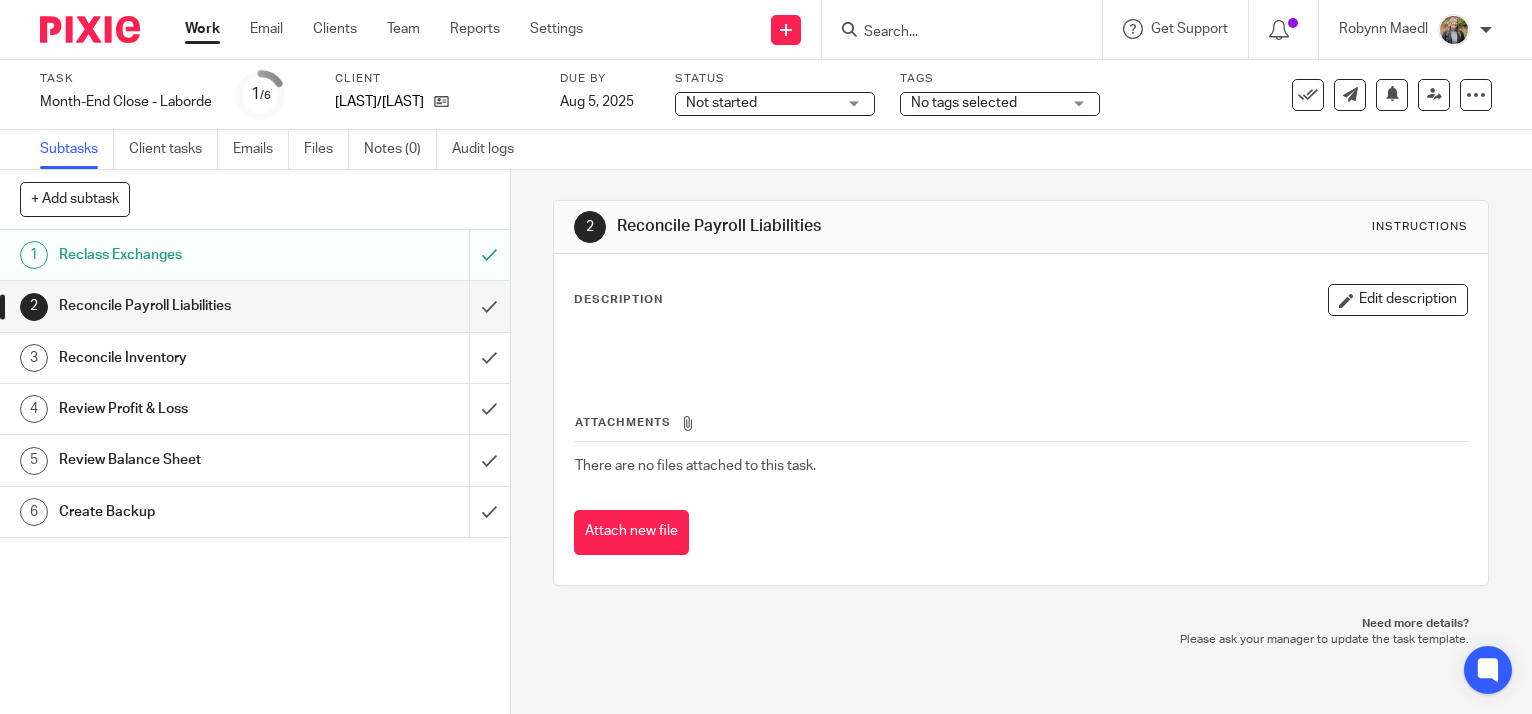 scroll, scrollTop: 0, scrollLeft: 0, axis: both 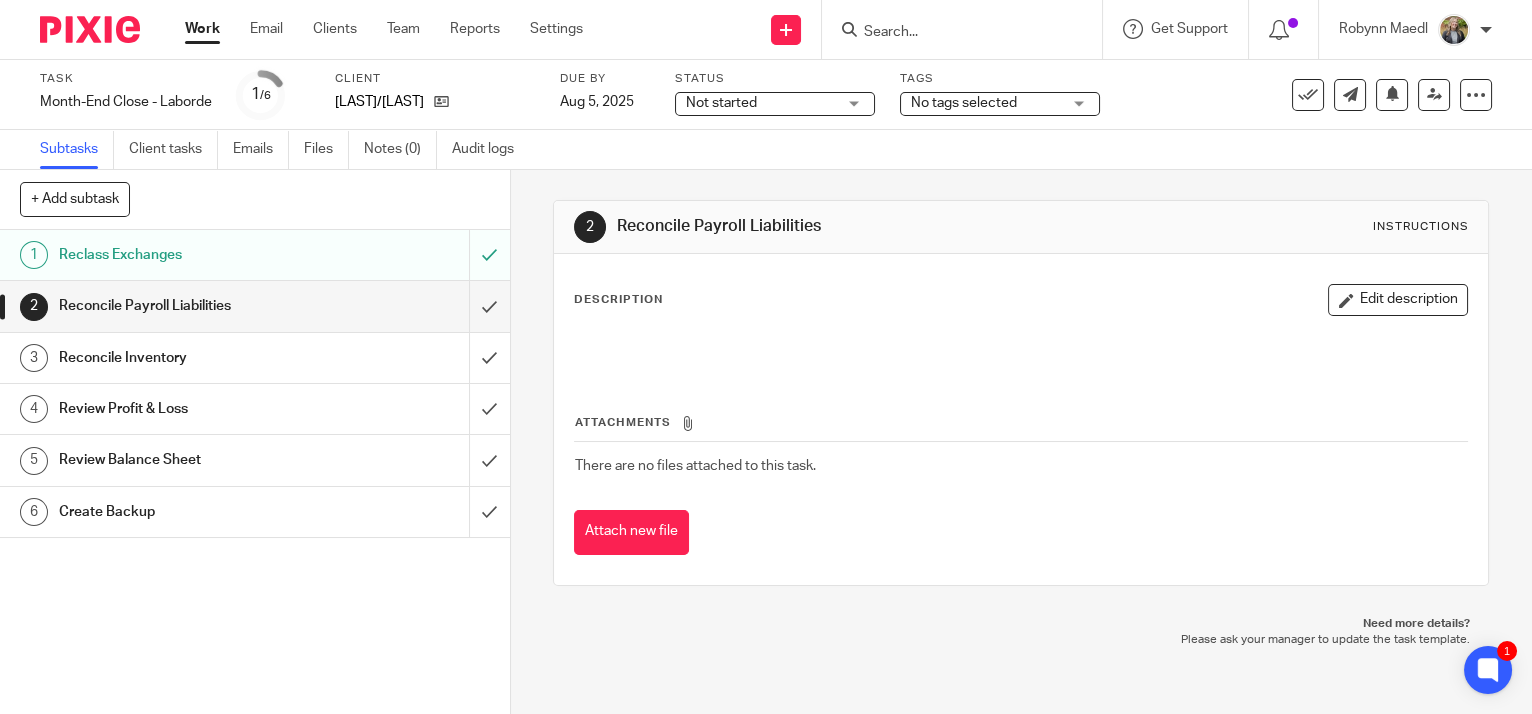 click on "There are no files attached to this task." at bounding box center [1021, 466] 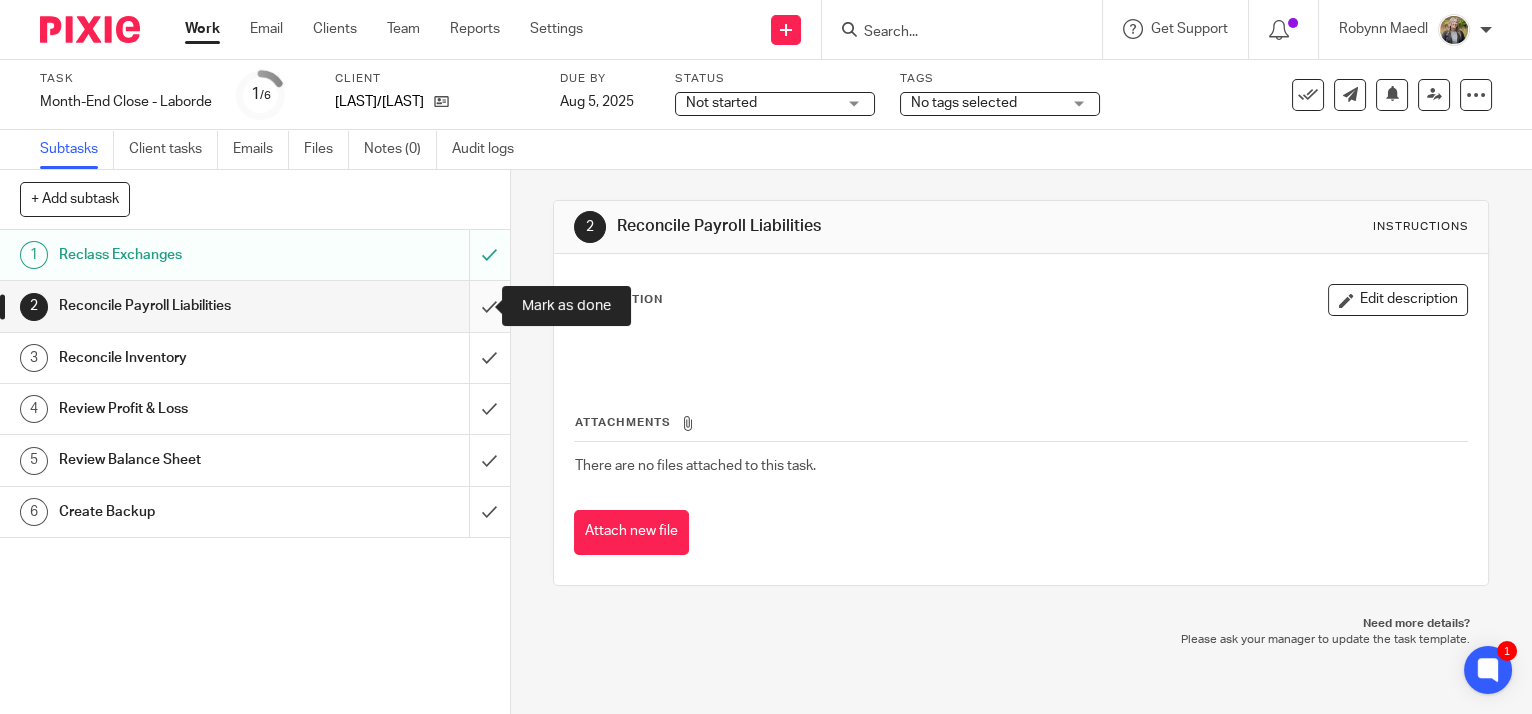 click at bounding box center (255, 306) 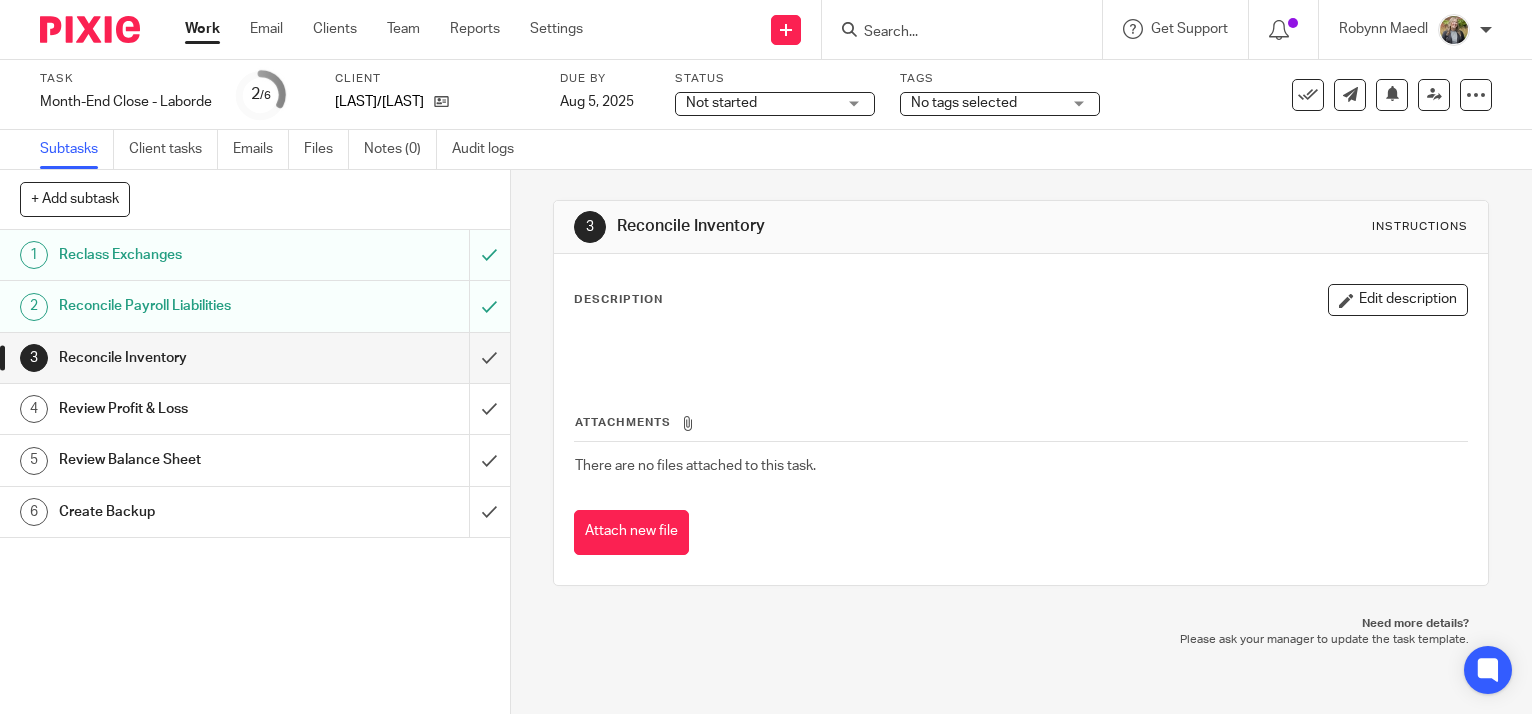 scroll, scrollTop: 0, scrollLeft: 0, axis: both 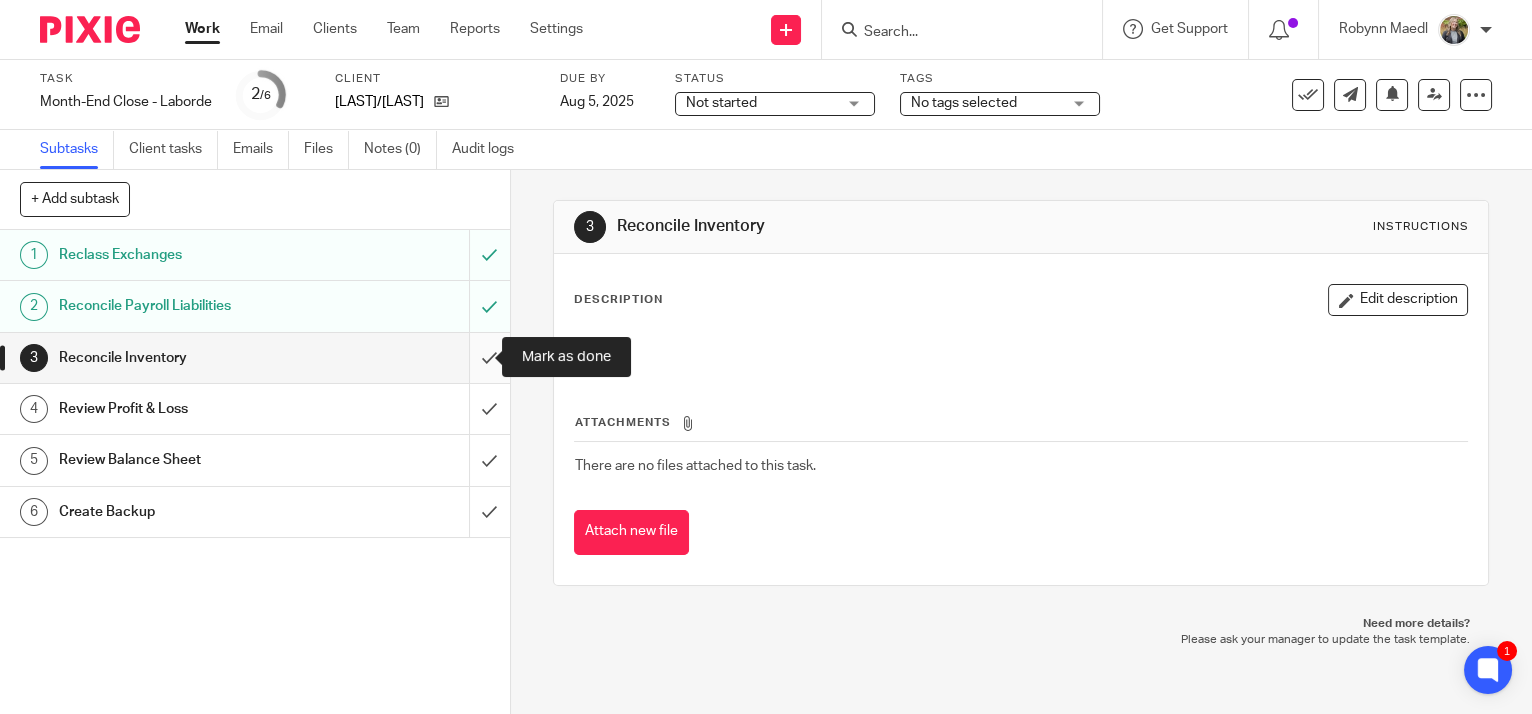 click at bounding box center [255, 358] 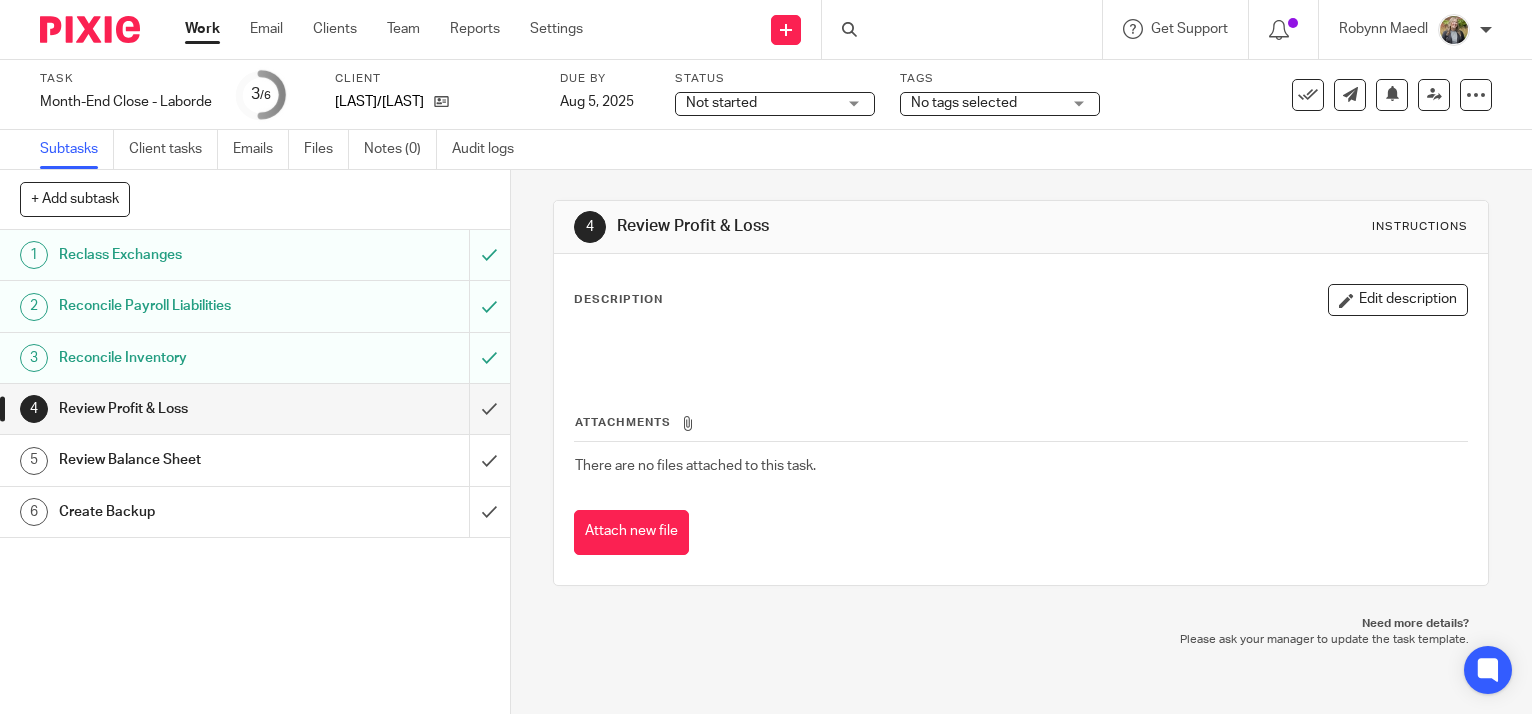 scroll, scrollTop: 0, scrollLeft: 0, axis: both 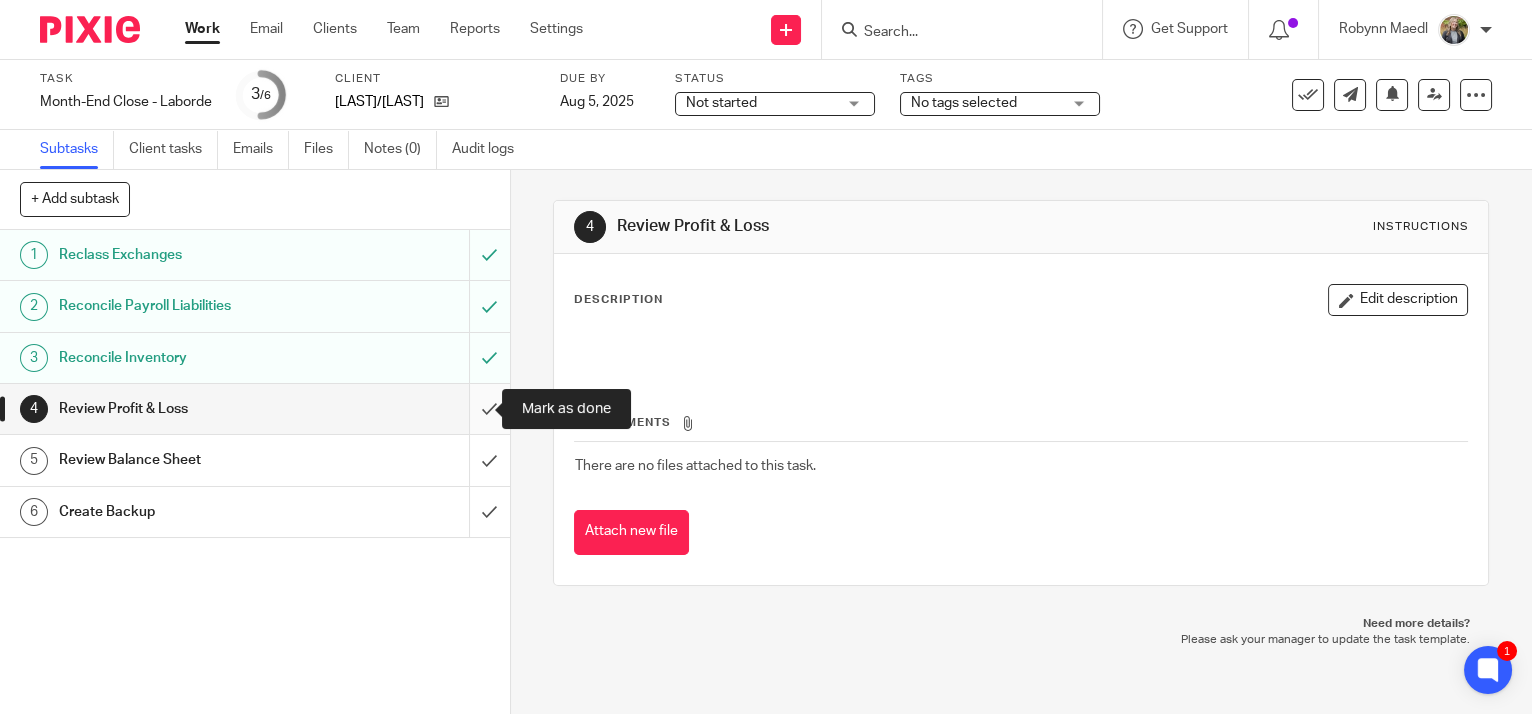 click at bounding box center (255, 409) 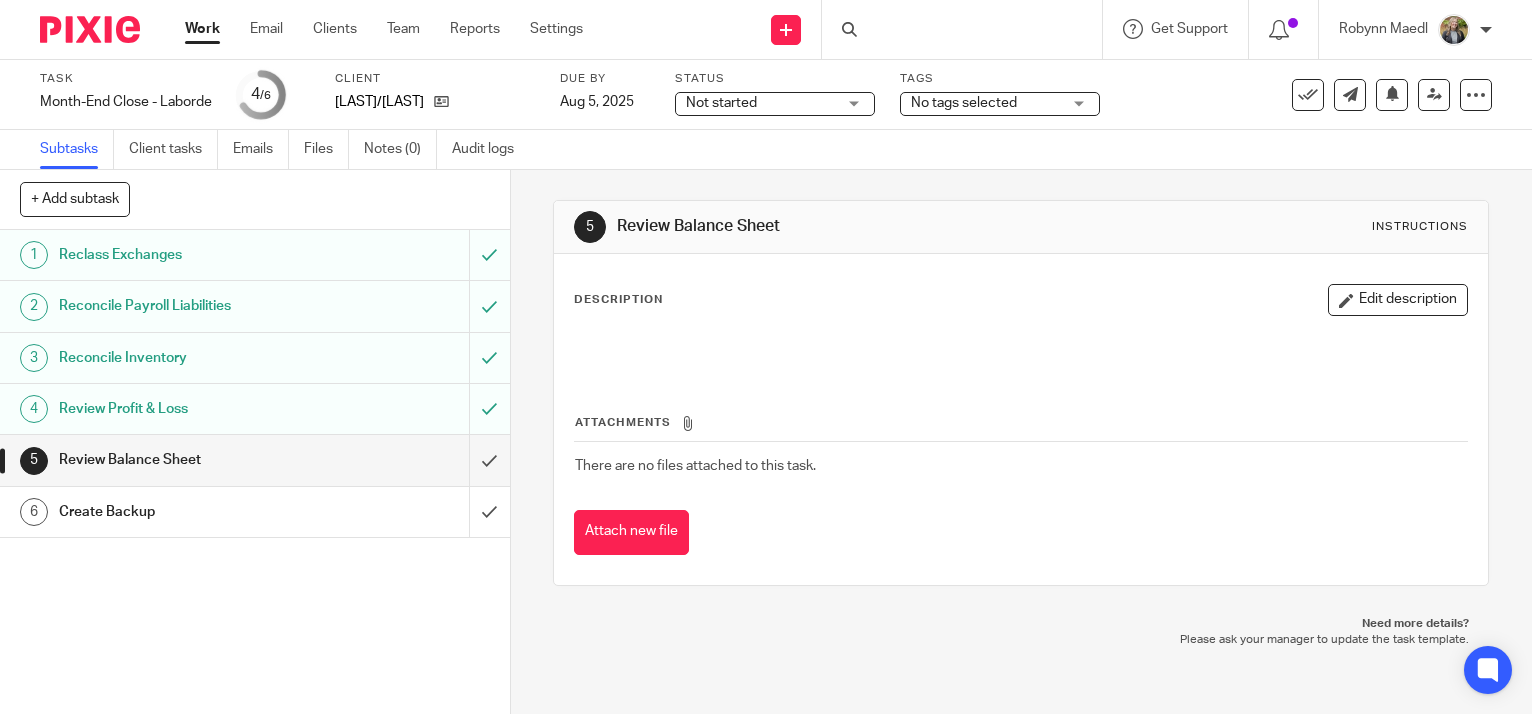 scroll, scrollTop: 0, scrollLeft: 0, axis: both 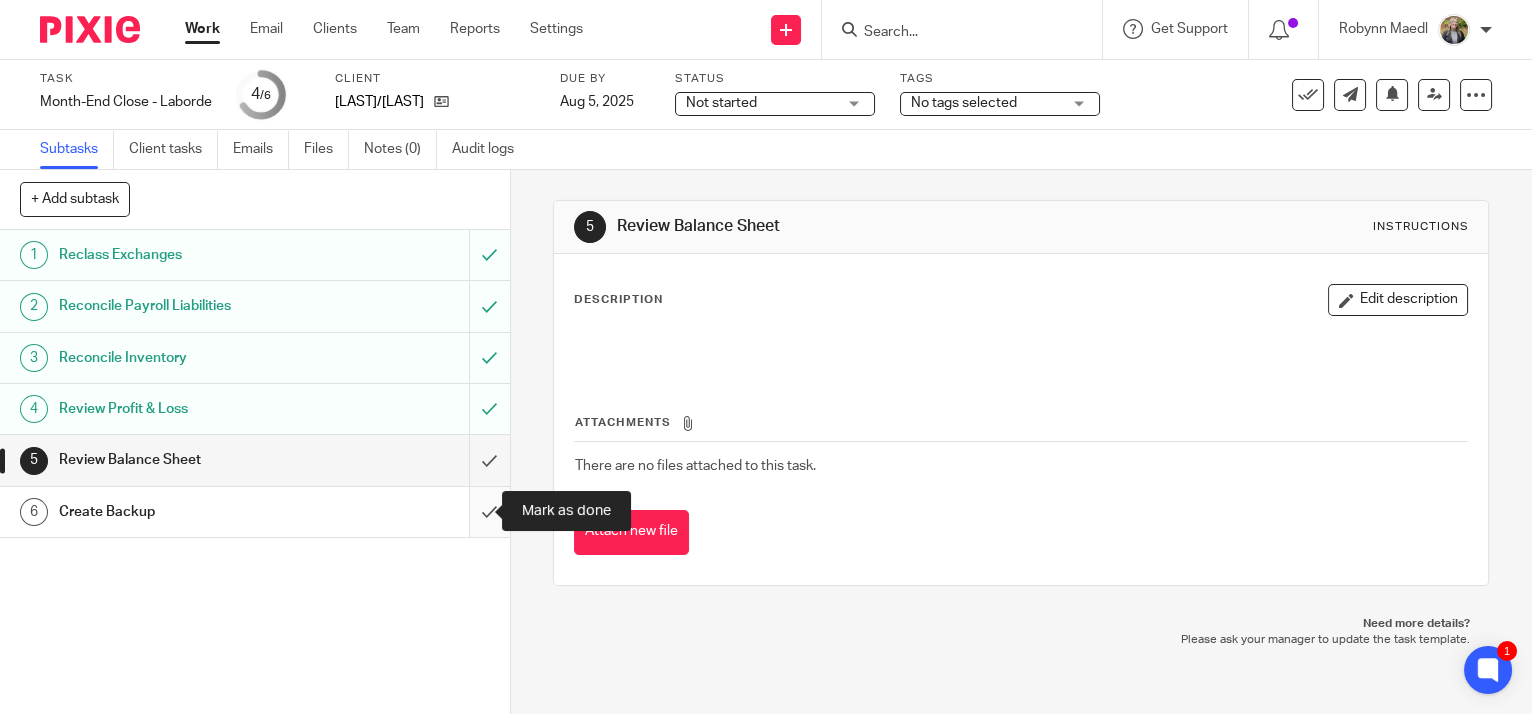 click at bounding box center [255, 512] 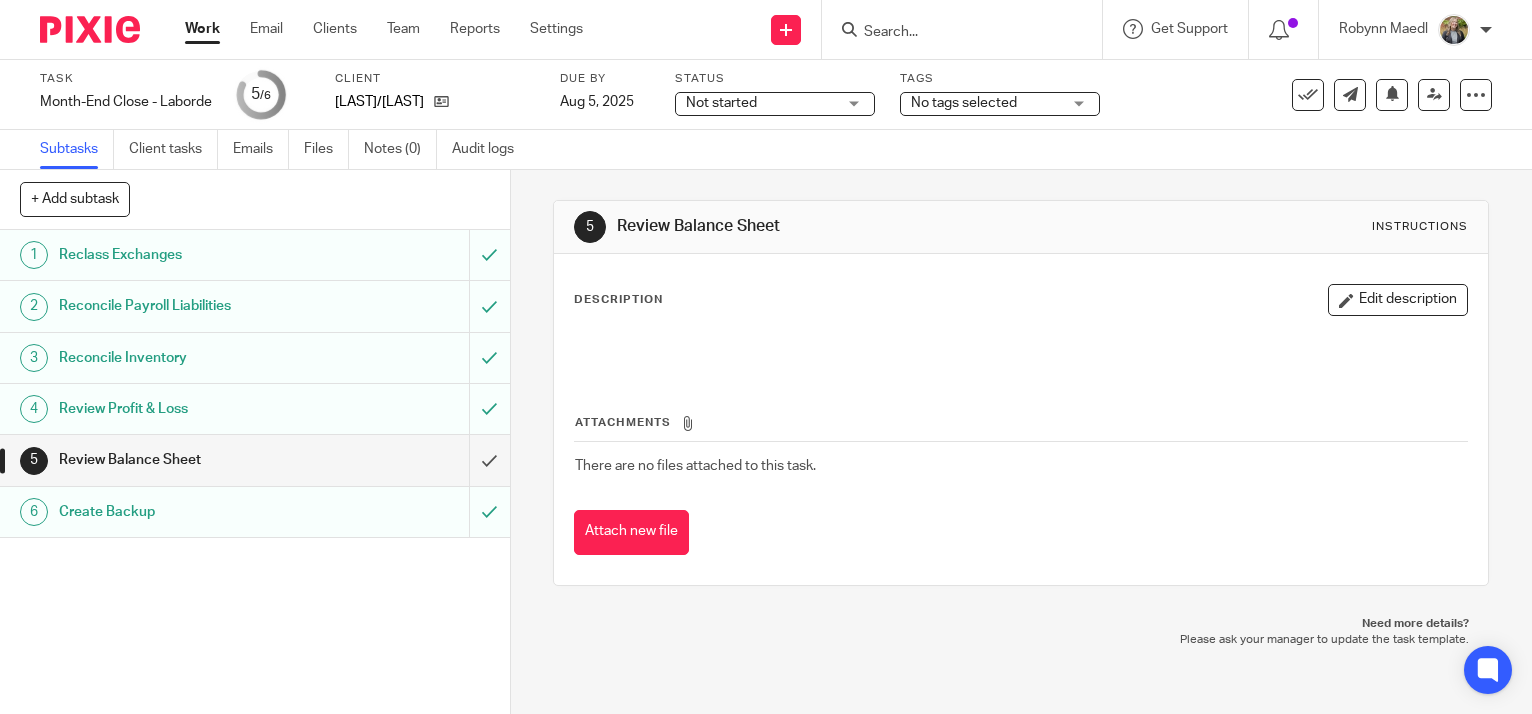scroll, scrollTop: 0, scrollLeft: 0, axis: both 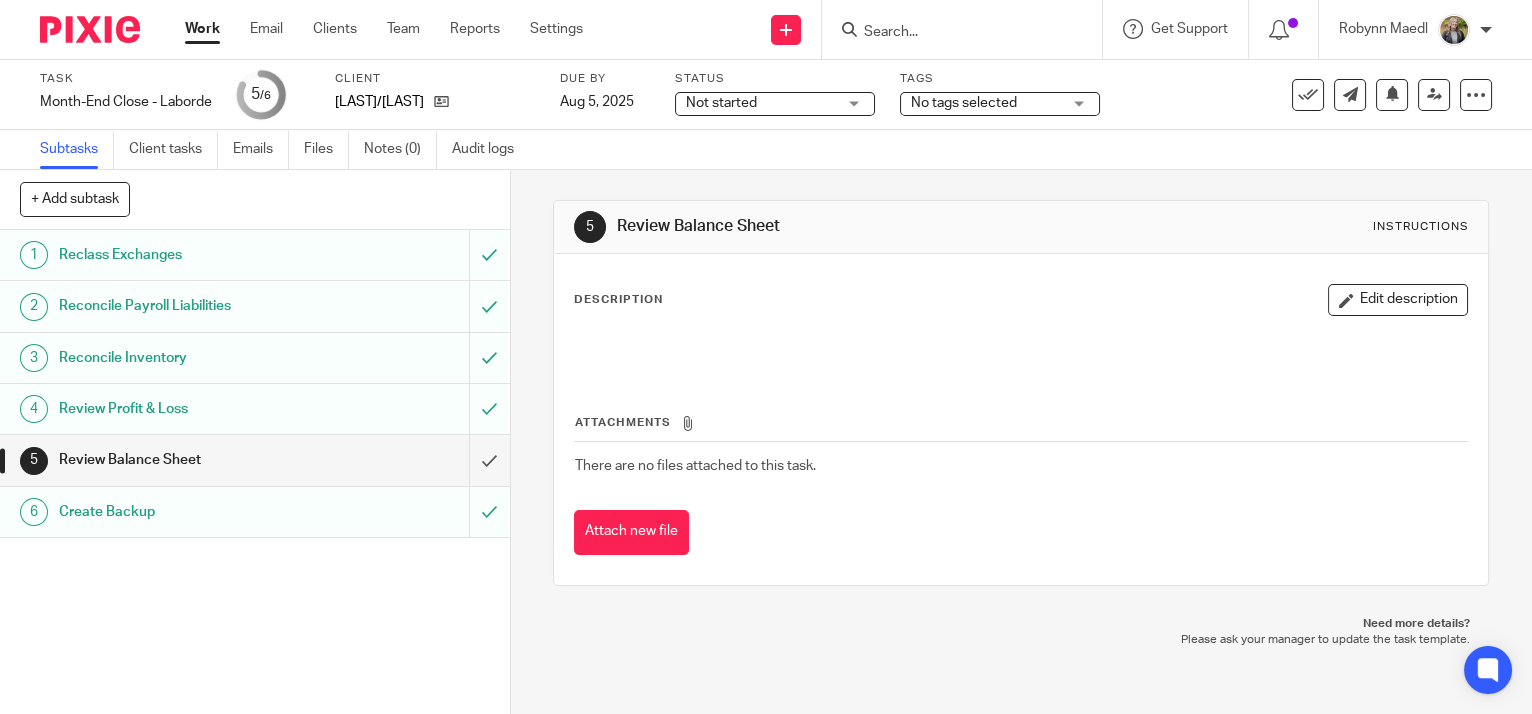 click on "Work" at bounding box center (202, 29) 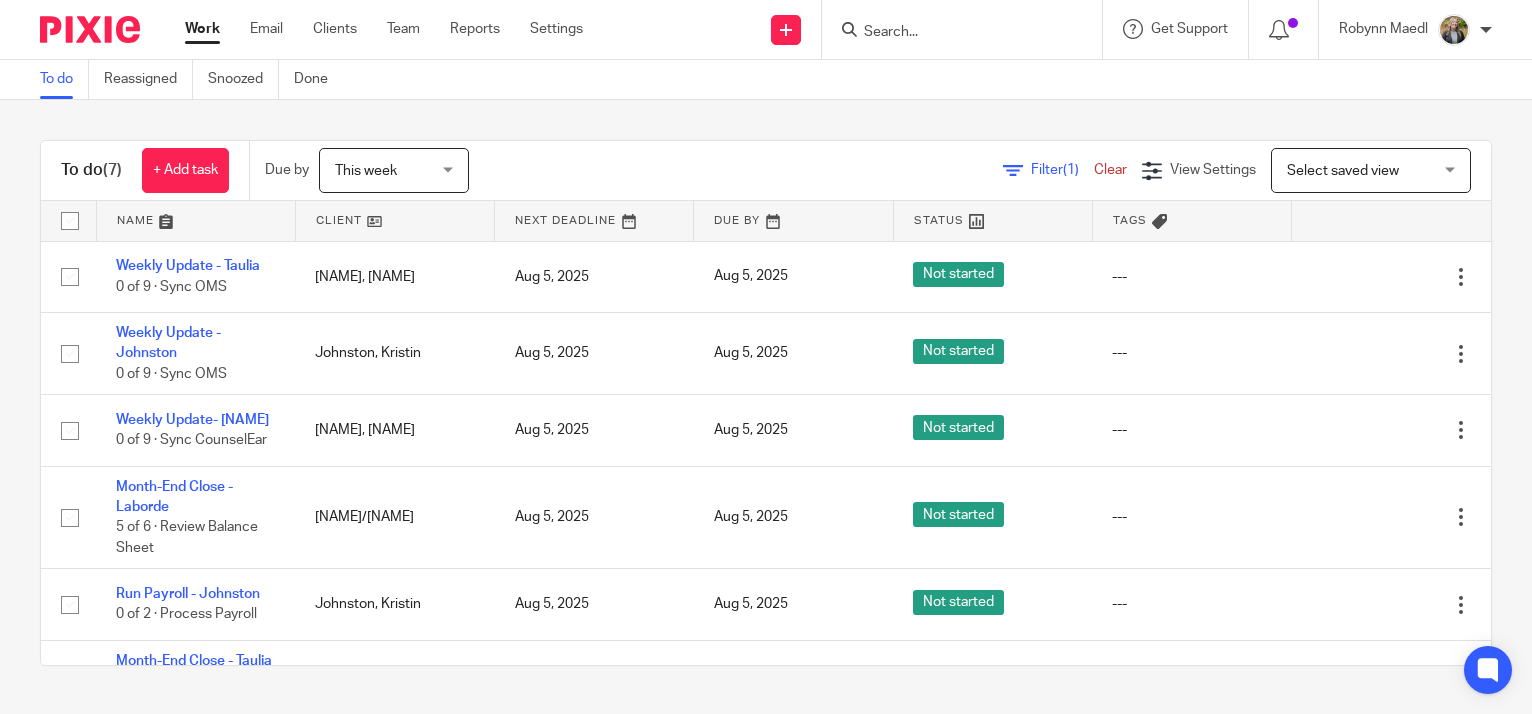 scroll, scrollTop: 0, scrollLeft: 0, axis: both 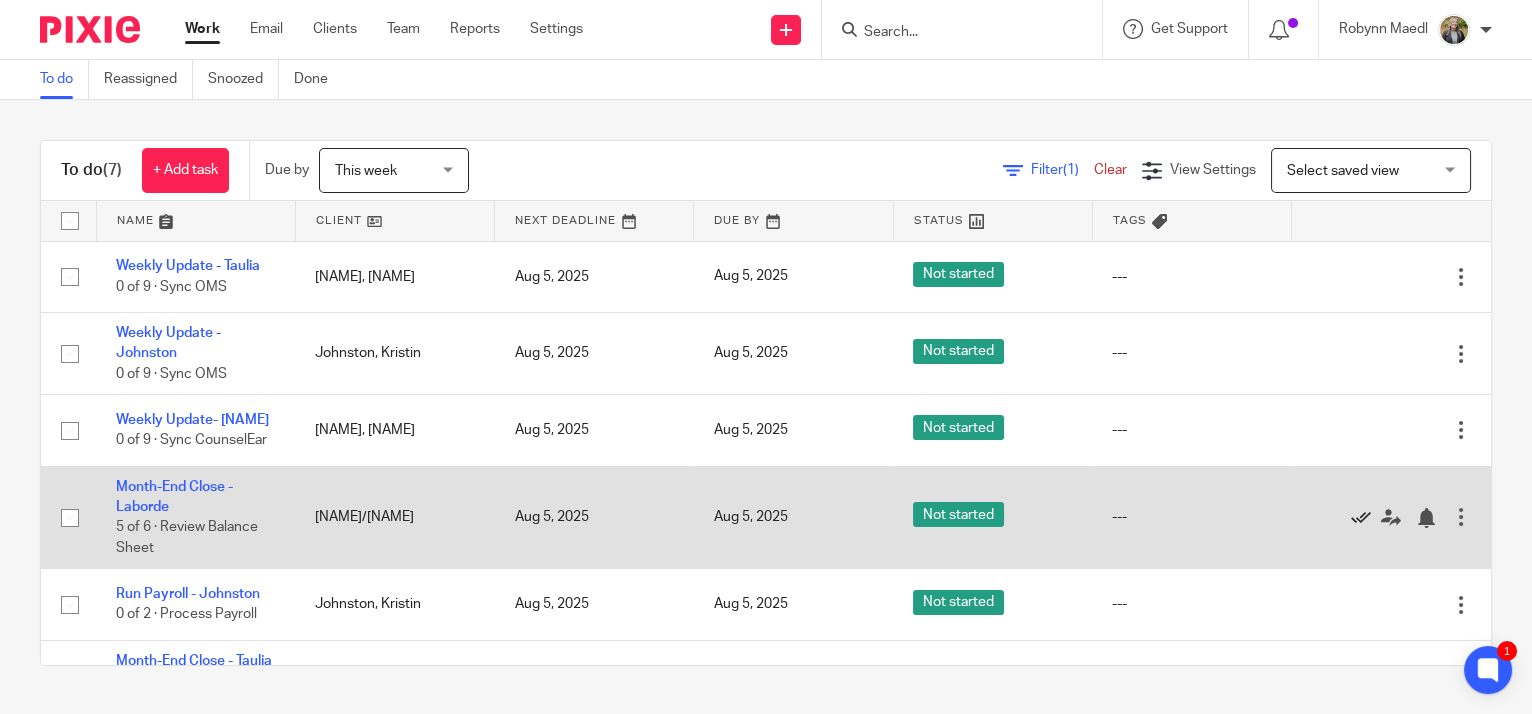 click at bounding box center (1361, 518) 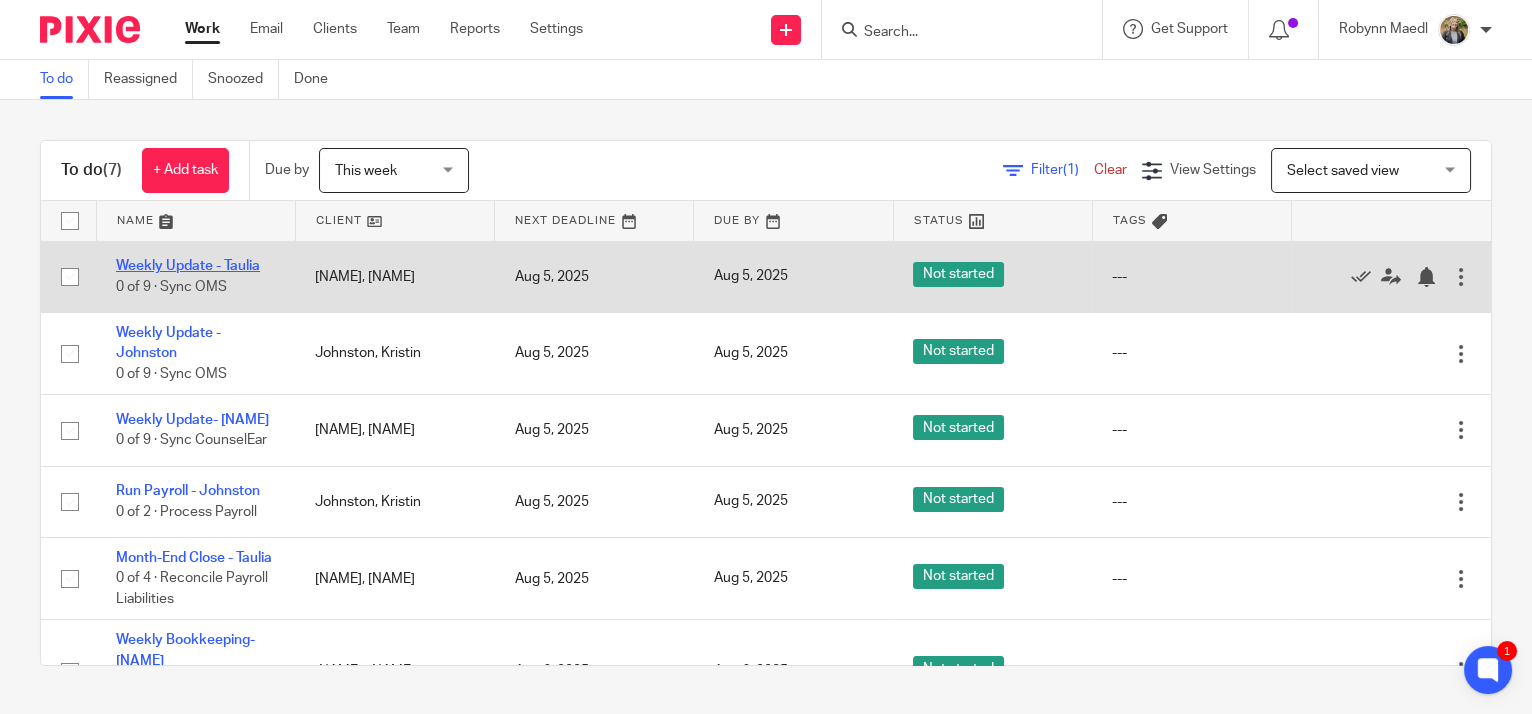 click on "Weekly Update - Taulia" at bounding box center (188, 266) 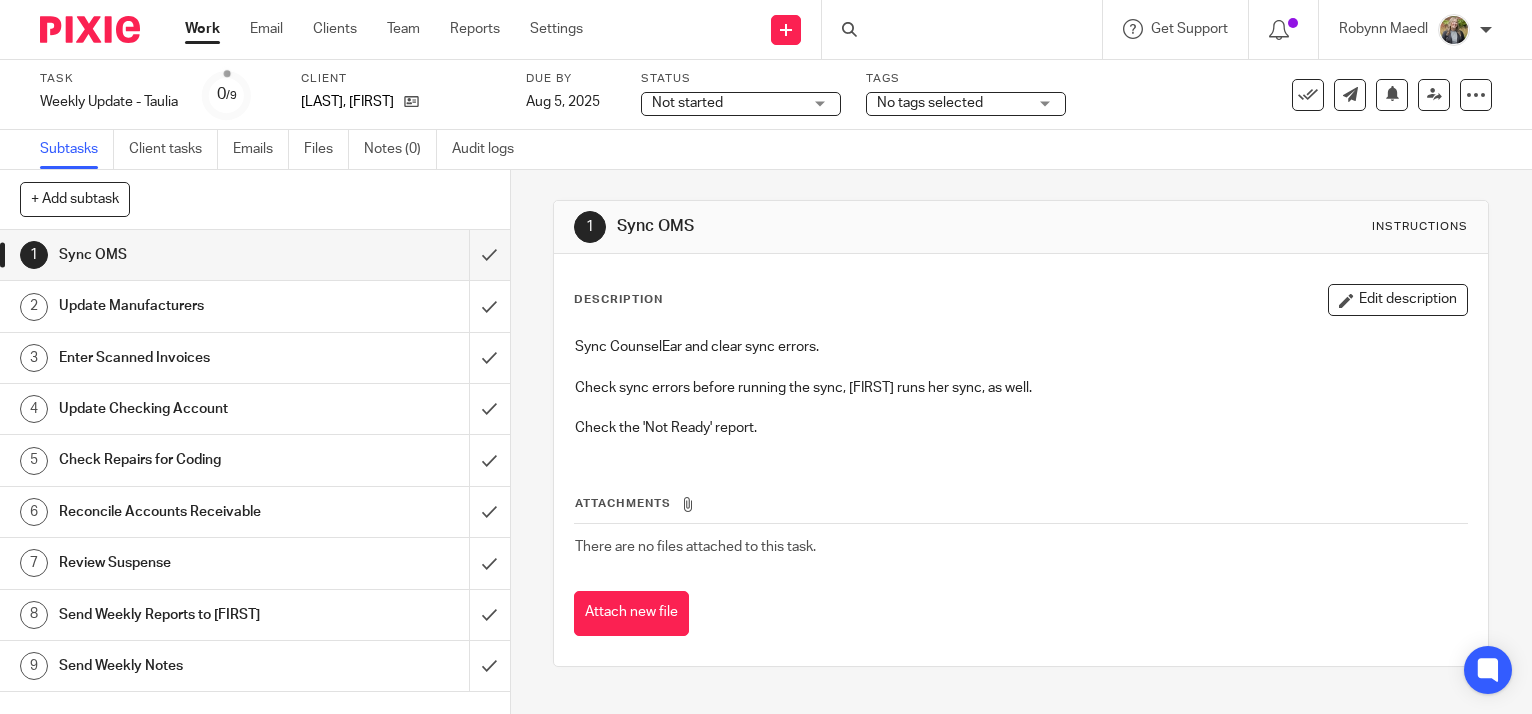 scroll, scrollTop: 0, scrollLeft: 0, axis: both 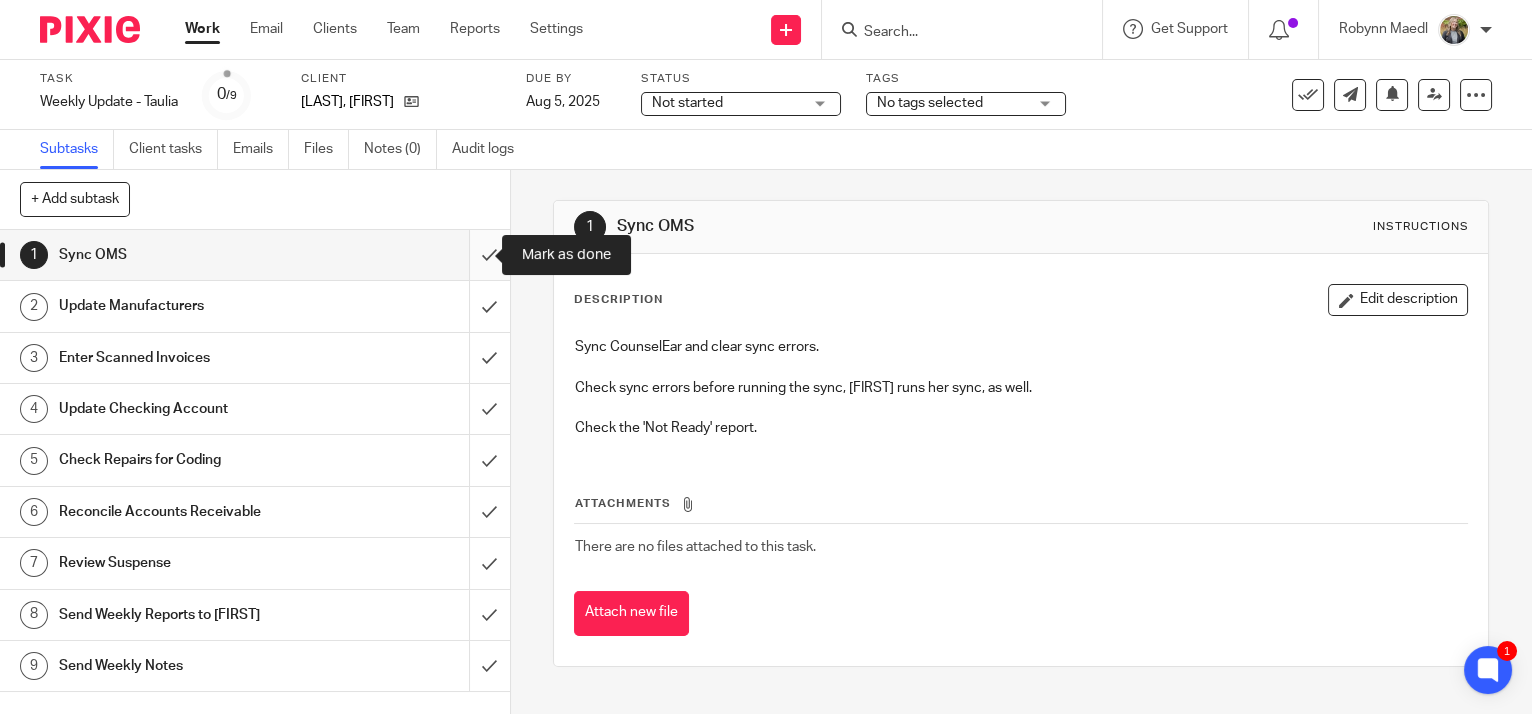click at bounding box center [255, 255] 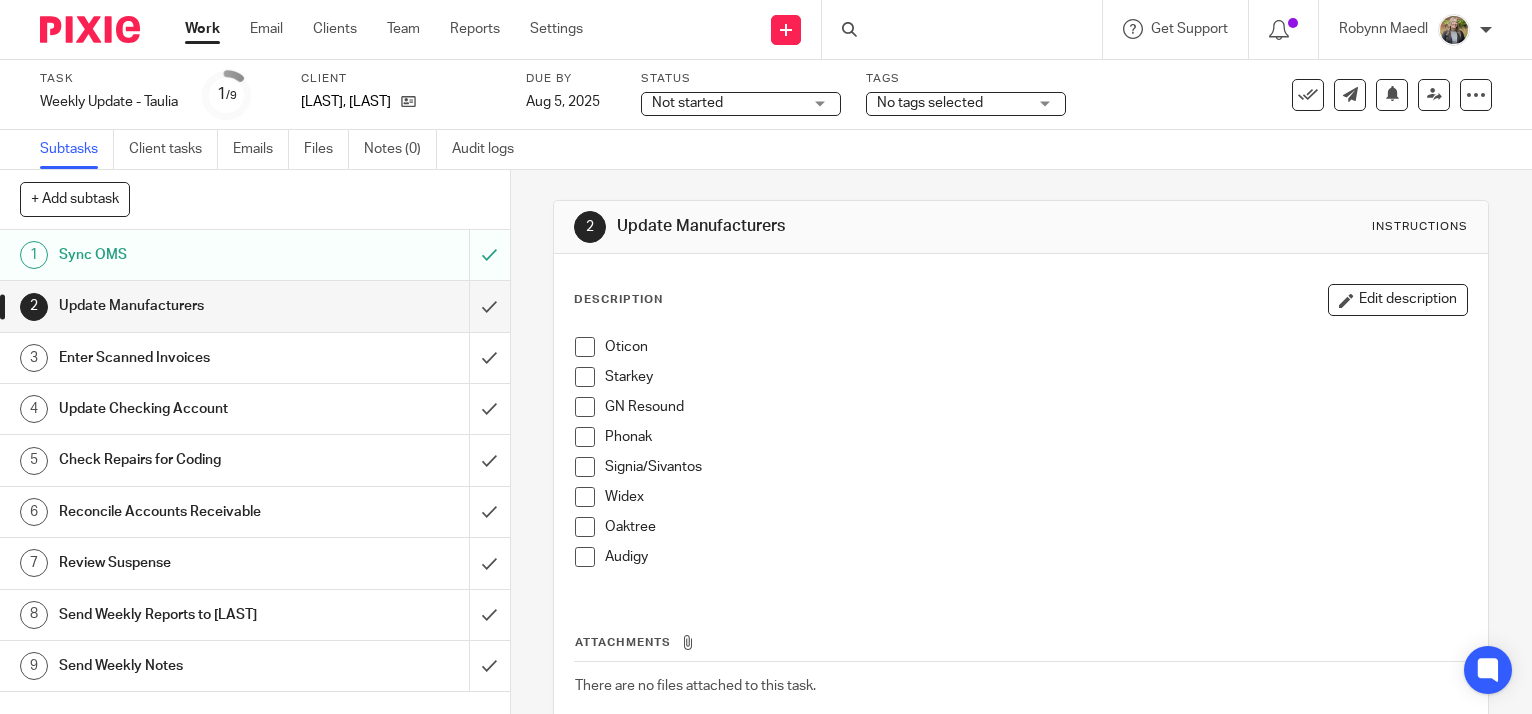 scroll, scrollTop: 0, scrollLeft: 0, axis: both 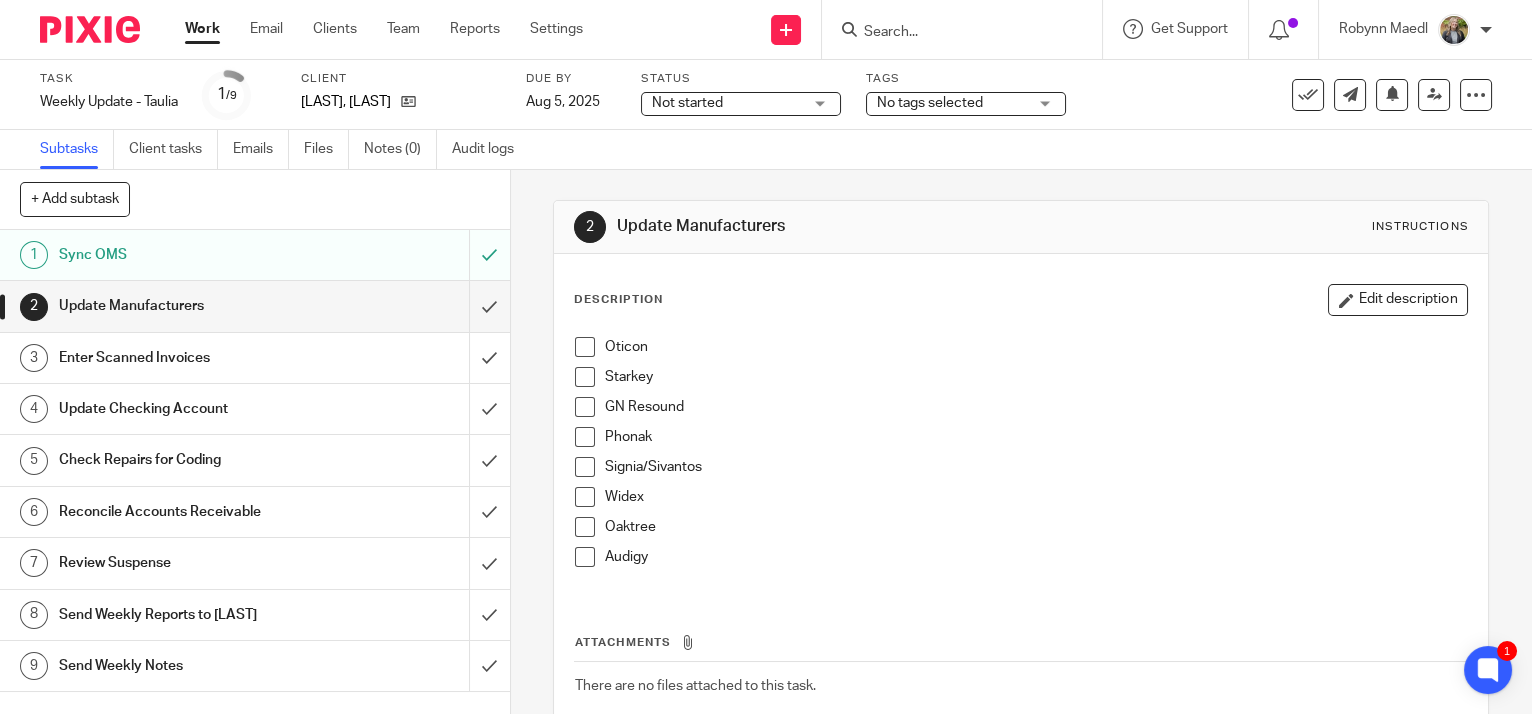 click at bounding box center (585, 347) 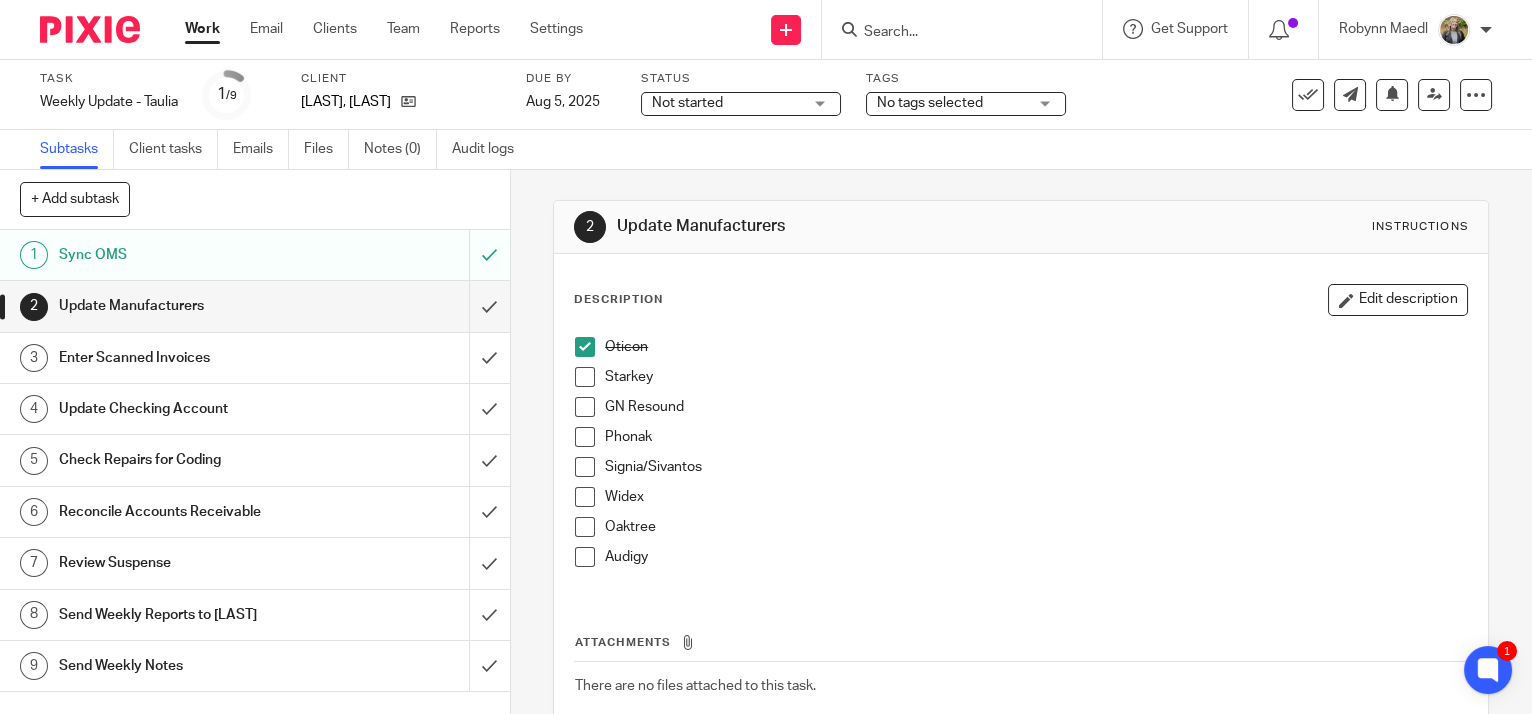 click at bounding box center [585, 377] 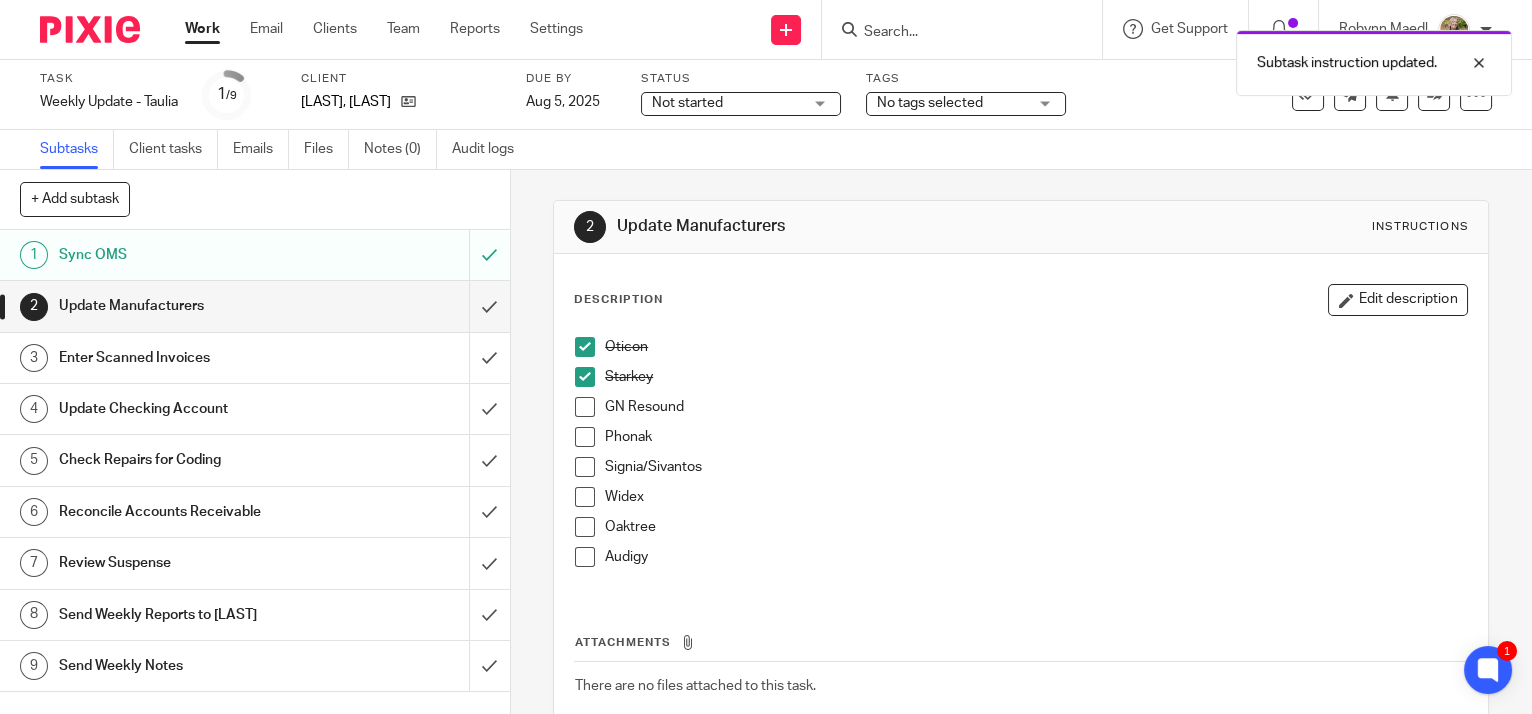 click at bounding box center (585, 407) 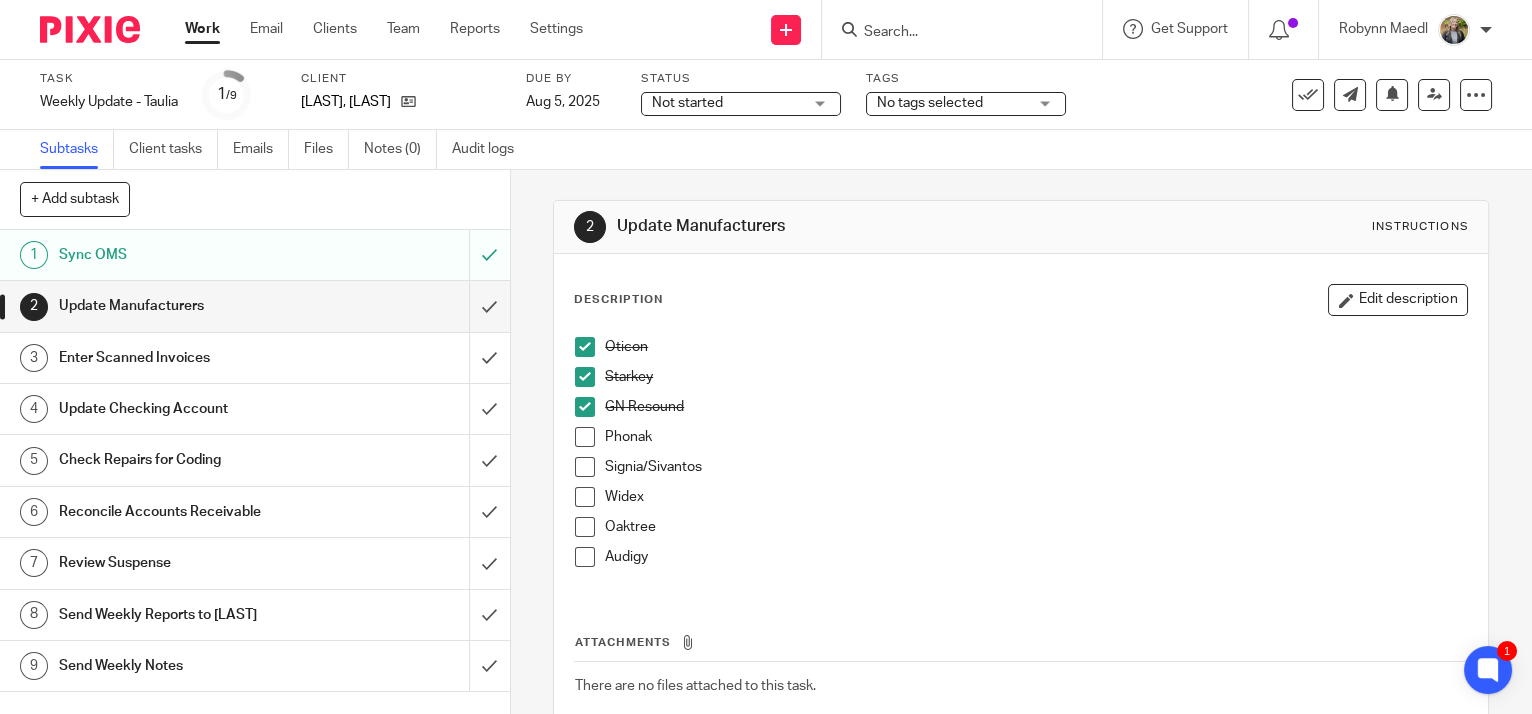 click at bounding box center (585, 437) 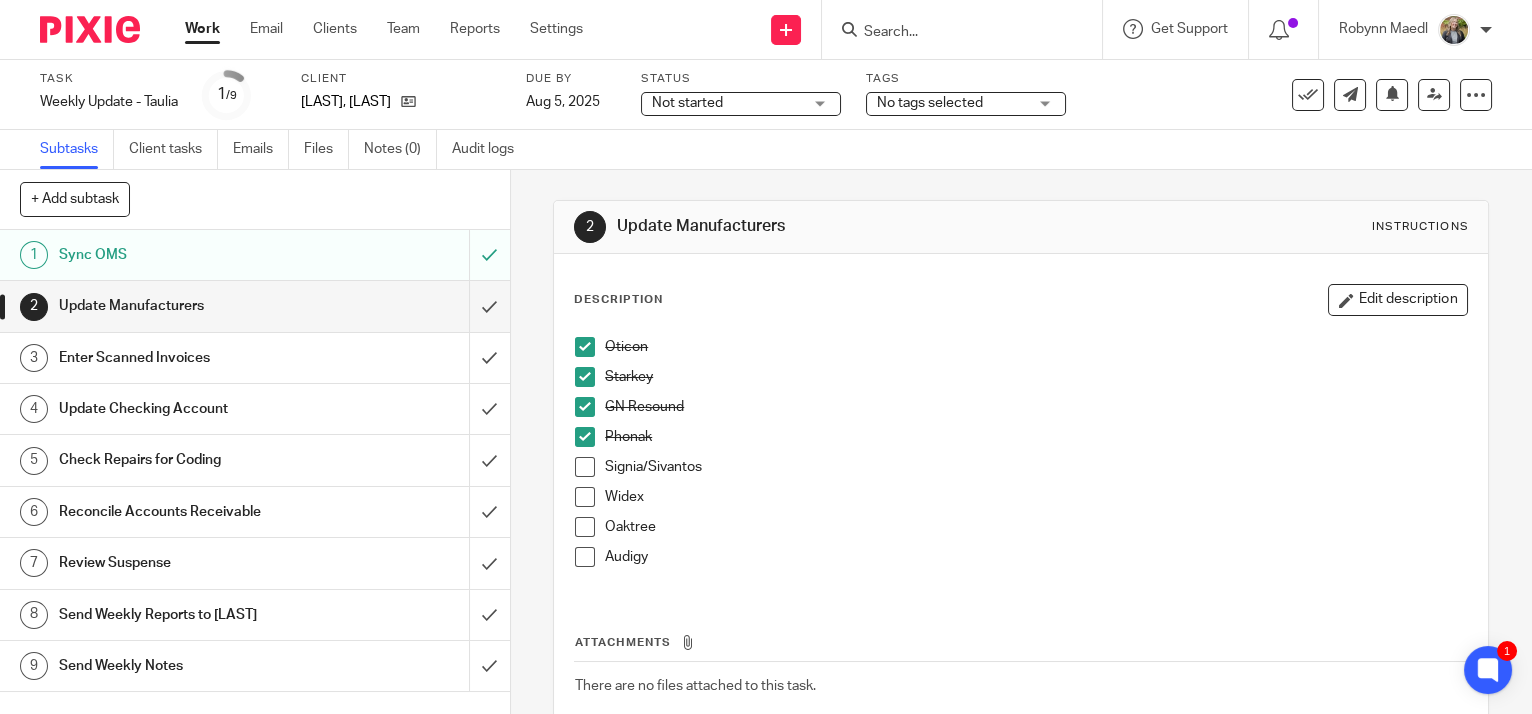 click at bounding box center [585, 467] 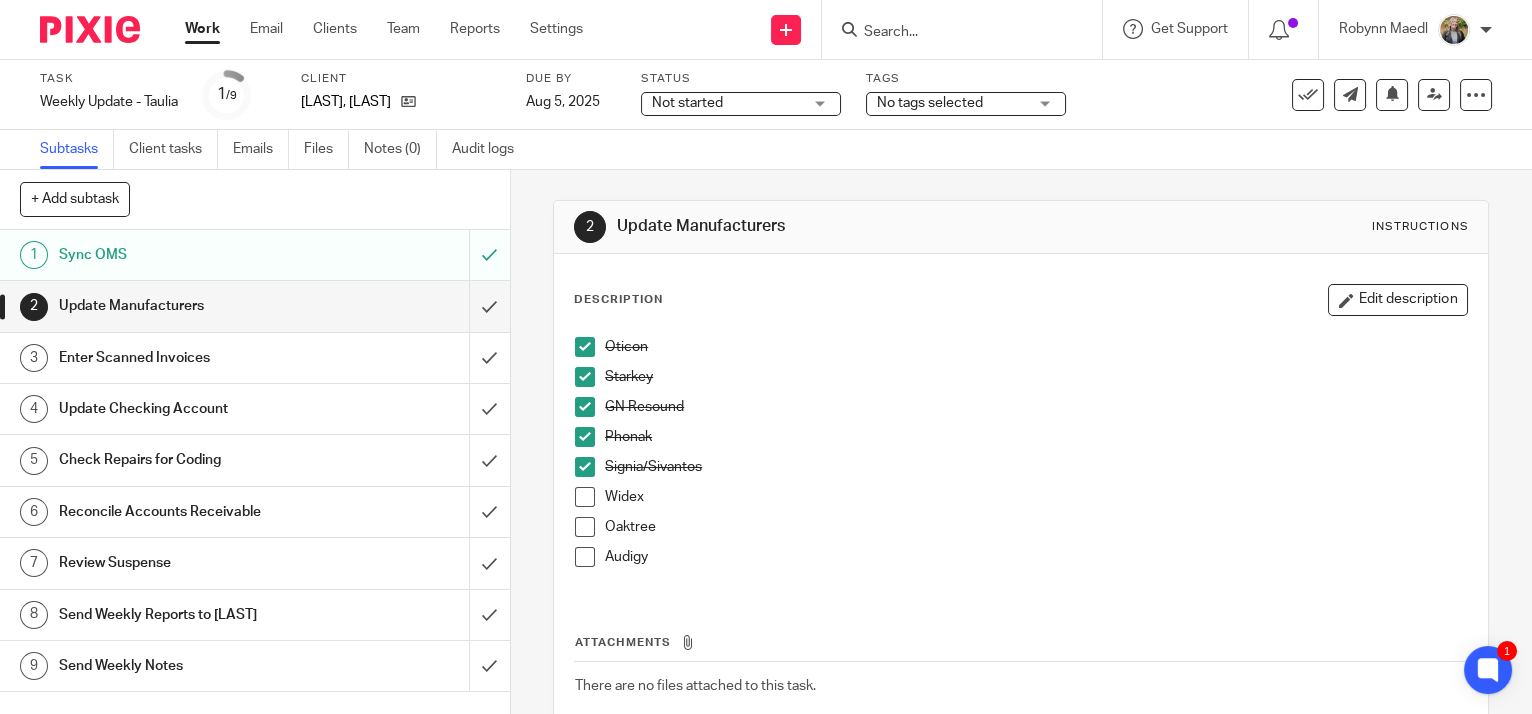 click on "Signia/Sivantos" at bounding box center [1021, 472] 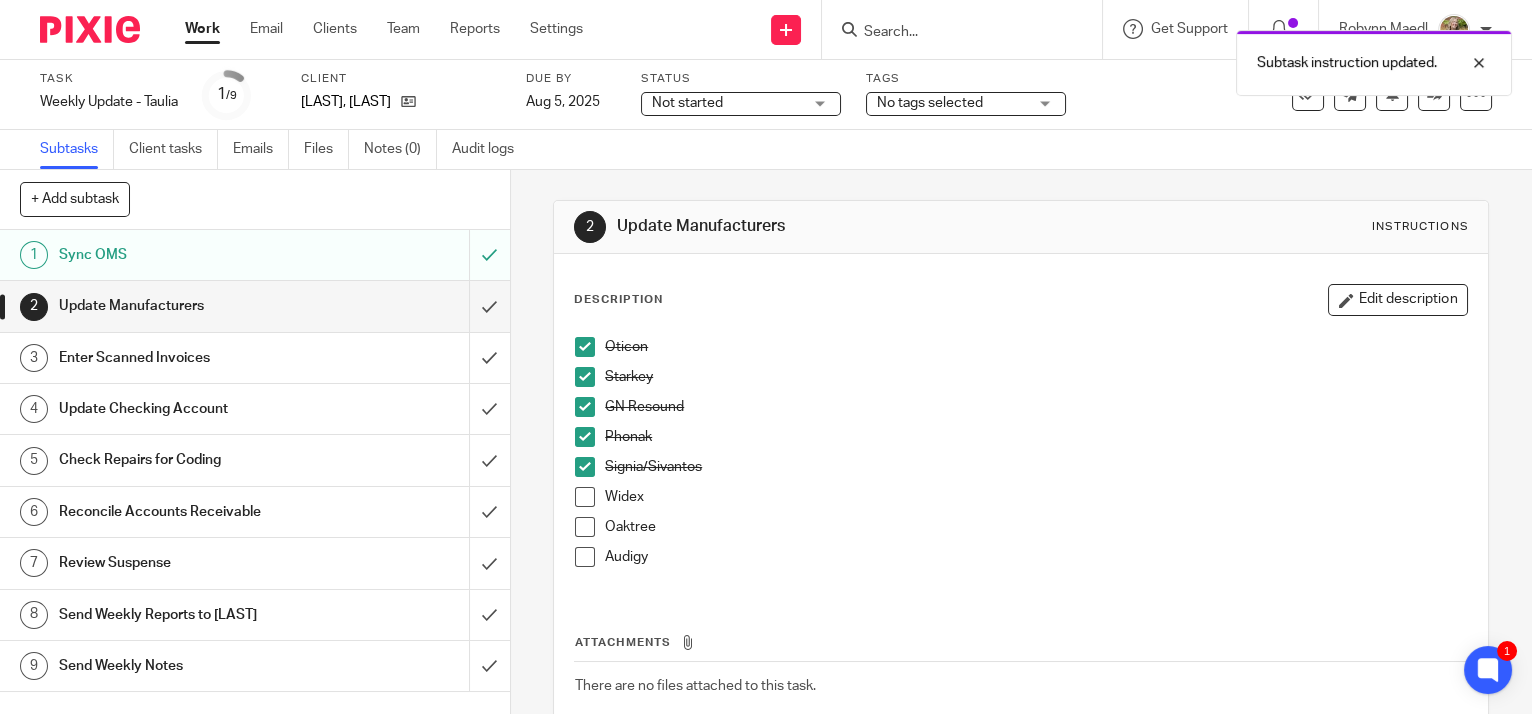 click at bounding box center [585, 497] 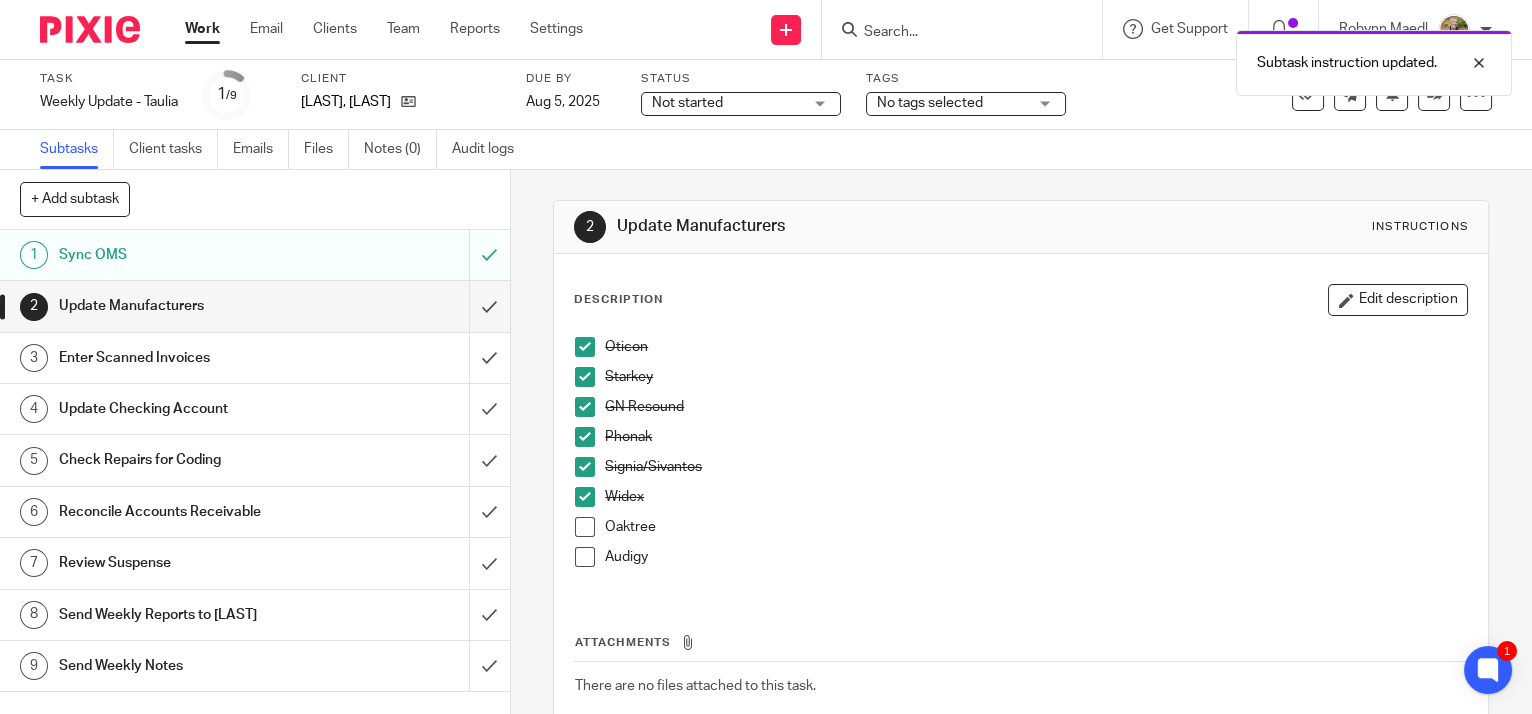 click at bounding box center (585, 527) 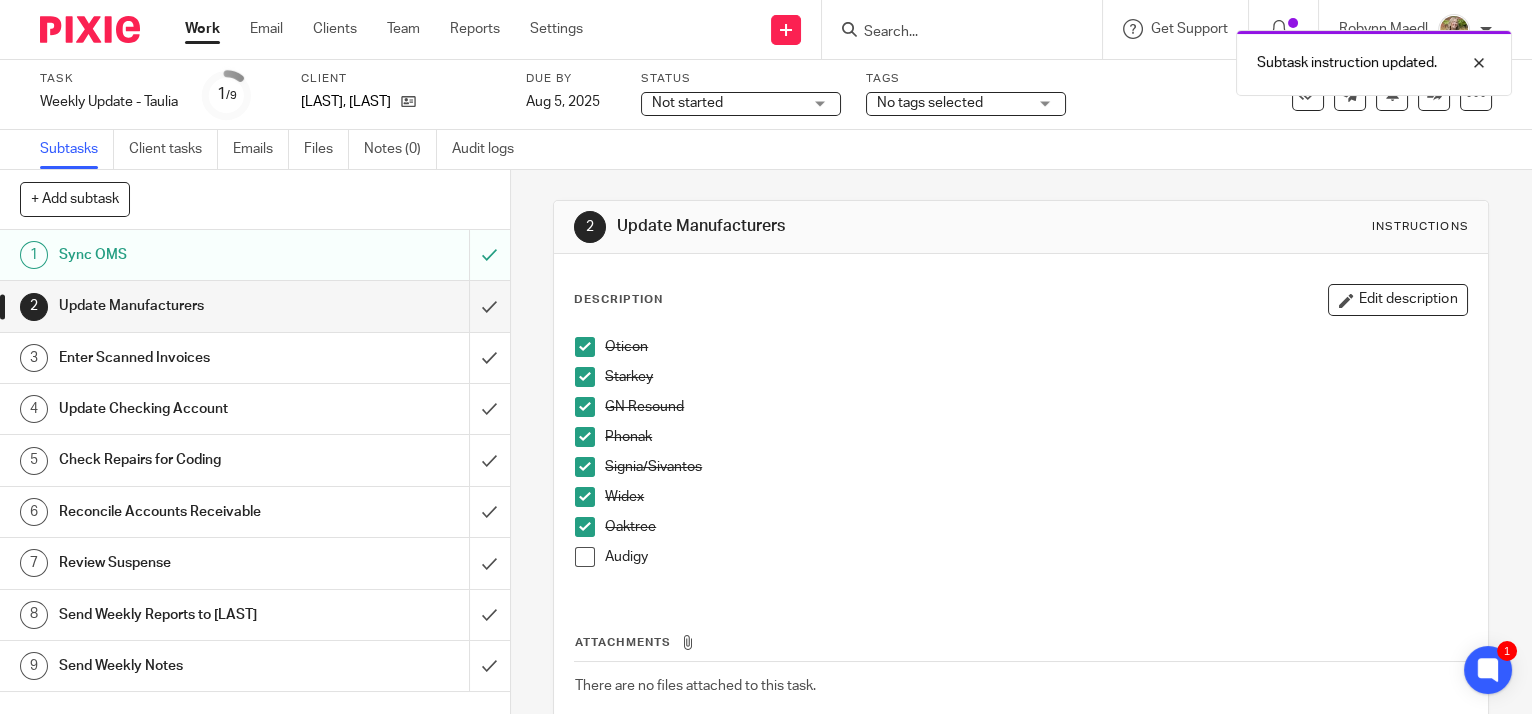 click at bounding box center [585, 557] 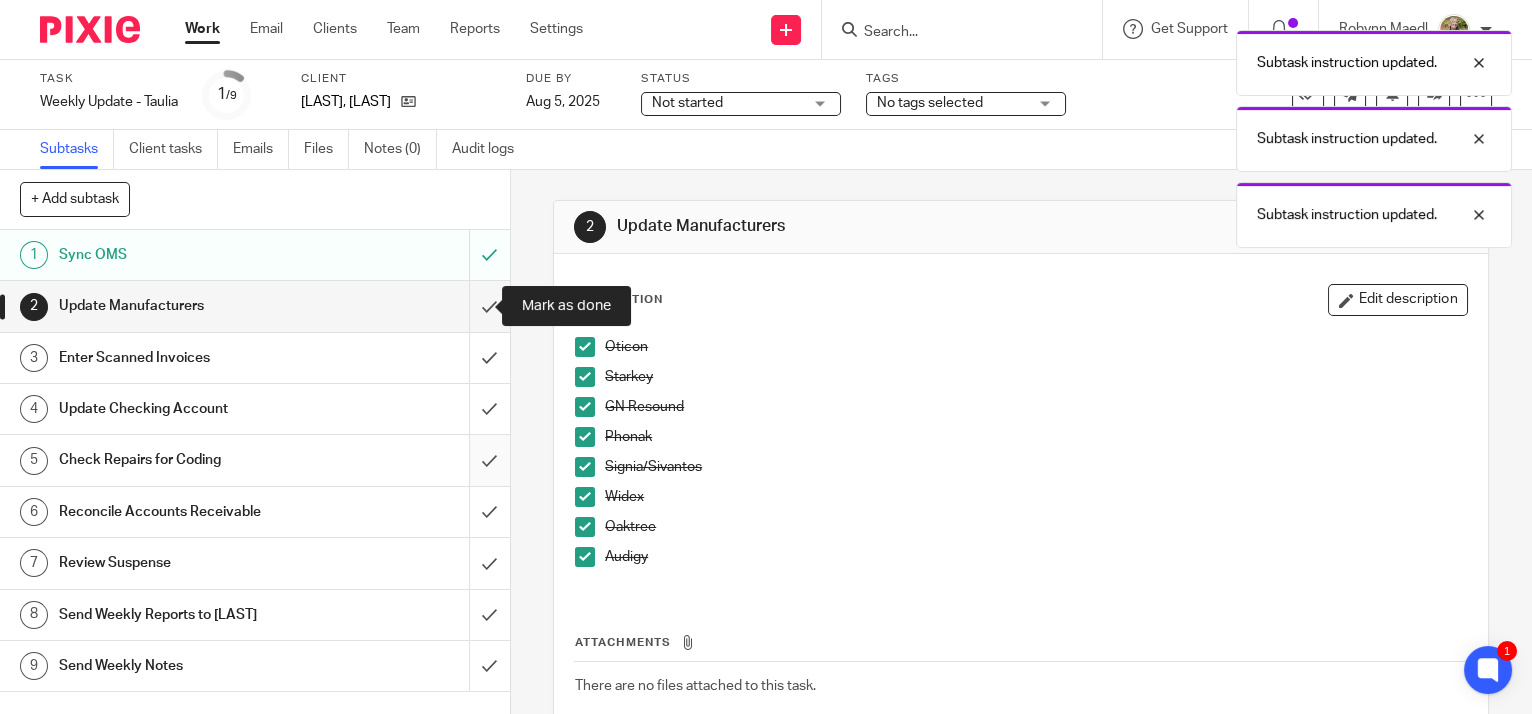 drag, startPoint x: 476, startPoint y: 299, endPoint x: 478, endPoint y: 461, distance: 162.01234 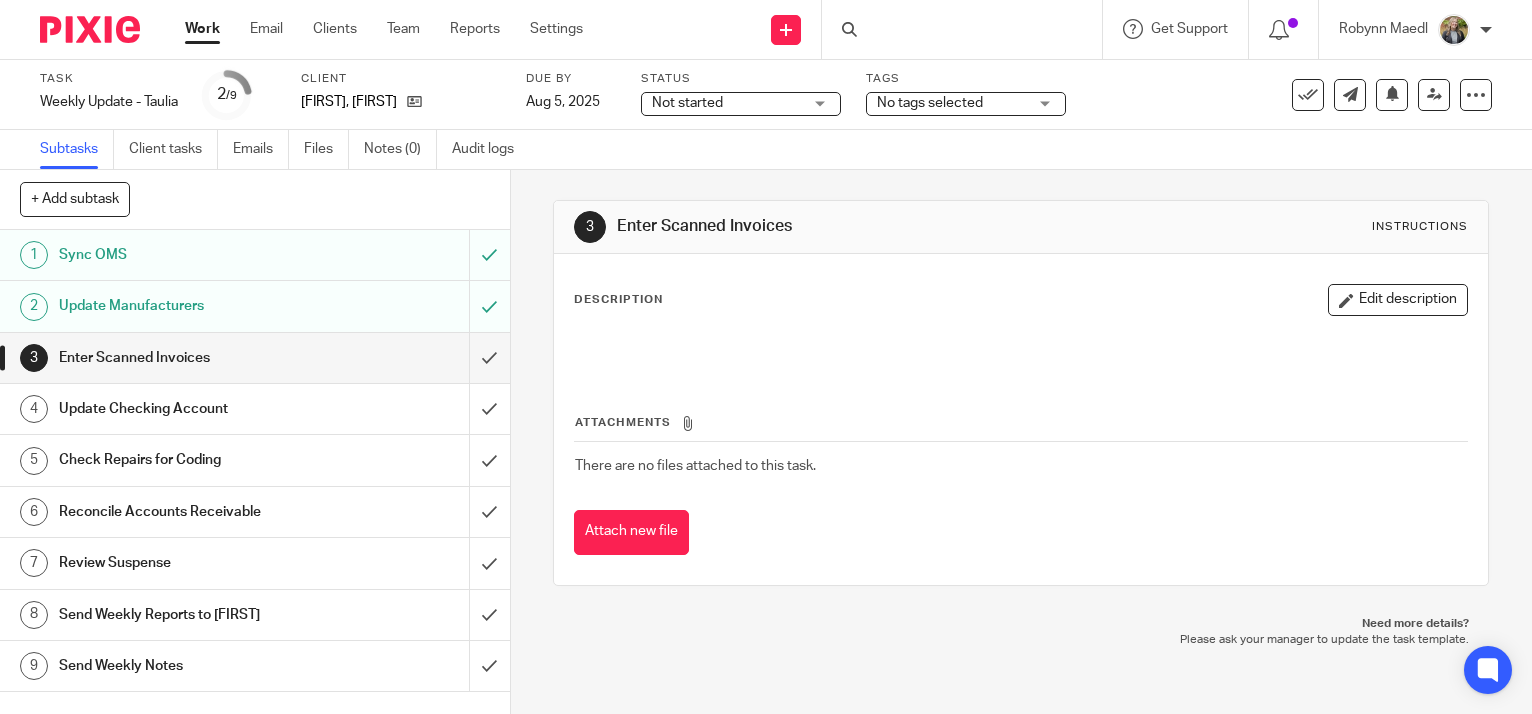 scroll, scrollTop: 0, scrollLeft: 0, axis: both 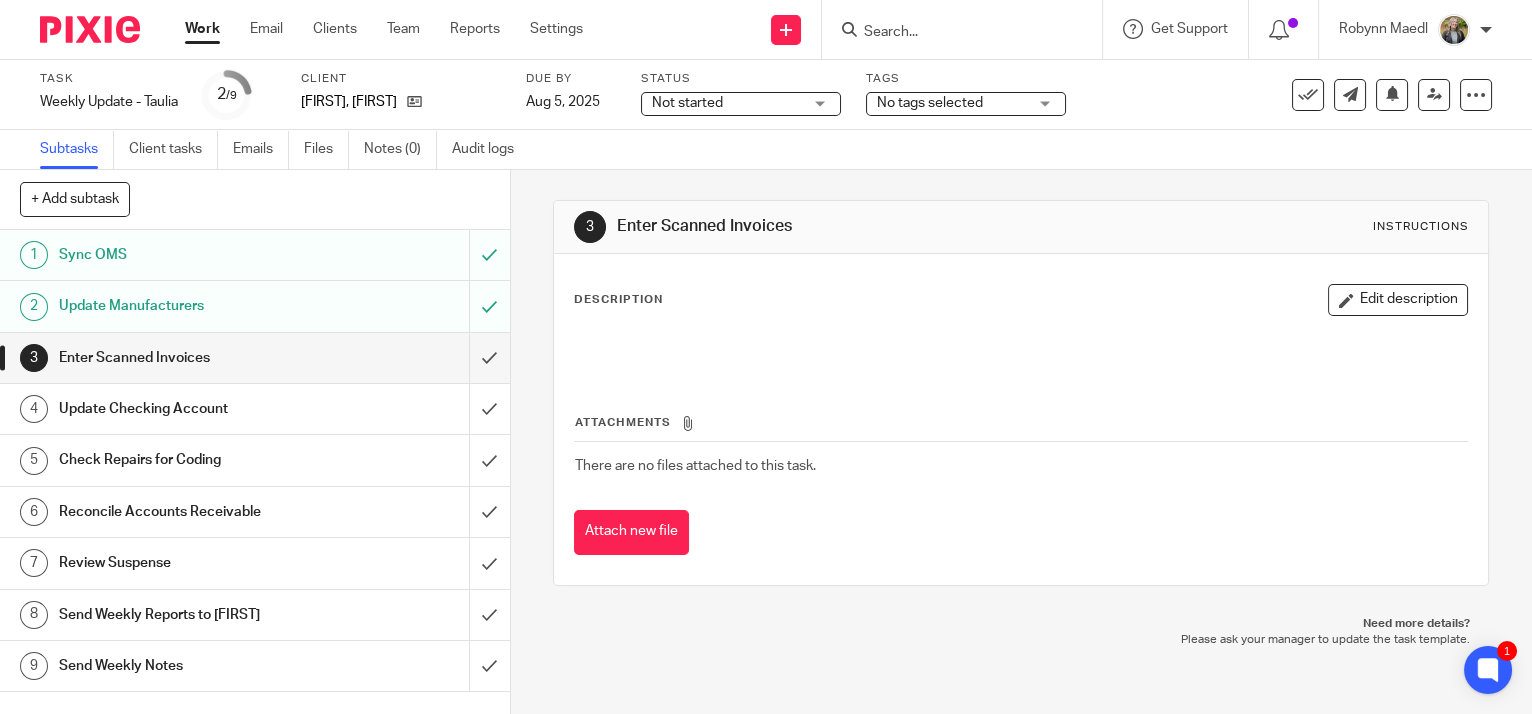 click on "Attachments     There are no files attached to this task.   Attach new file" at bounding box center (1021, 464) 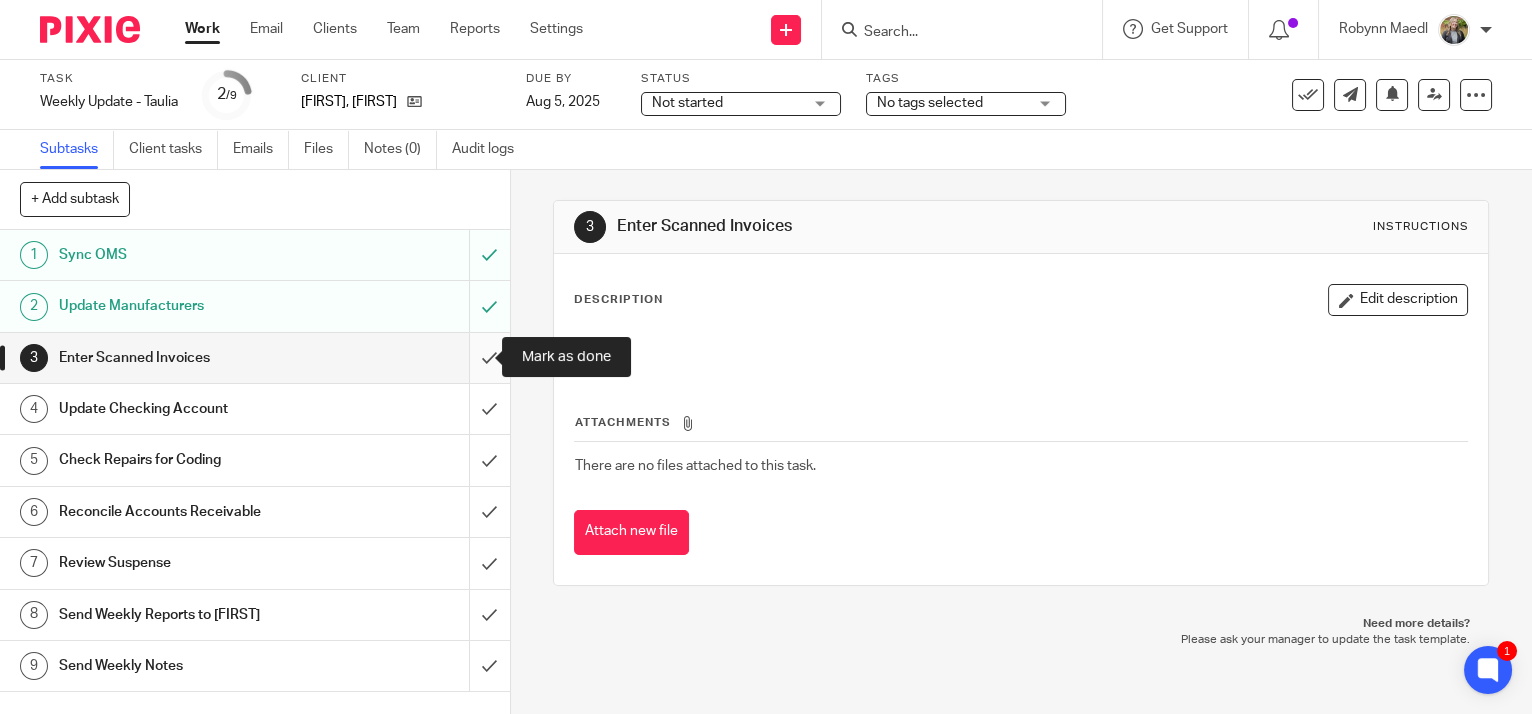 click at bounding box center (255, 358) 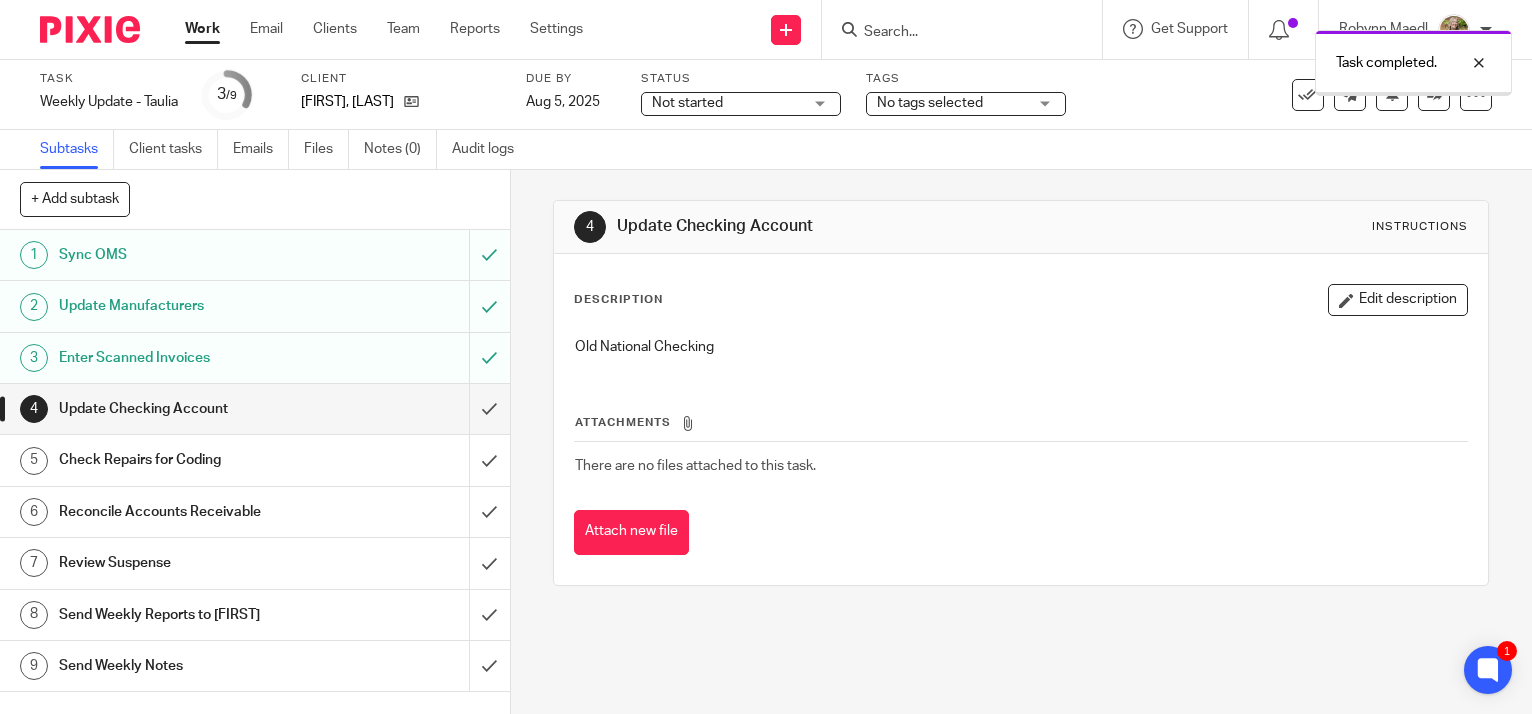 scroll, scrollTop: 0, scrollLeft: 0, axis: both 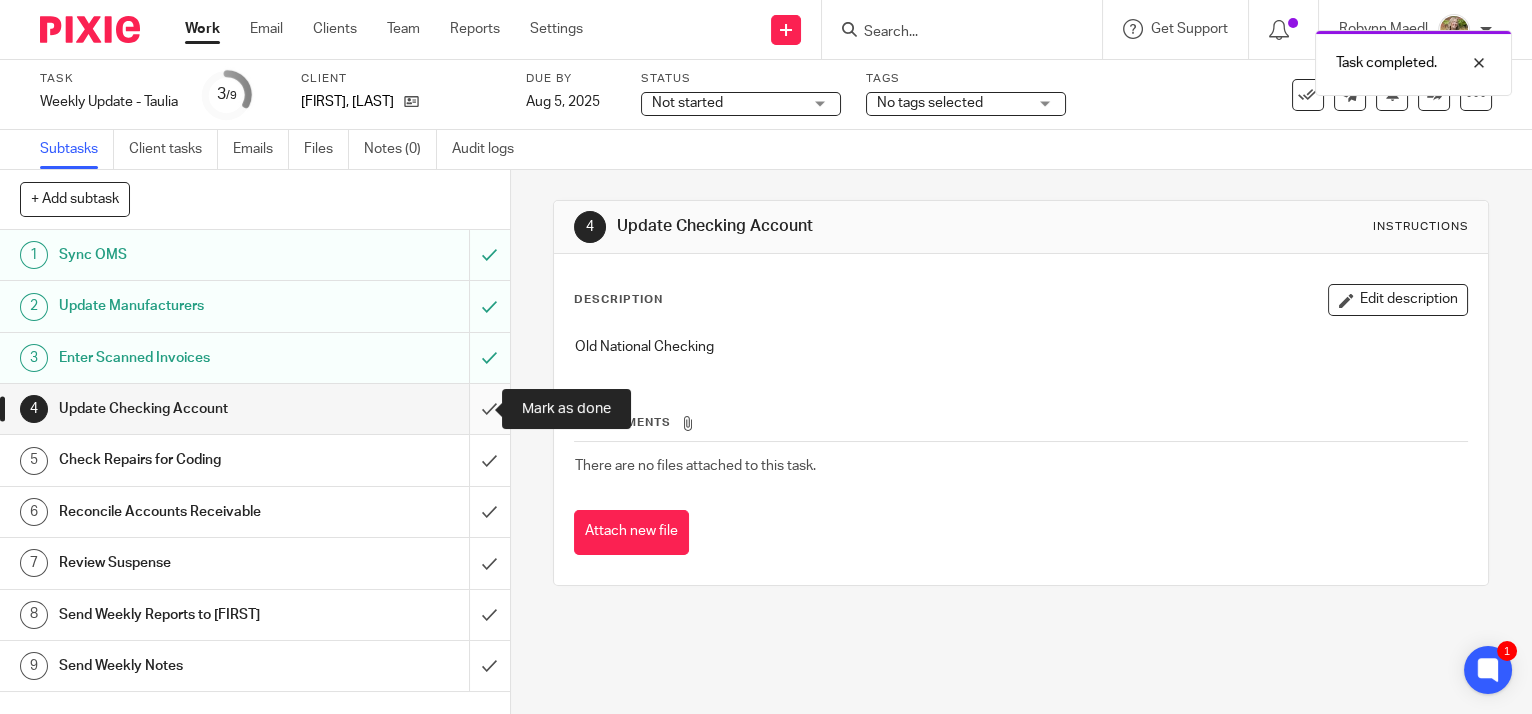 click at bounding box center [255, 409] 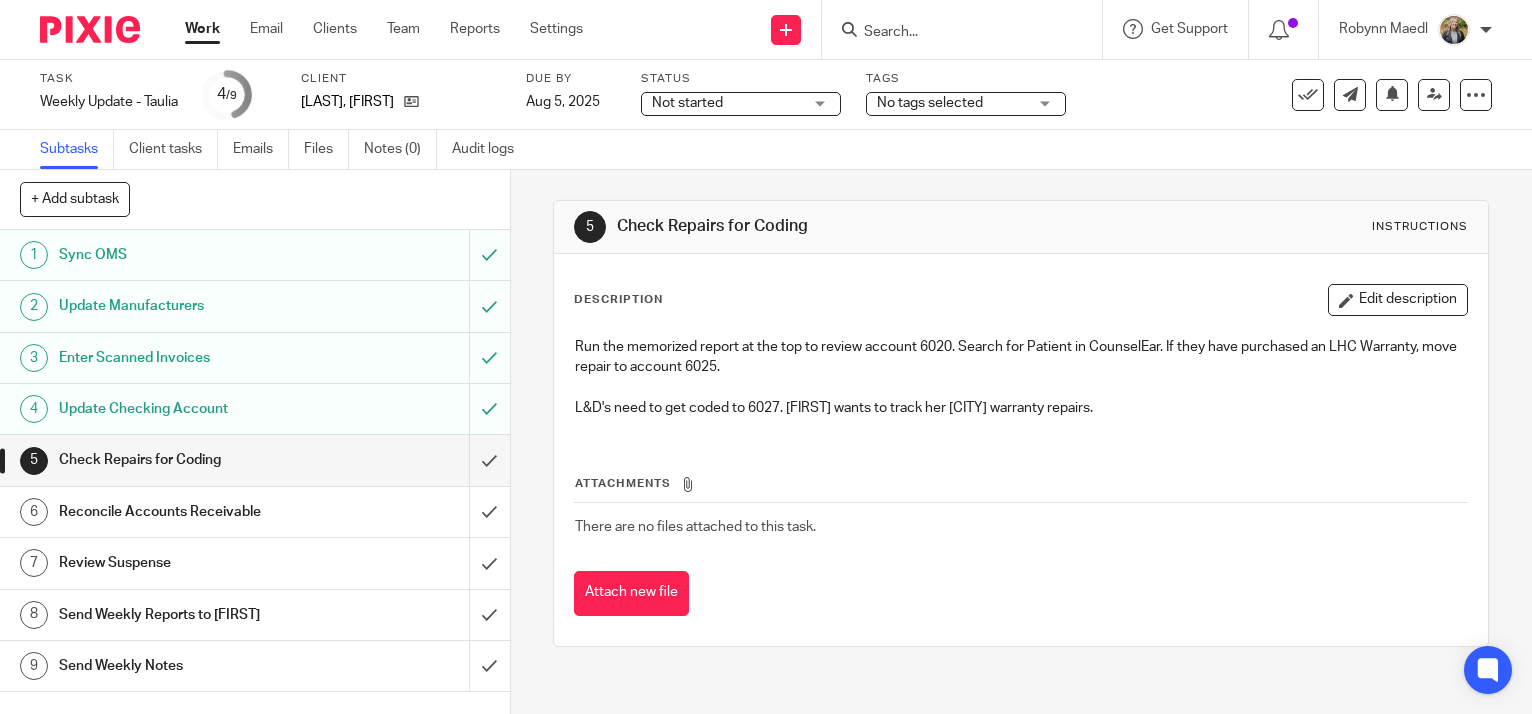 scroll, scrollTop: 0, scrollLeft: 0, axis: both 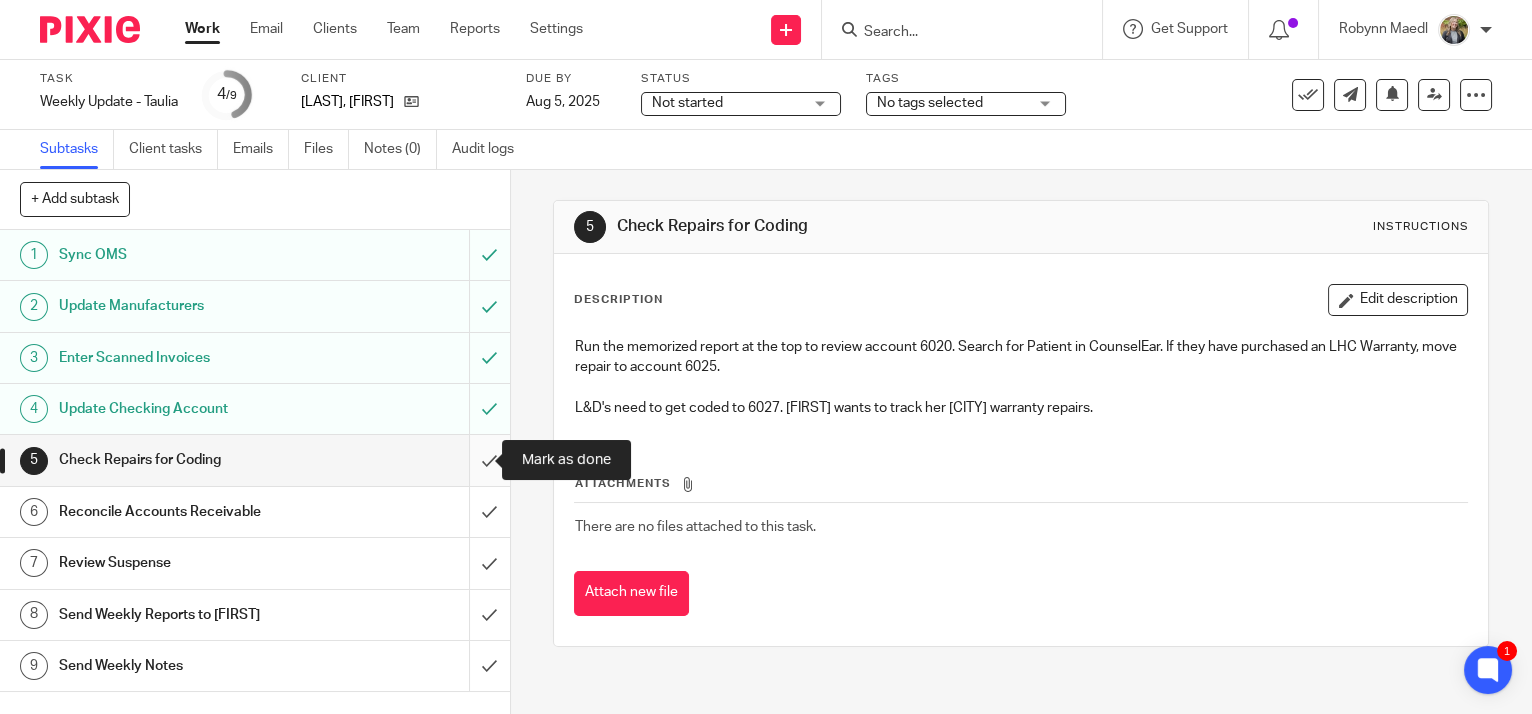click at bounding box center (255, 460) 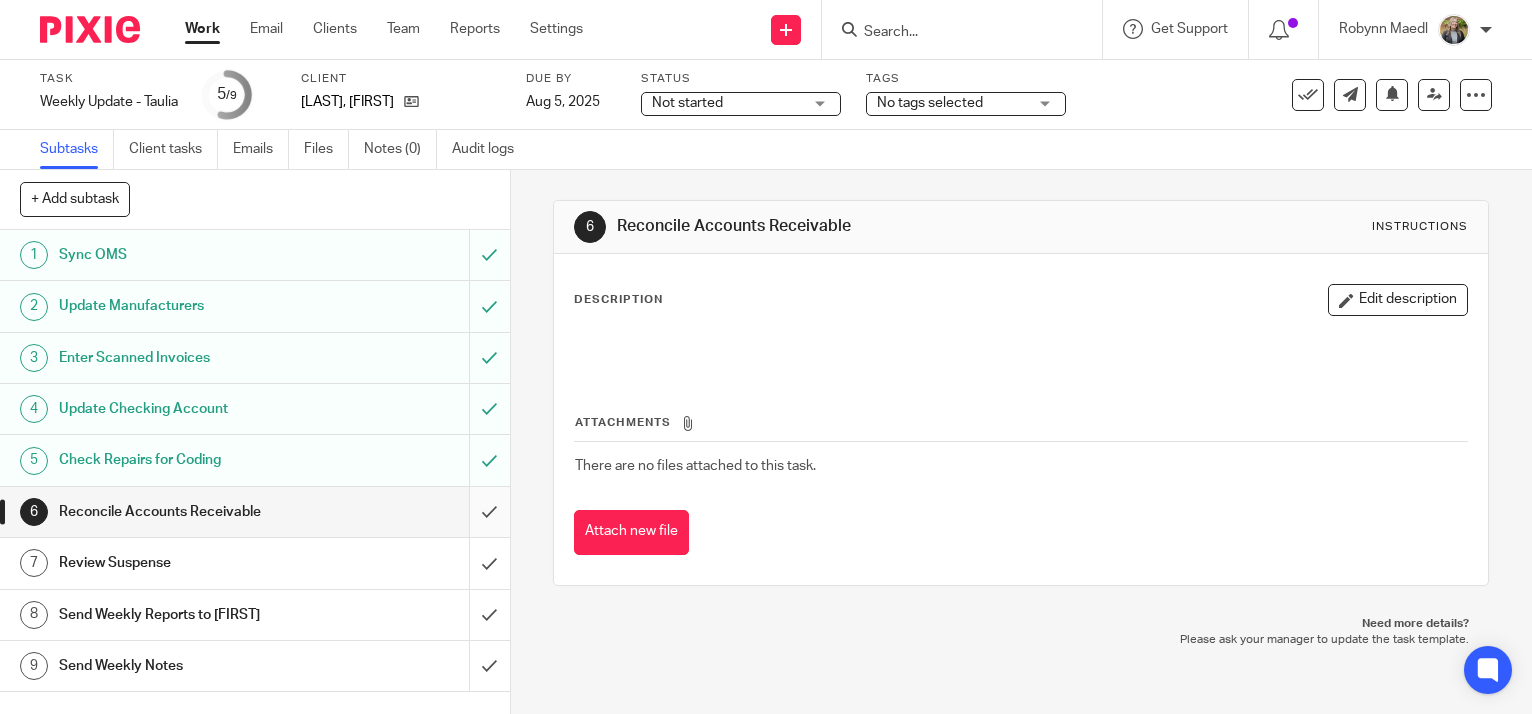 scroll, scrollTop: 0, scrollLeft: 0, axis: both 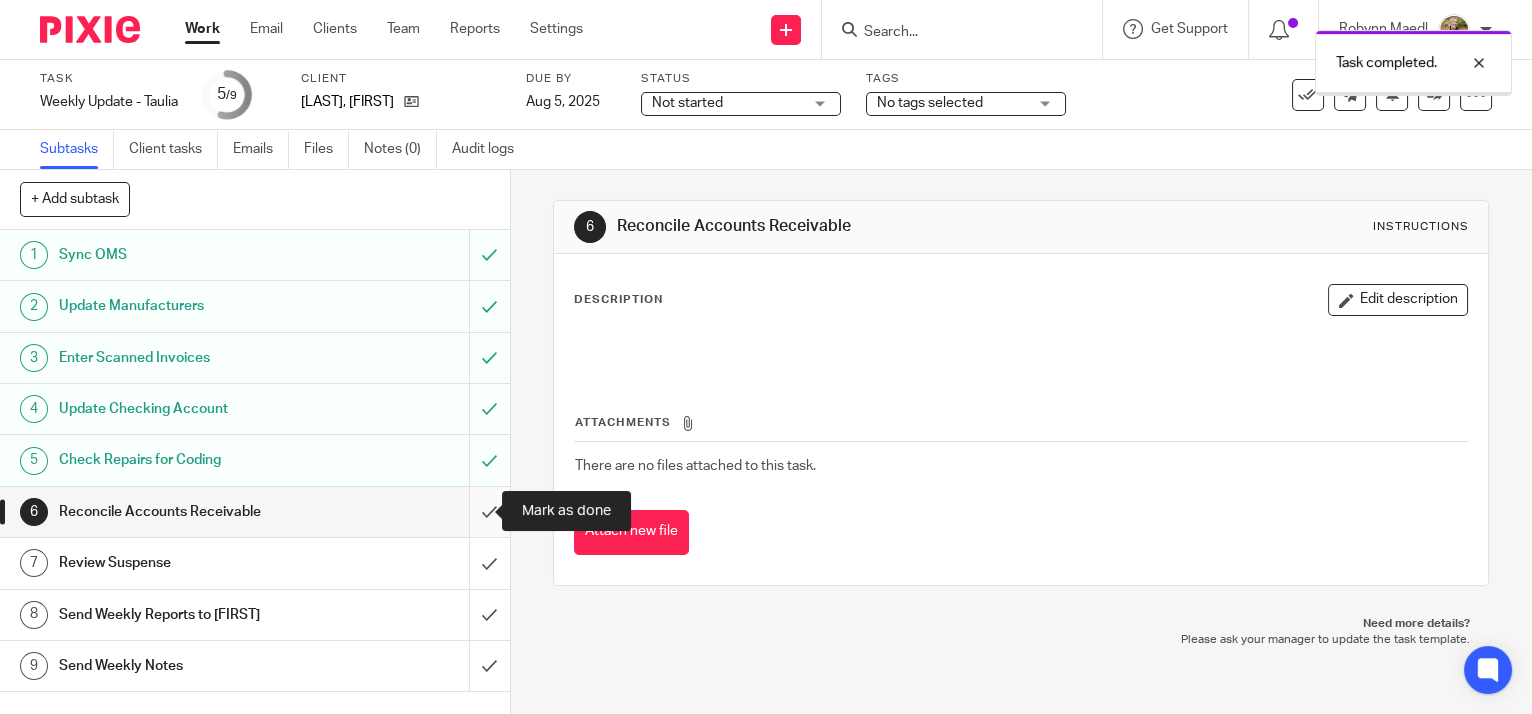 click at bounding box center [255, 512] 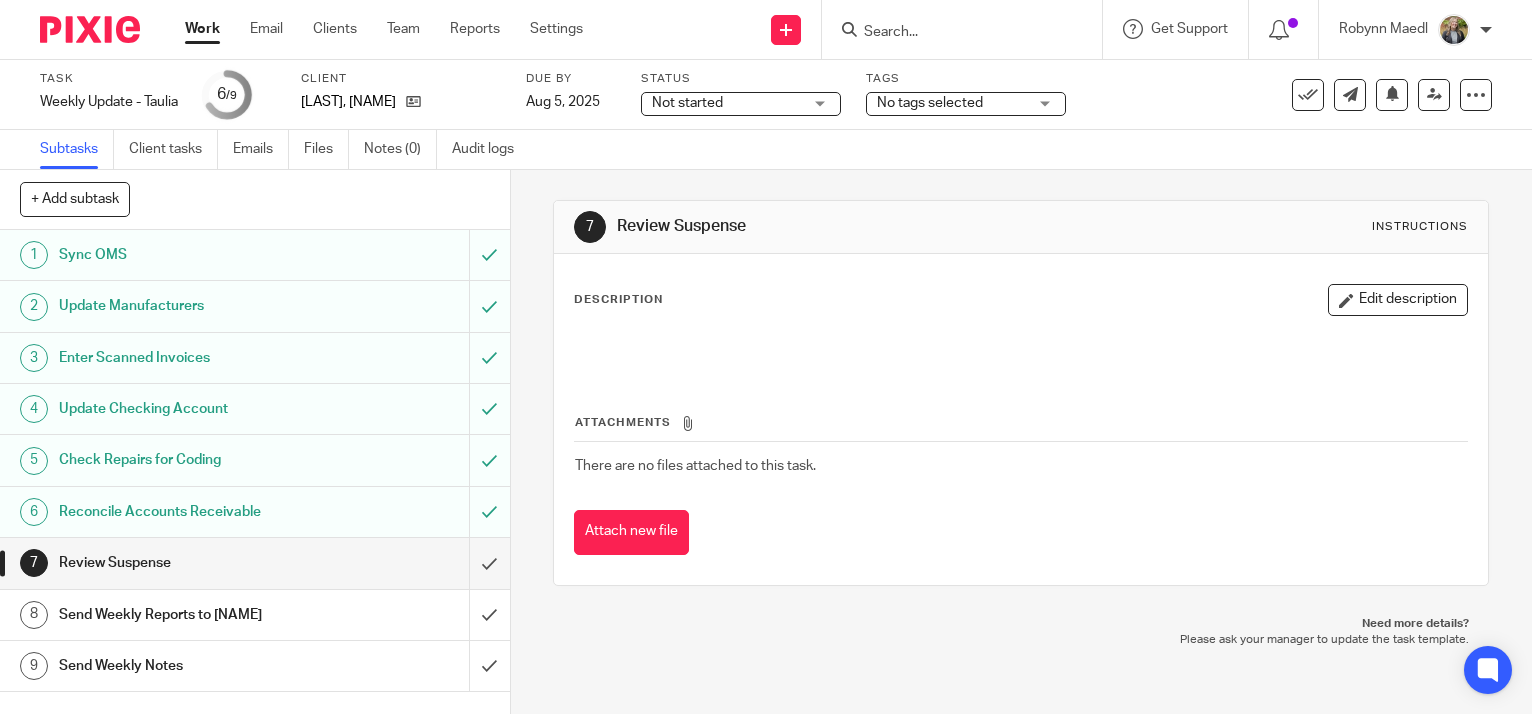 scroll, scrollTop: 0, scrollLeft: 0, axis: both 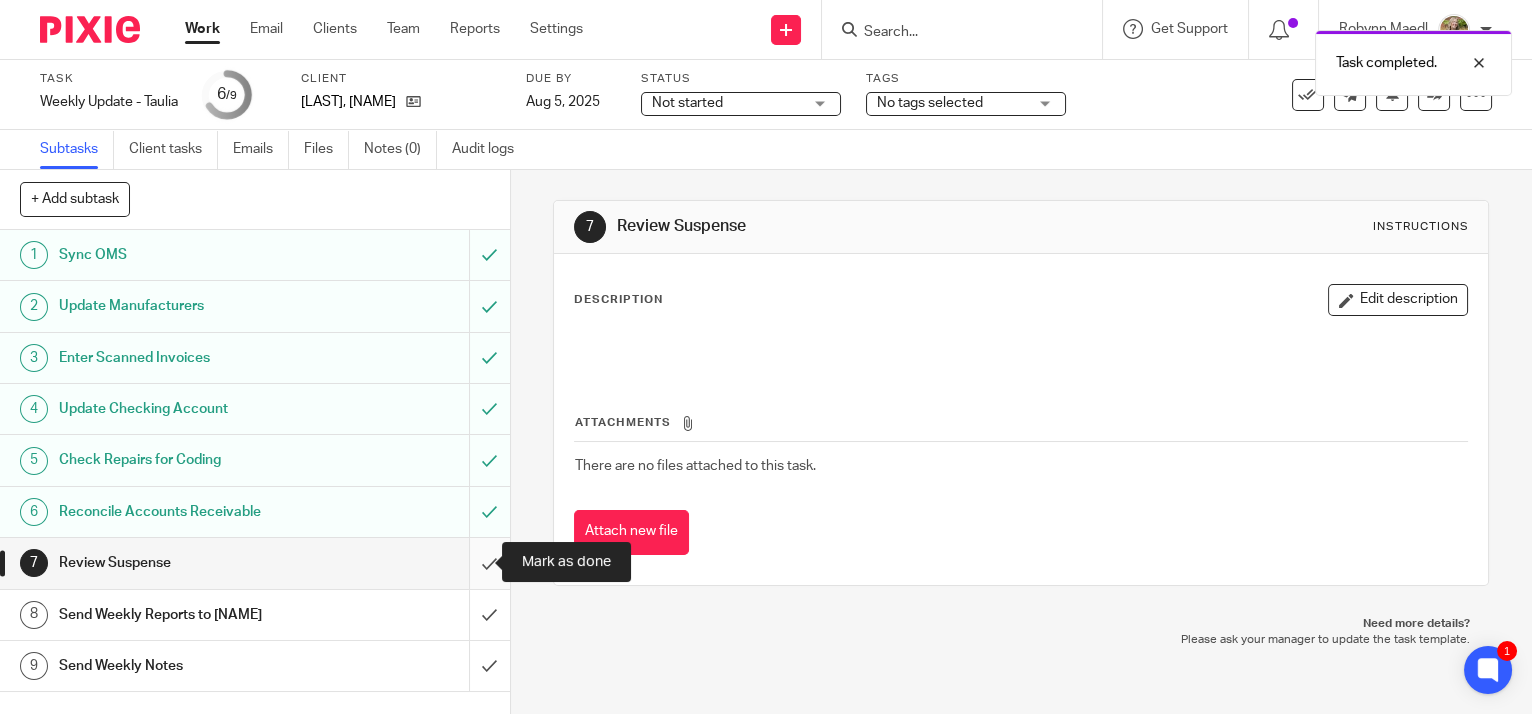 click at bounding box center [255, 563] 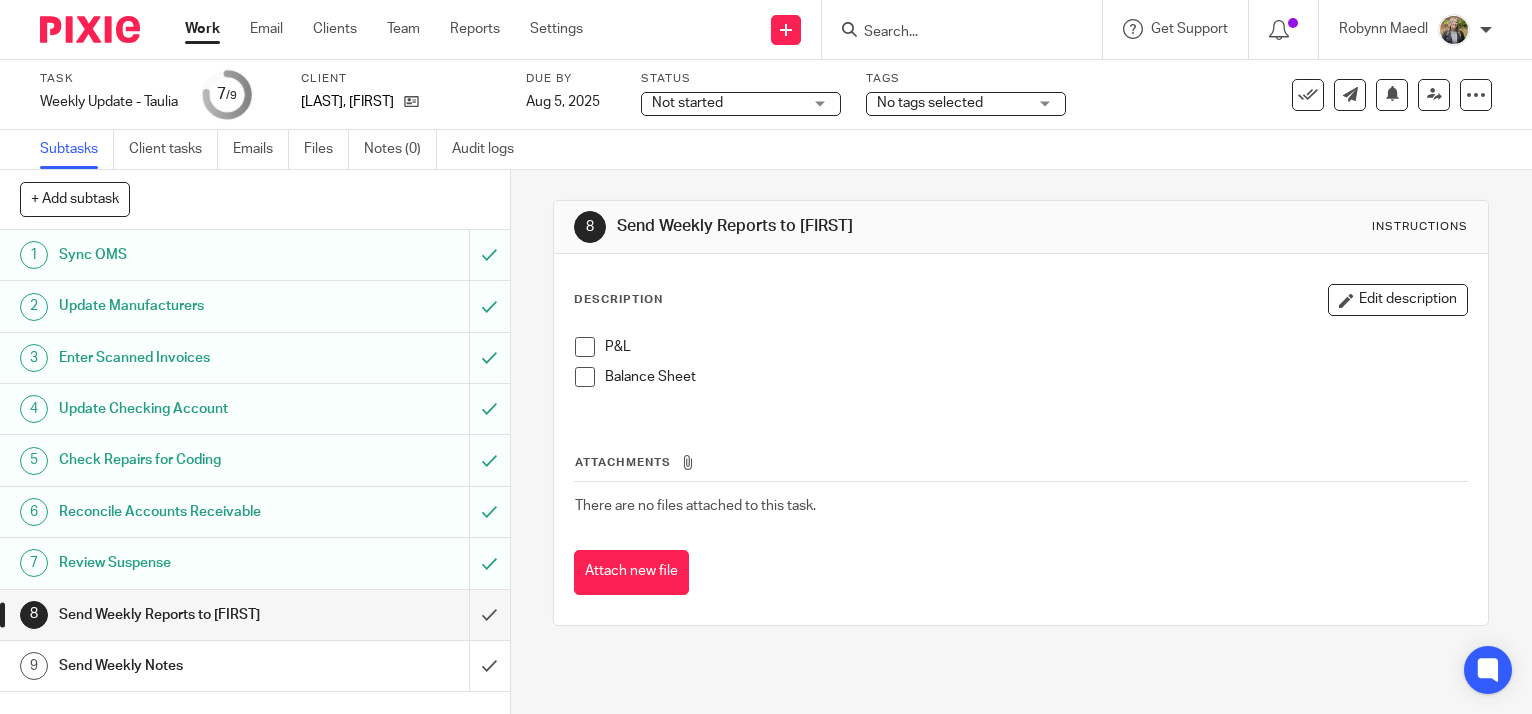 scroll, scrollTop: 0, scrollLeft: 0, axis: both 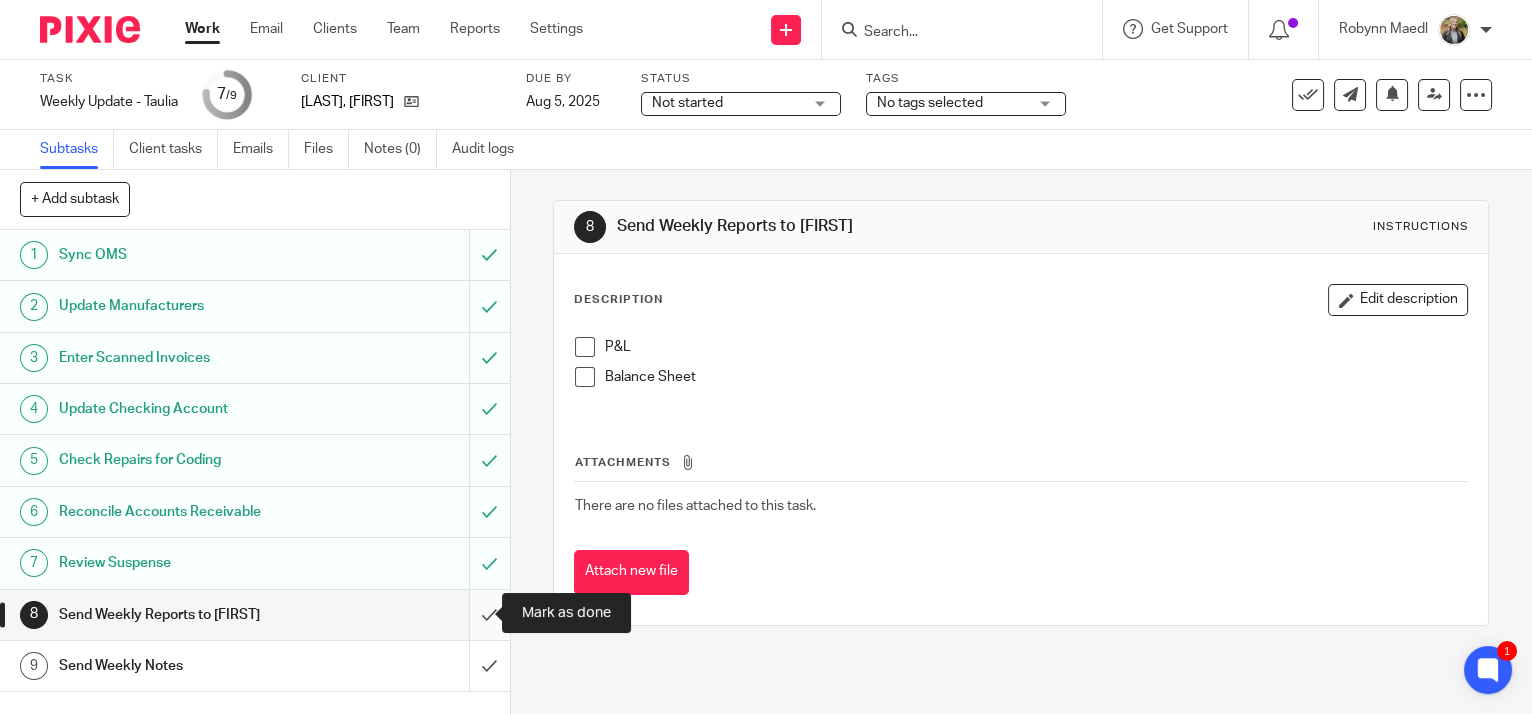 click at bounding box center (255, 615) 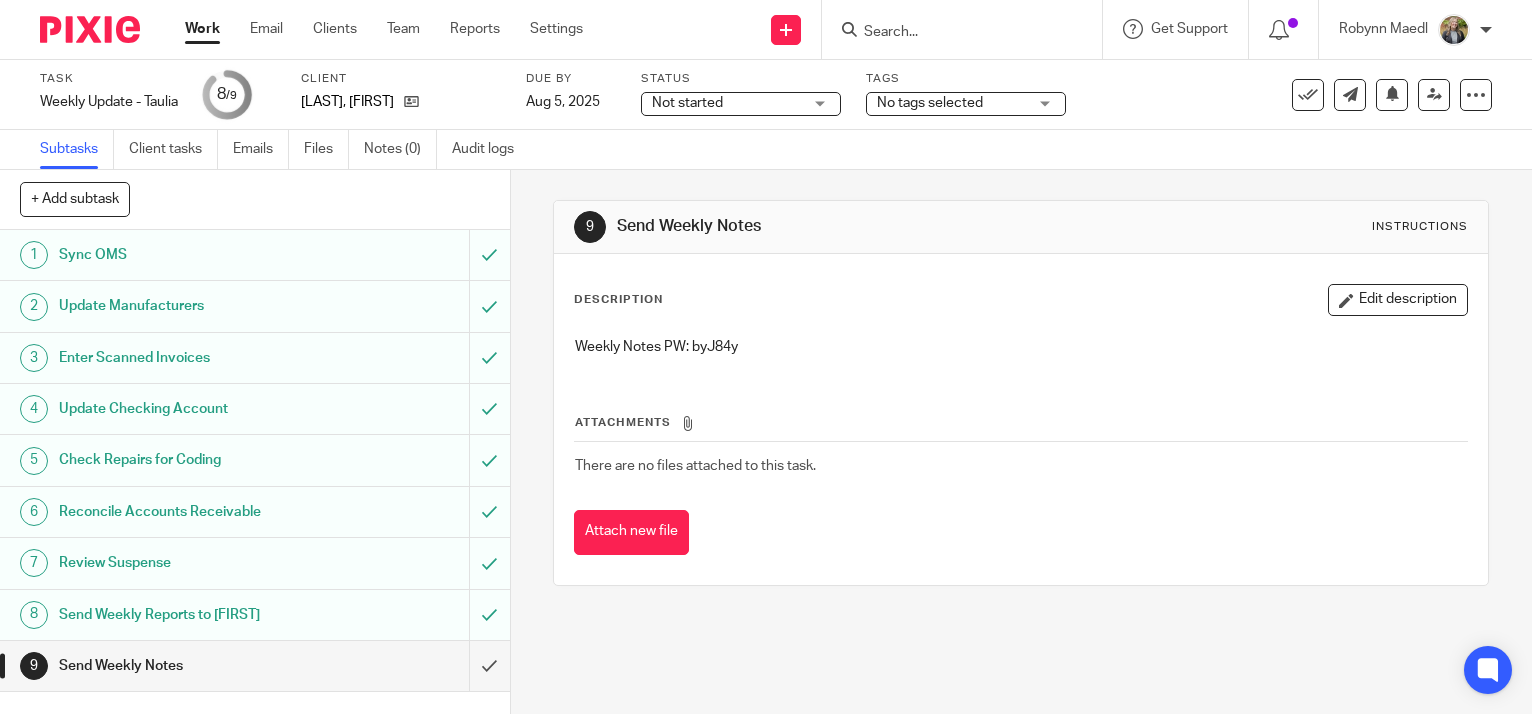 scroll, scrollTop: 0, scrollLeft: 0, axis: both 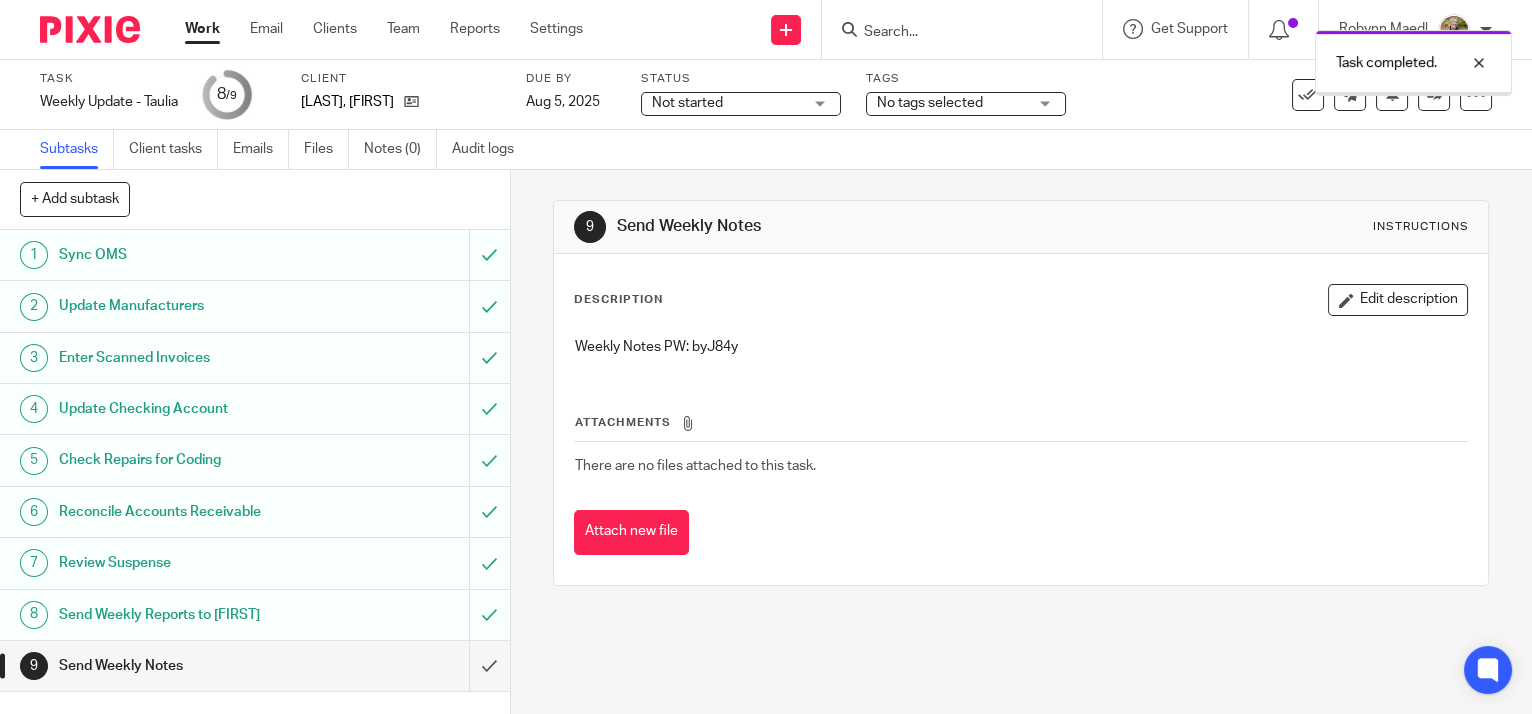 click on "Weekly Notes PW: byJ84y" at bounding box center [1021, 347] 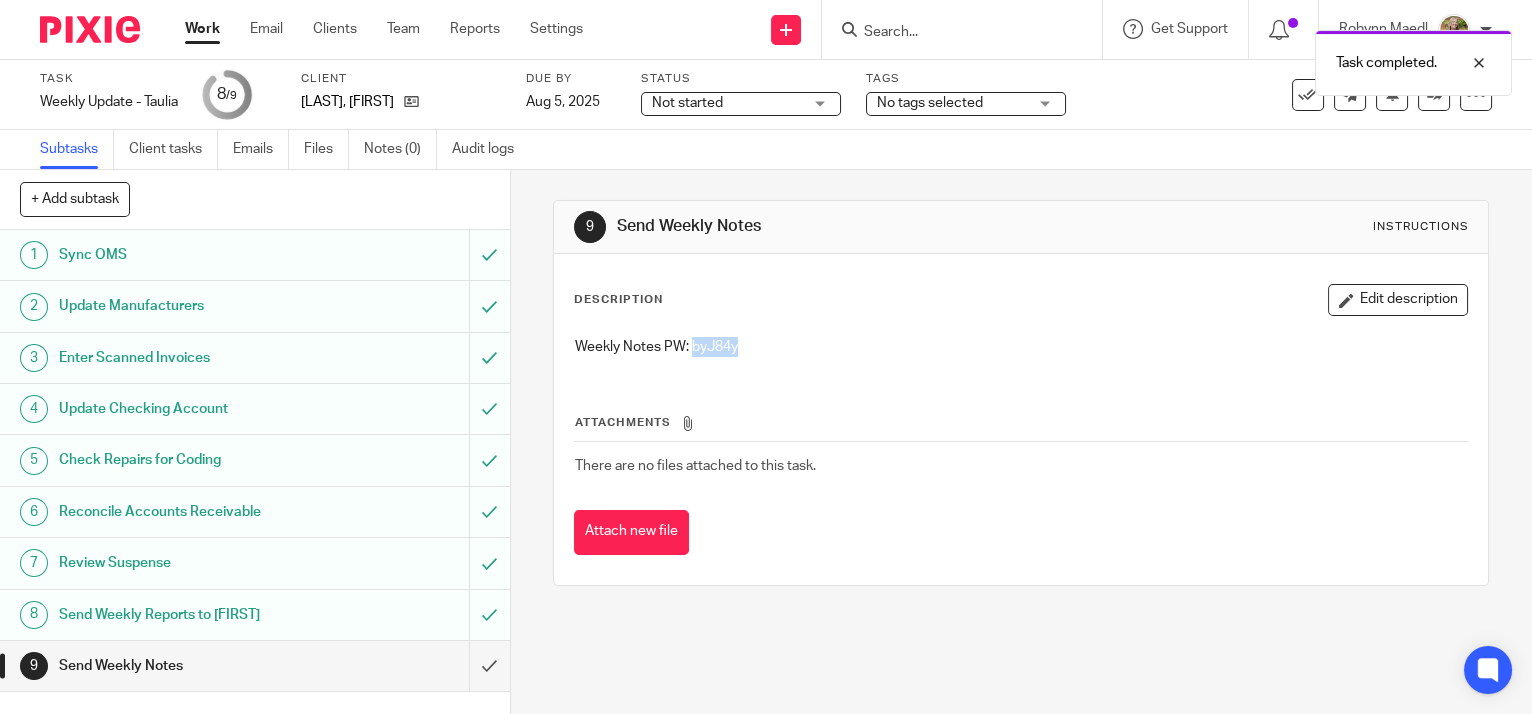 click on "Weekly Notes PW: byJ84y" at bounding box center (1021, 347) 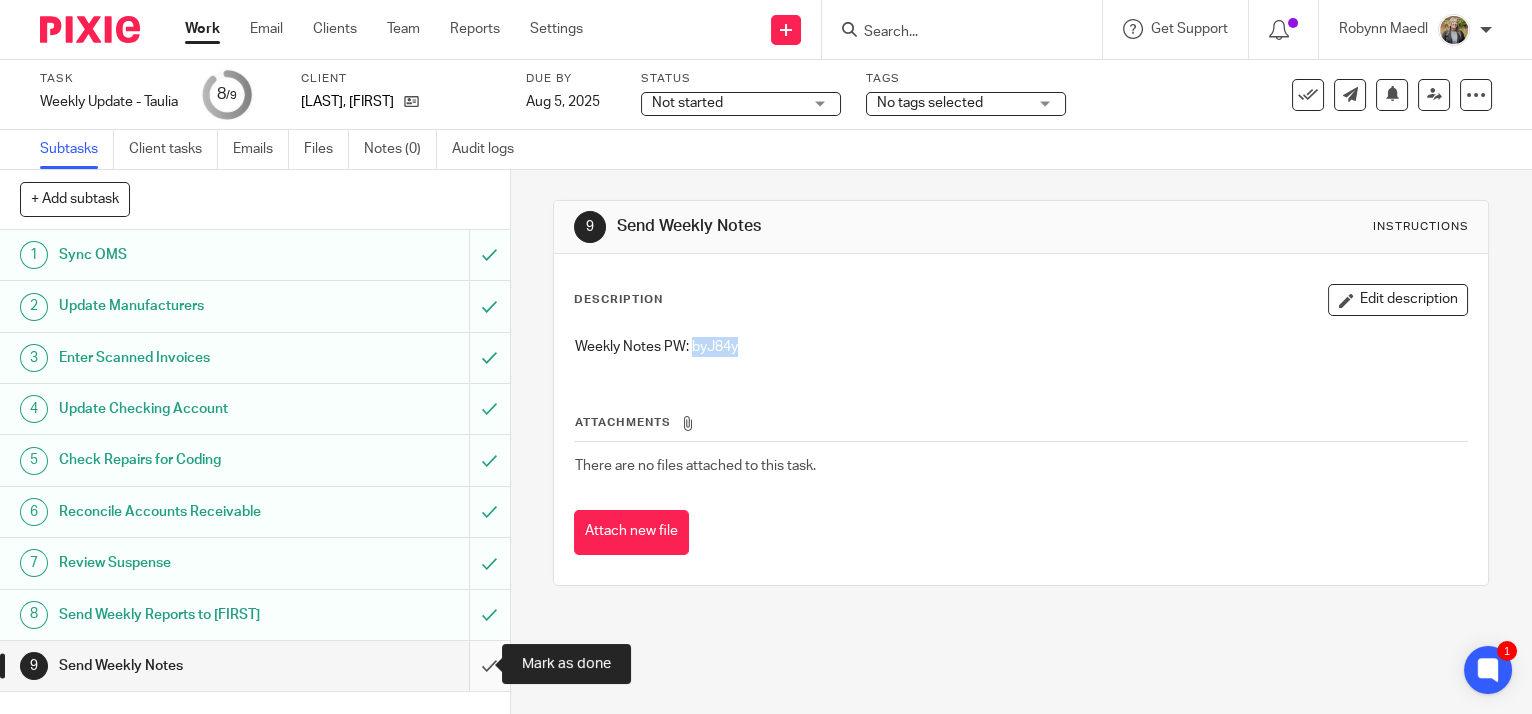 click at bounding box center (255, 666) 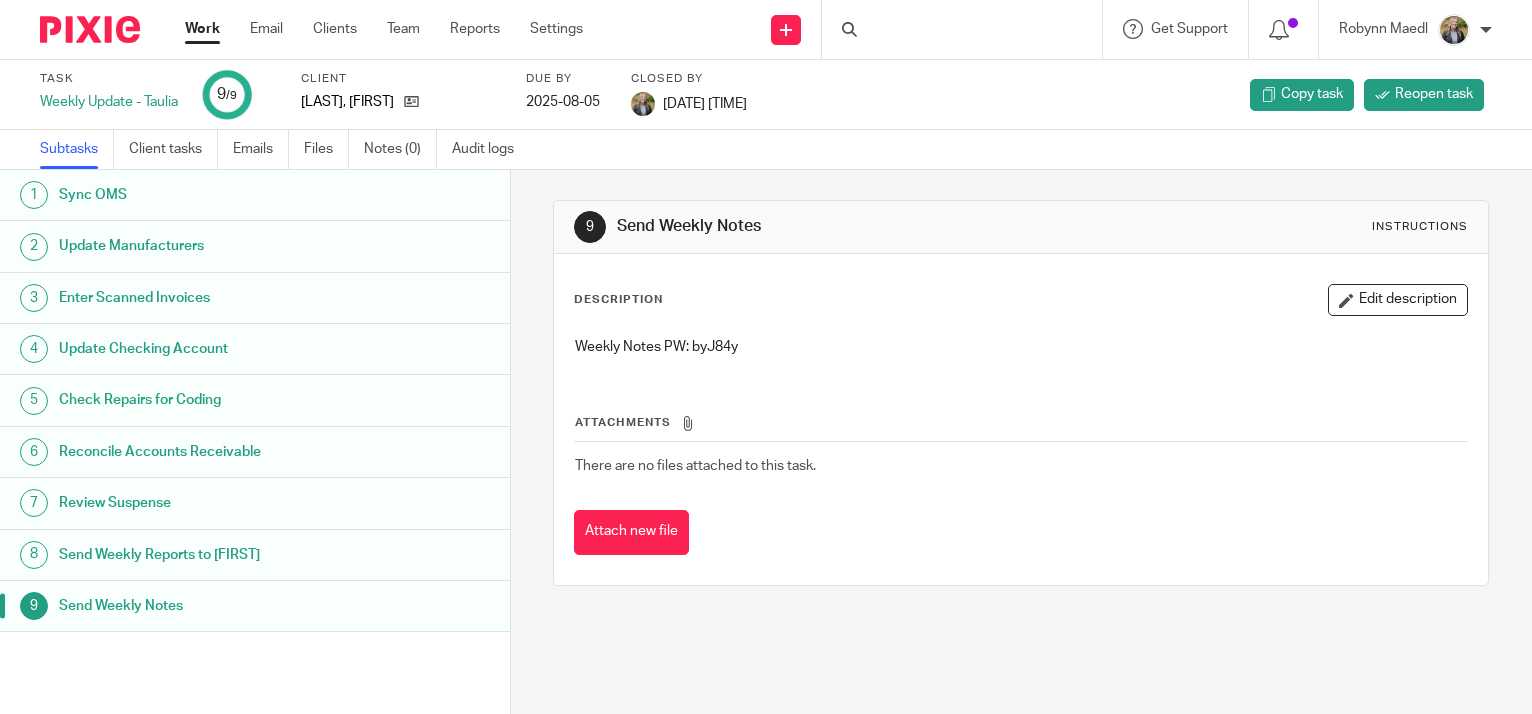 scroll, scrollTop: 0, scrollLeft: 0, axis: both 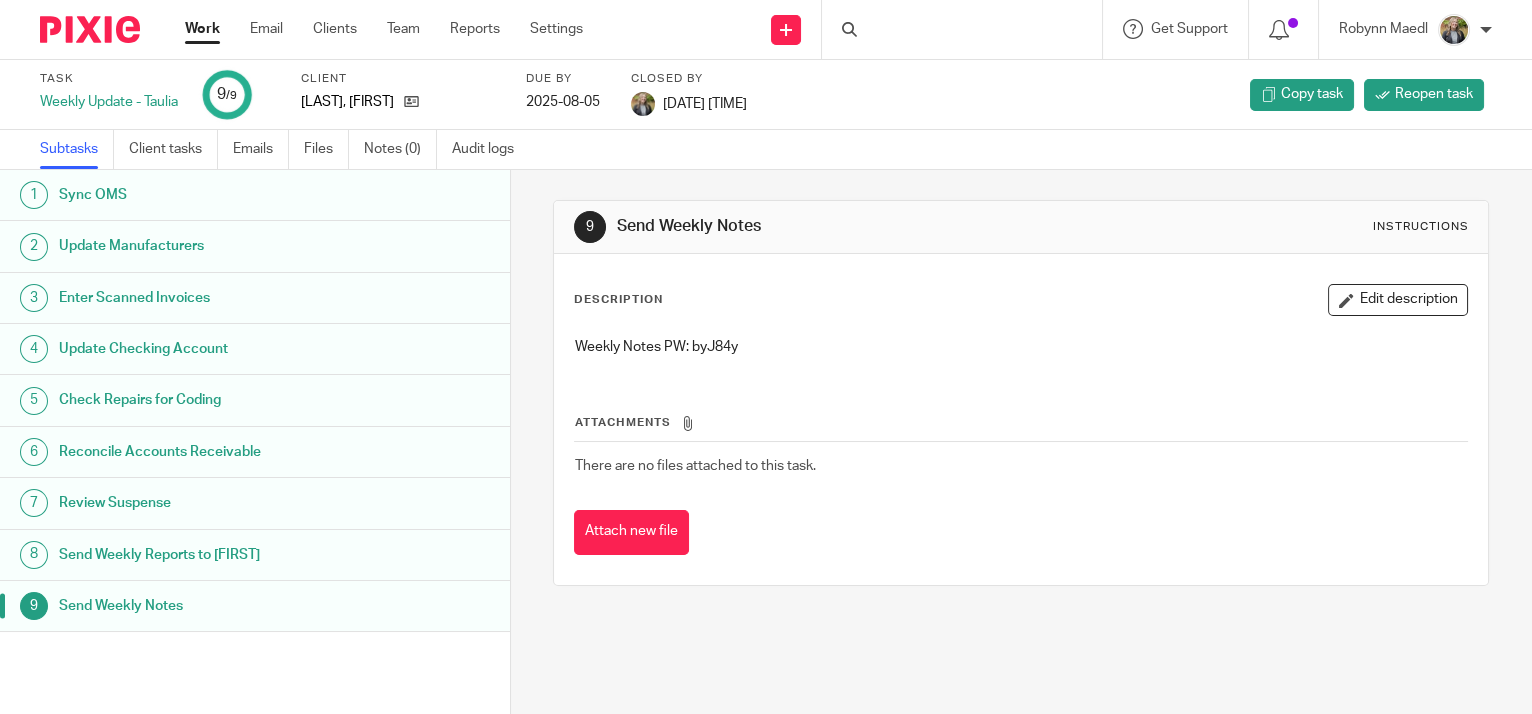 click on "Work" at bounding box center (202, 29) 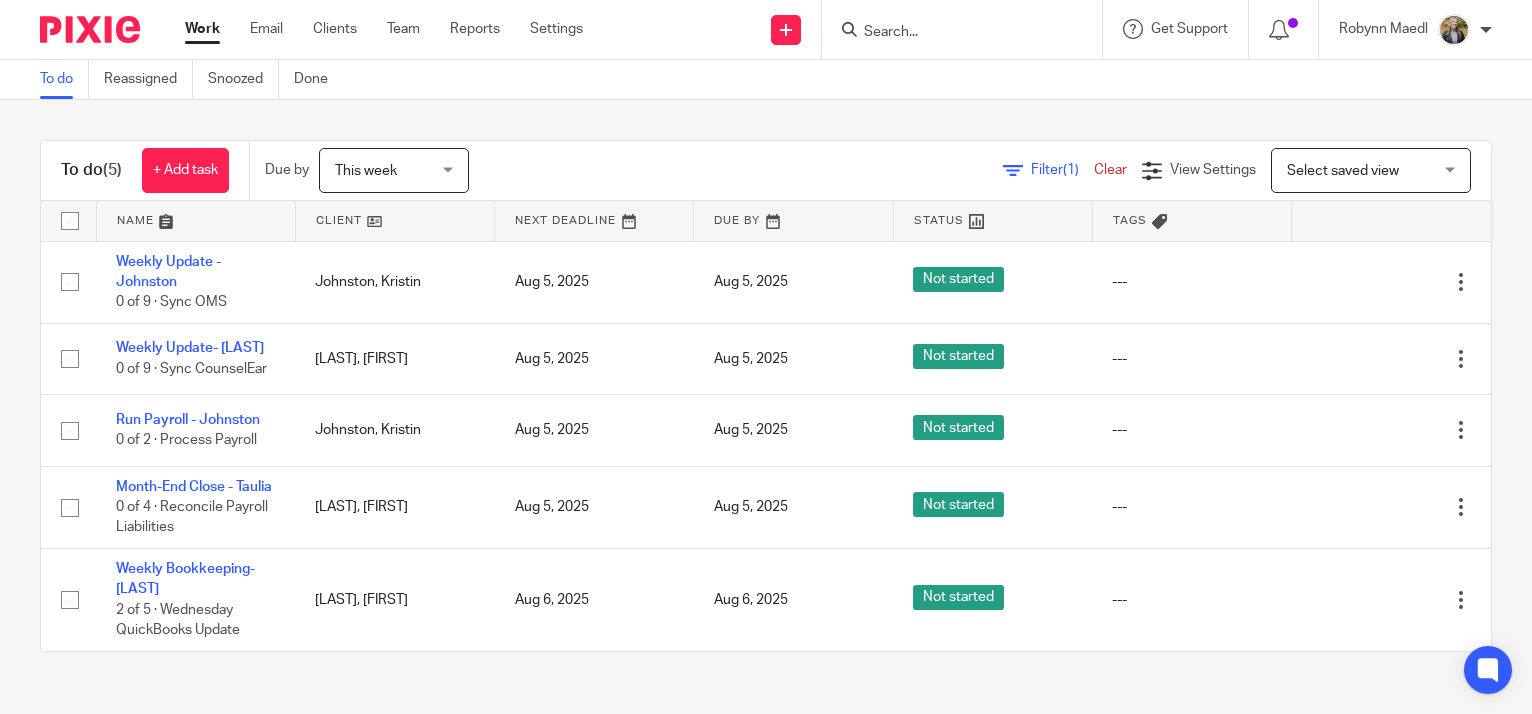 scroll, scrollTop: 0, scrollLeft: 0, axis: both 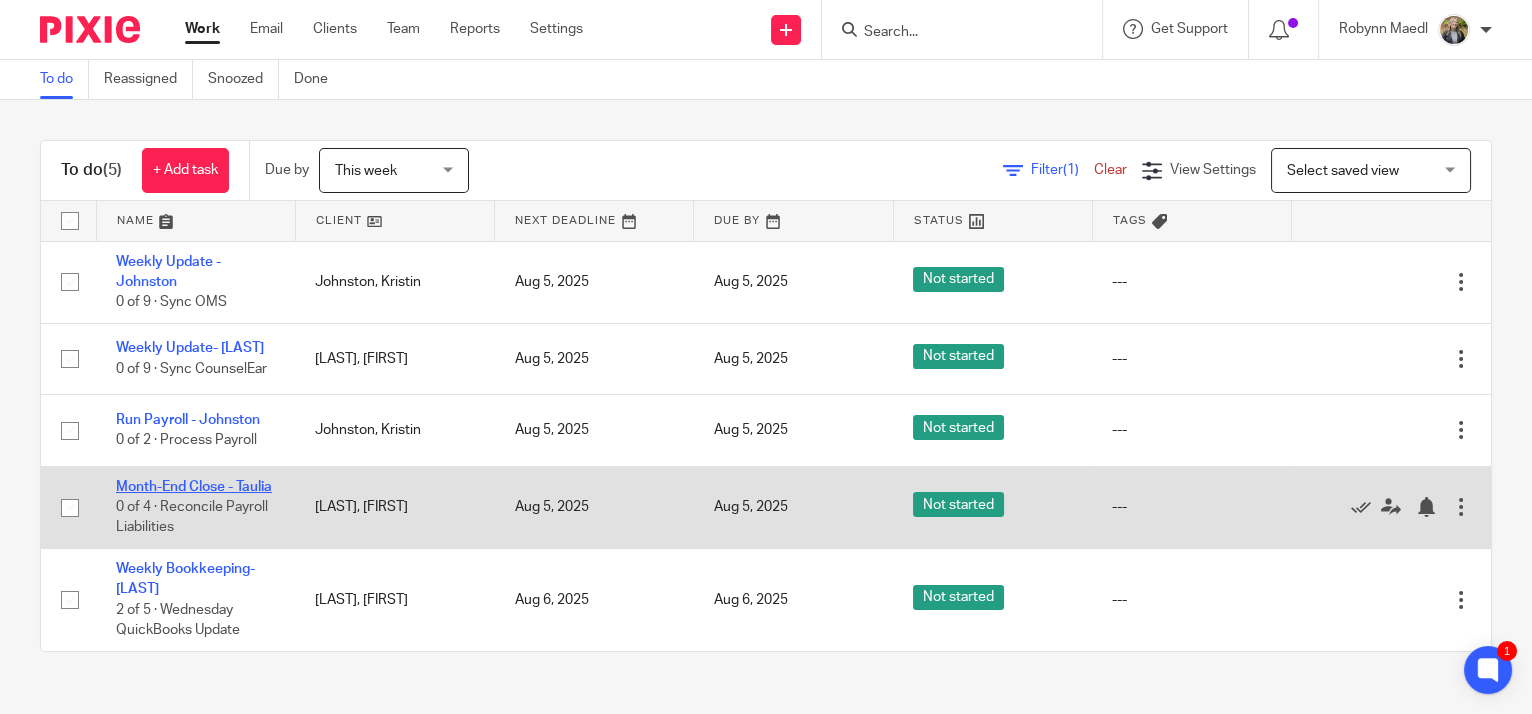 click on "Month-End Close - Taulia" at bounding box center [194, 487] 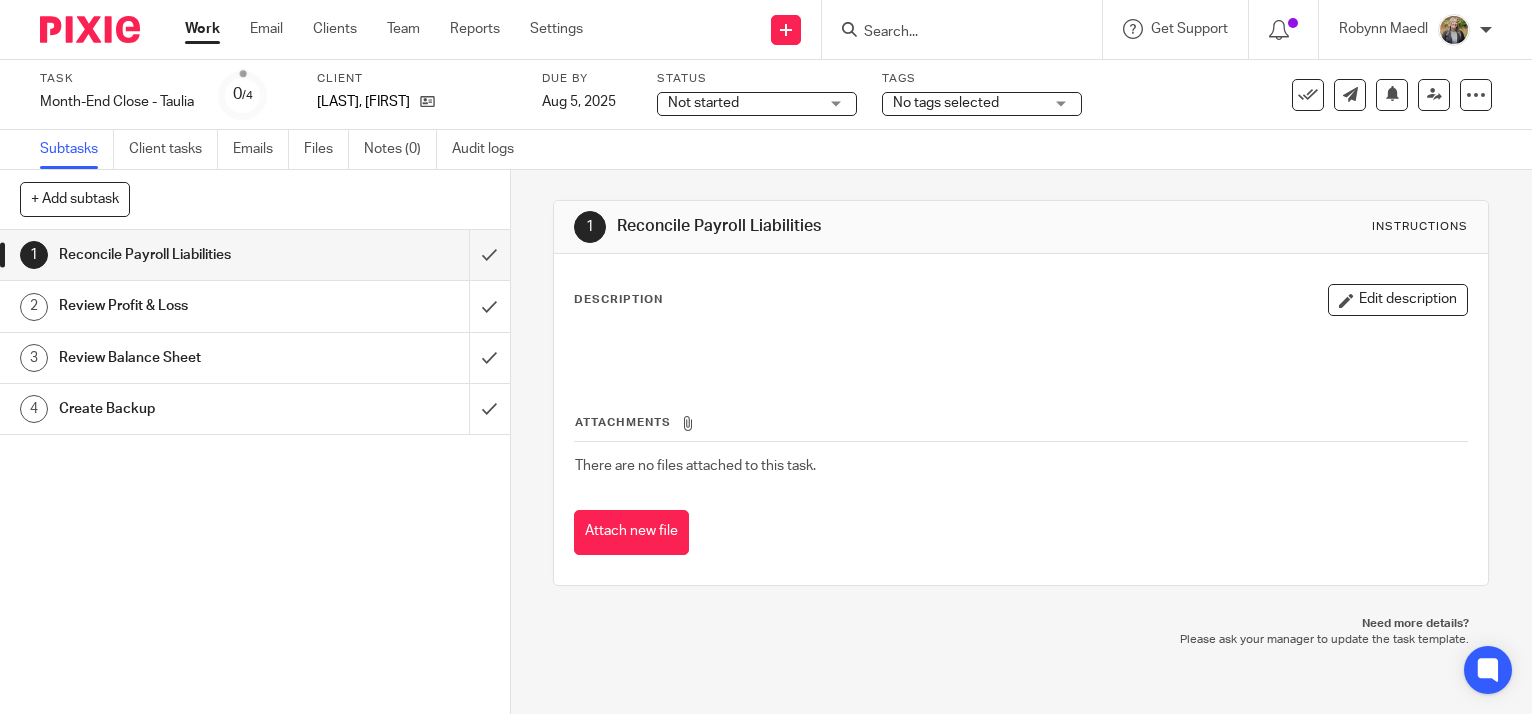 scroll, scrollTop: 0, scrollLeft: 0, axis: both 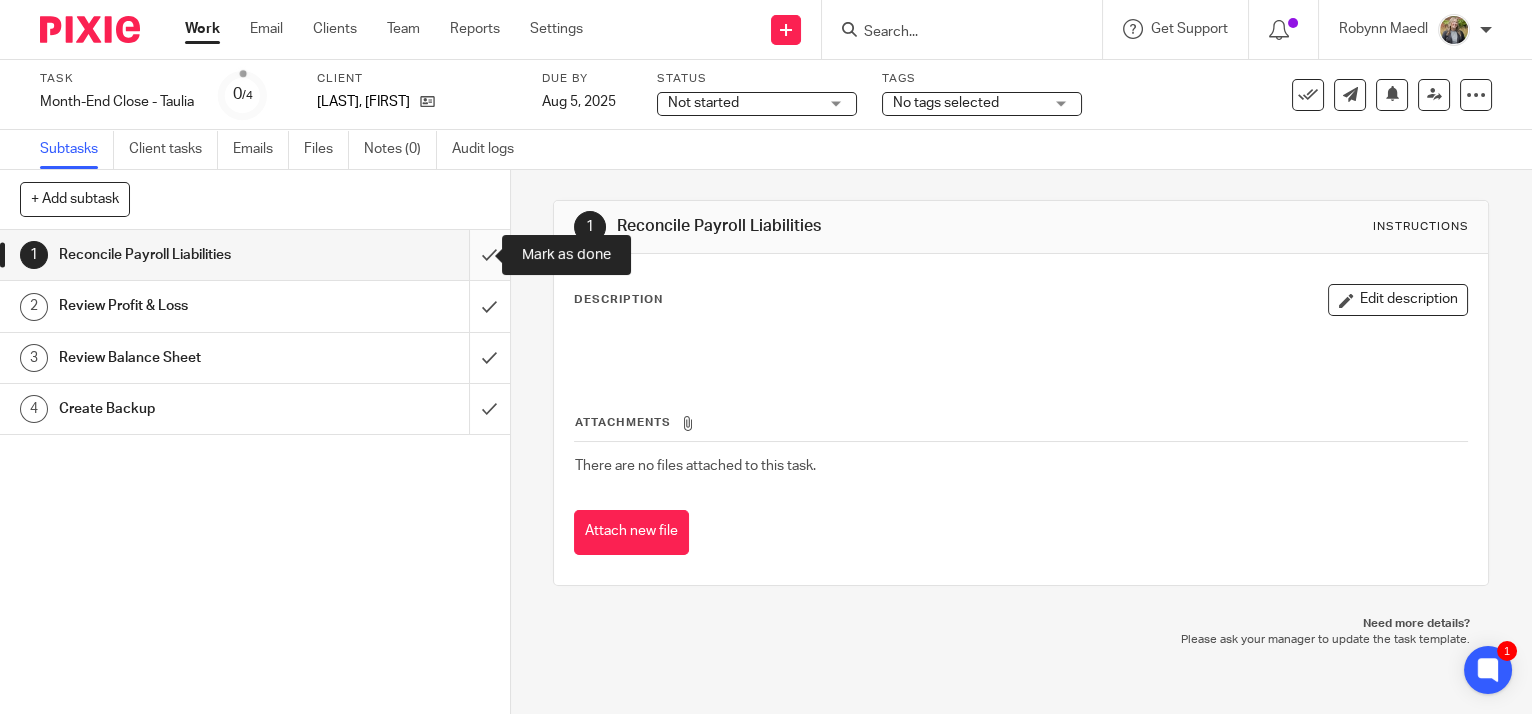 click at bounding box center [255, 255] 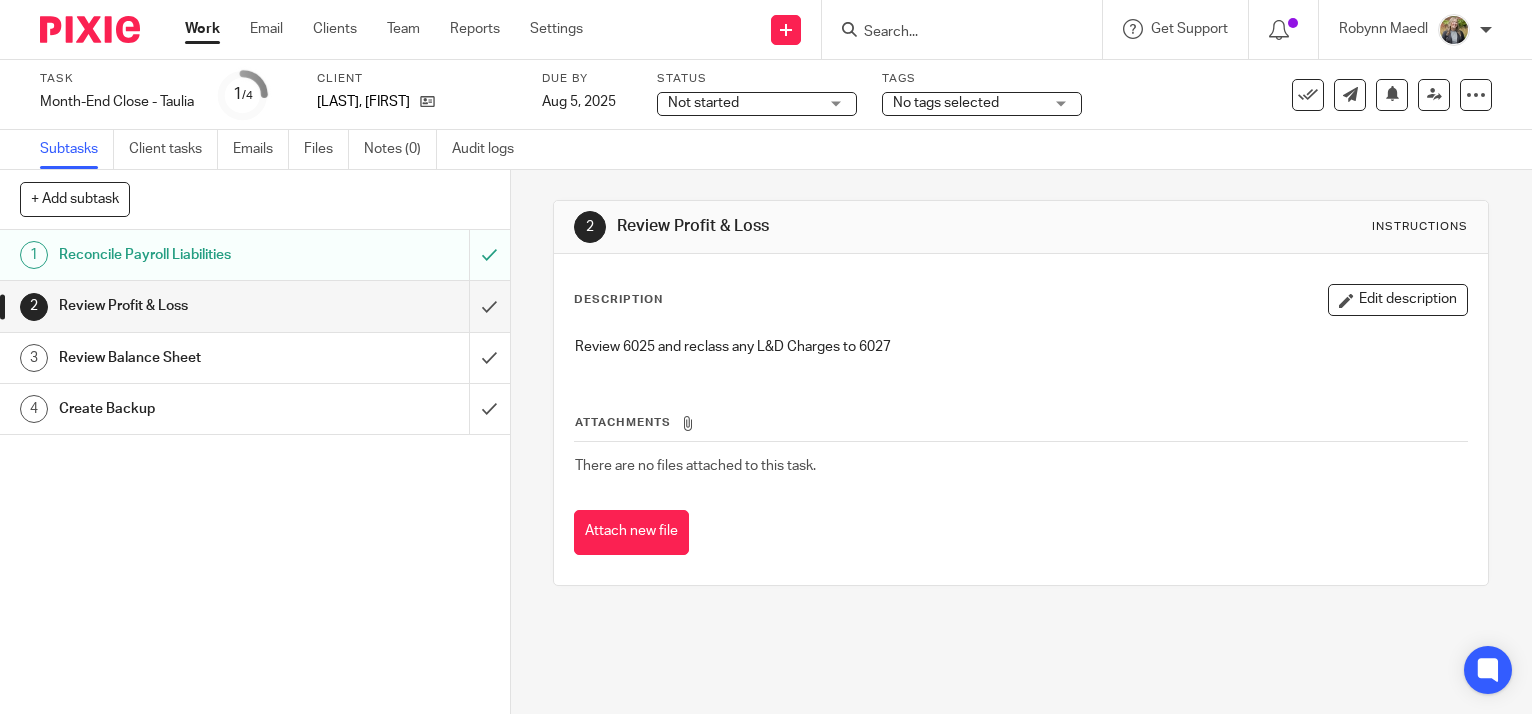 scroll, scrollTop: 0, scrollLeft: 0, axis: both 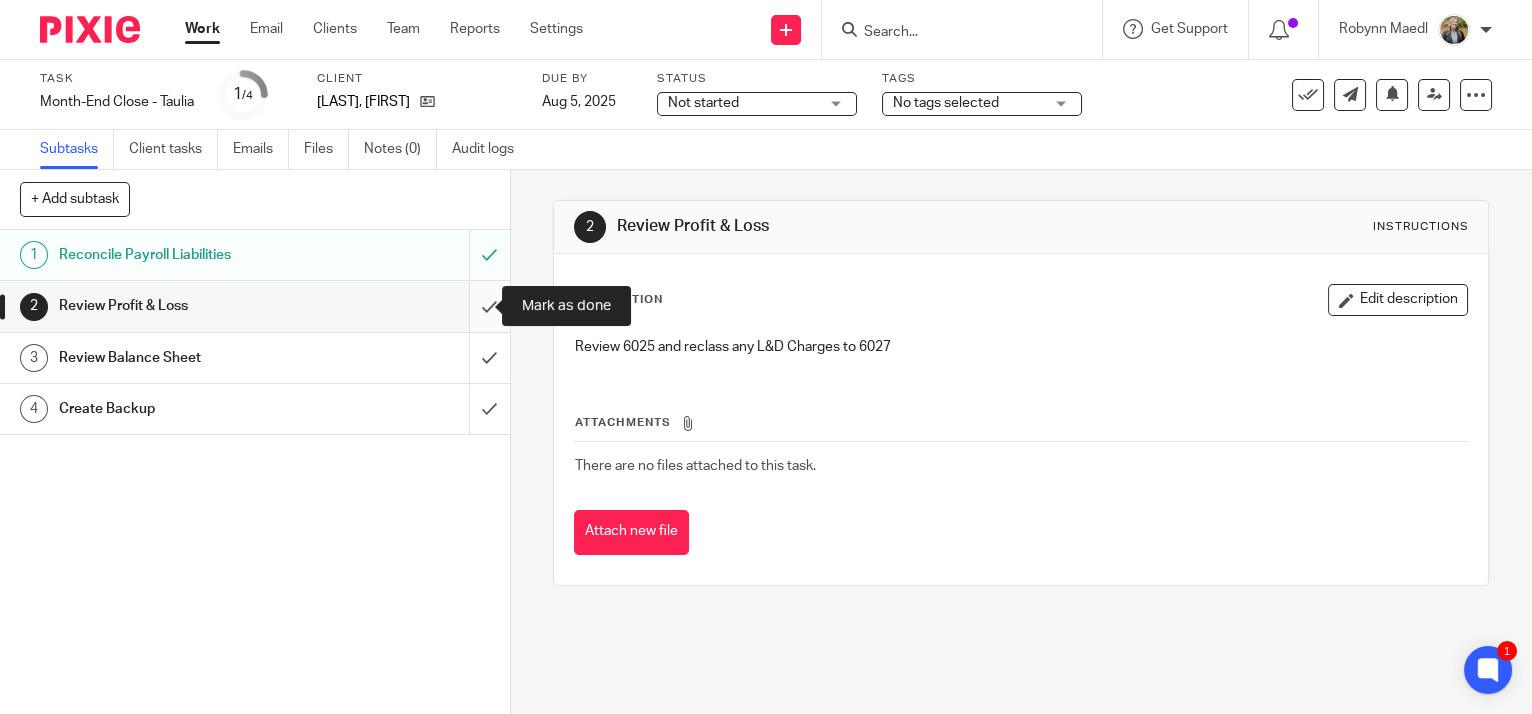 click at bounding box center (255, 306) 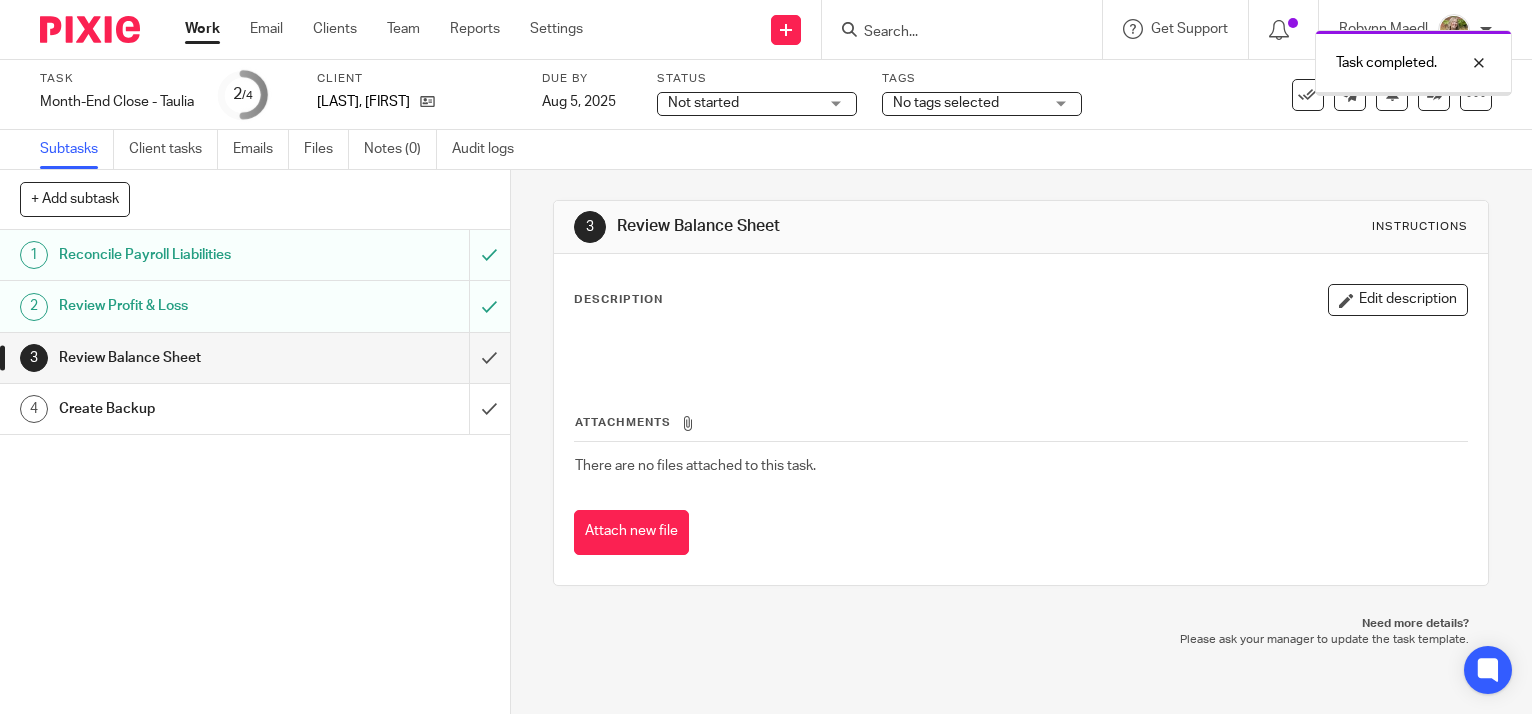 scroll, scrollTop: 0, scrollLeft: 0, axis: both 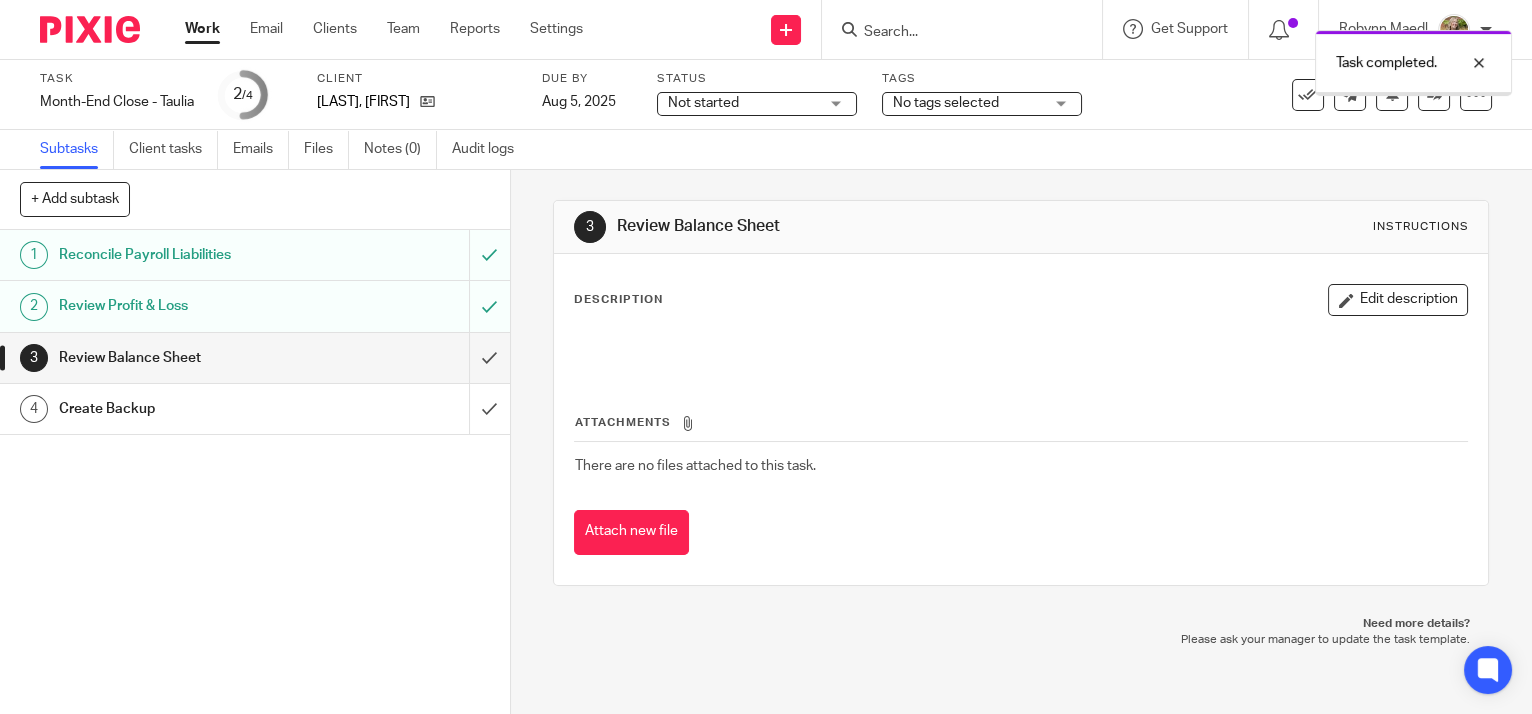 click at bounding box center [255, 409] 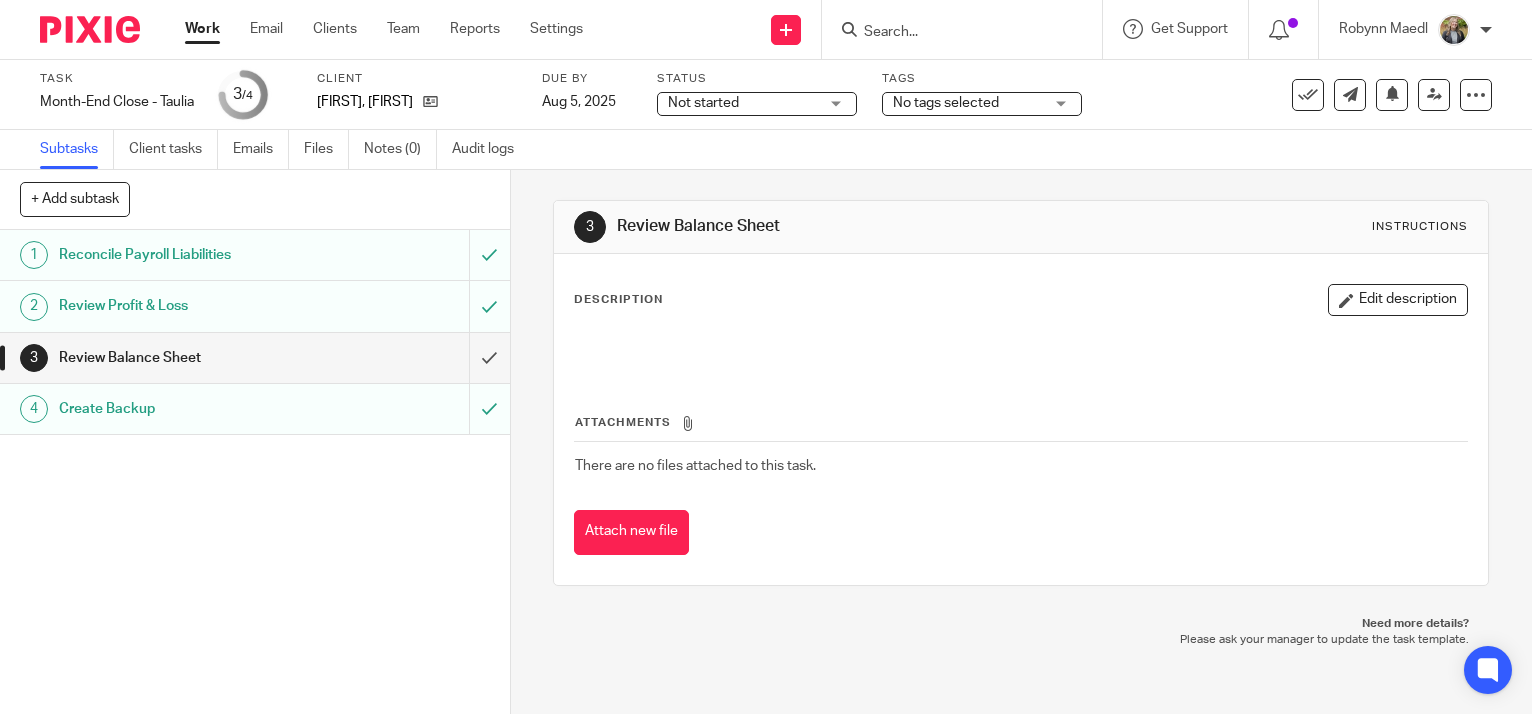 scroll, scrollTop: 0, scrollLeft: 0, axis: both 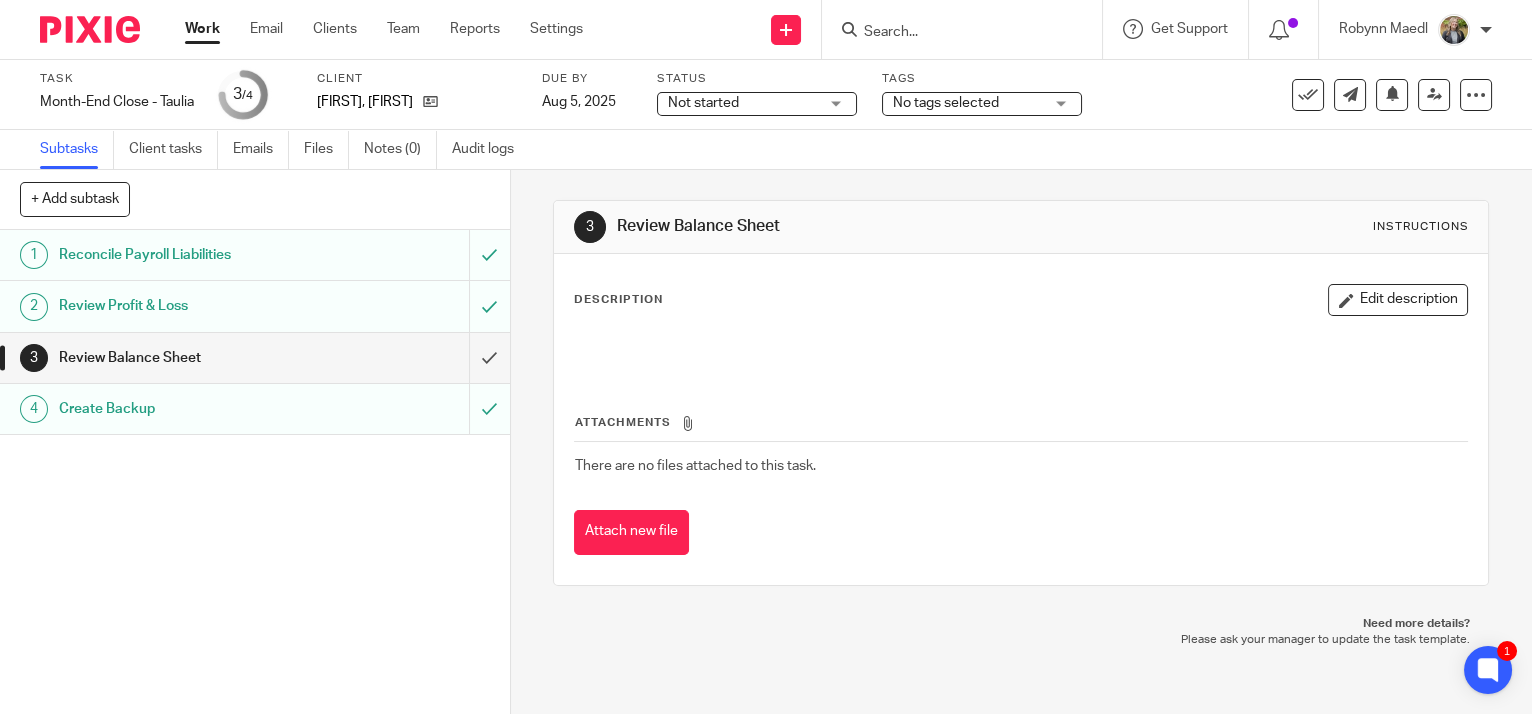 click on "Work" at bounding box center [202, 29] 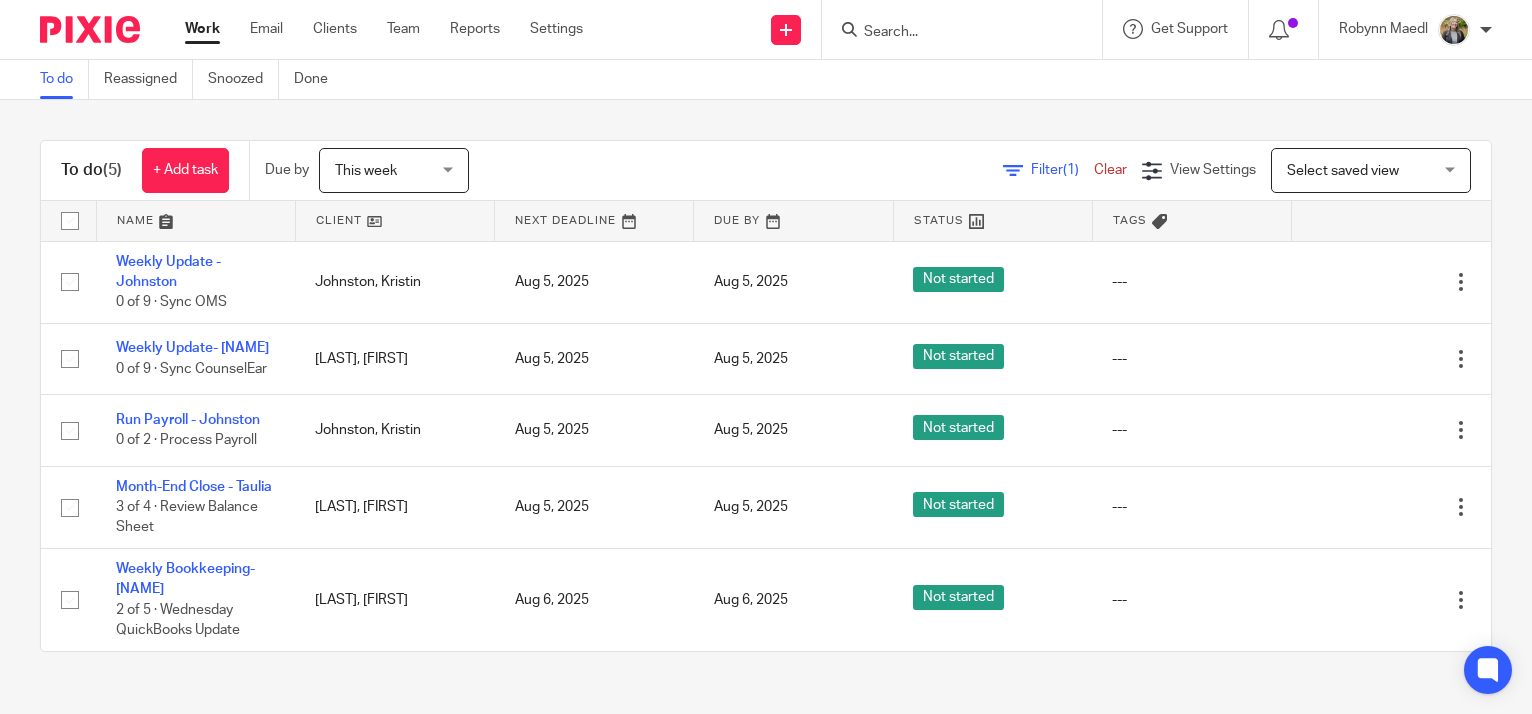 scroll, scrollTop: 0, scrollLeft: 0, axis: both 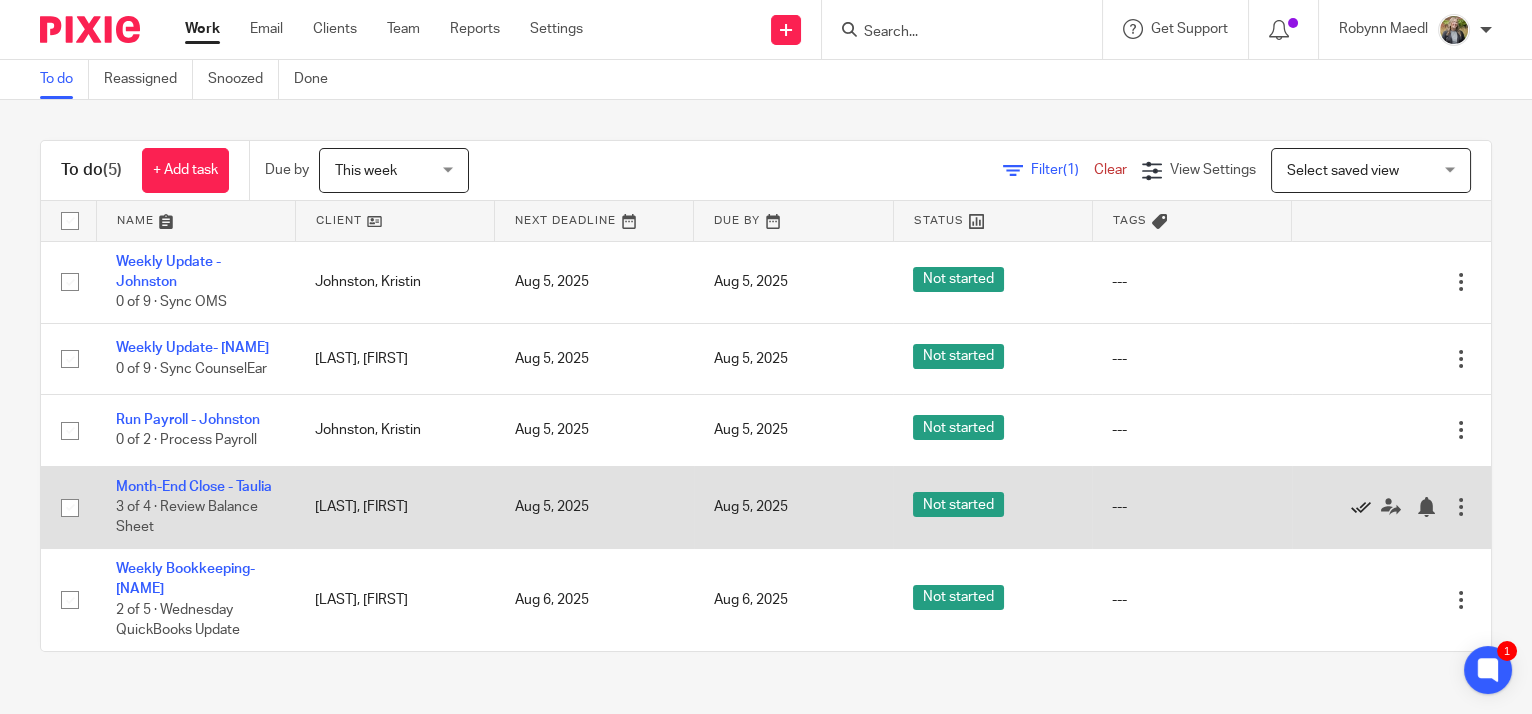 click at bounding box center (1361, 507) 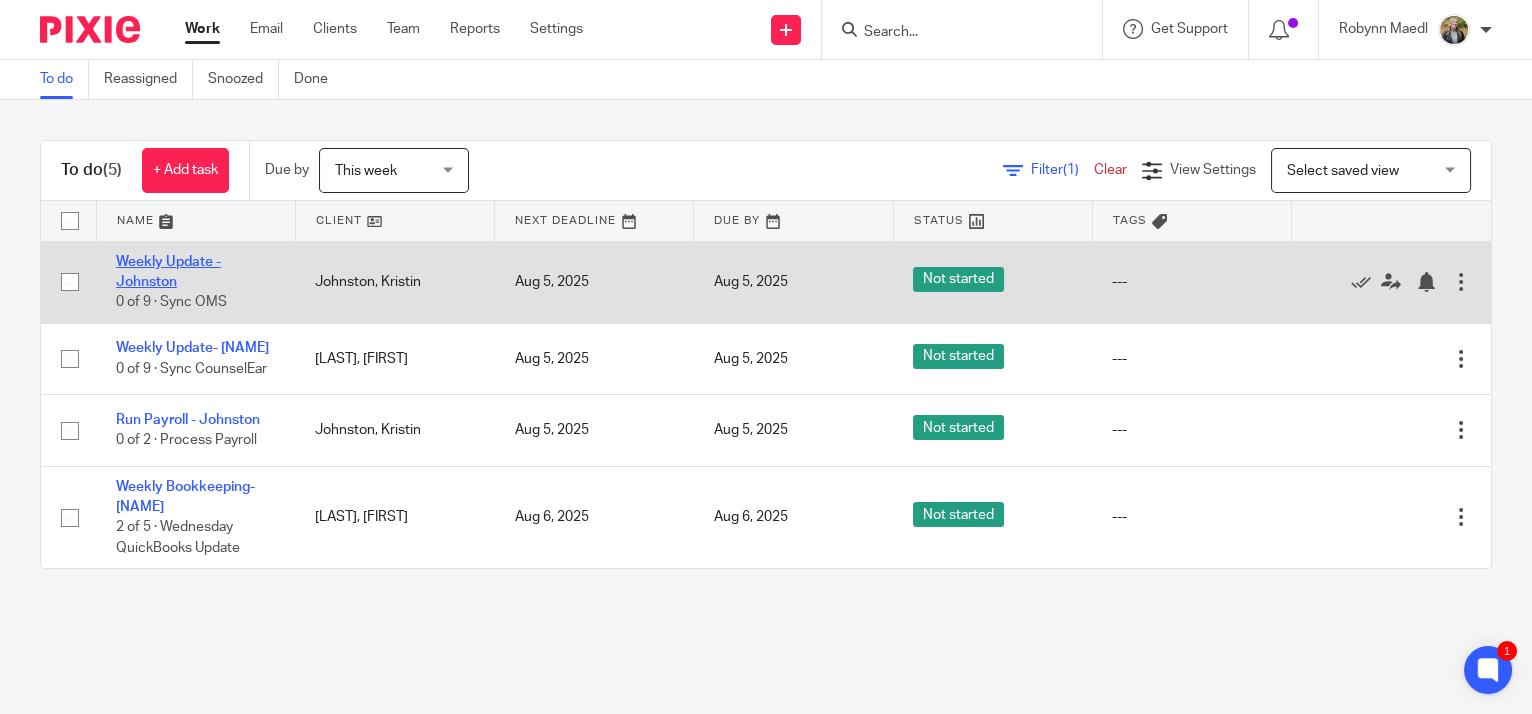 click on "Weekly Update - Johnston" at bounding box center (168, 272) 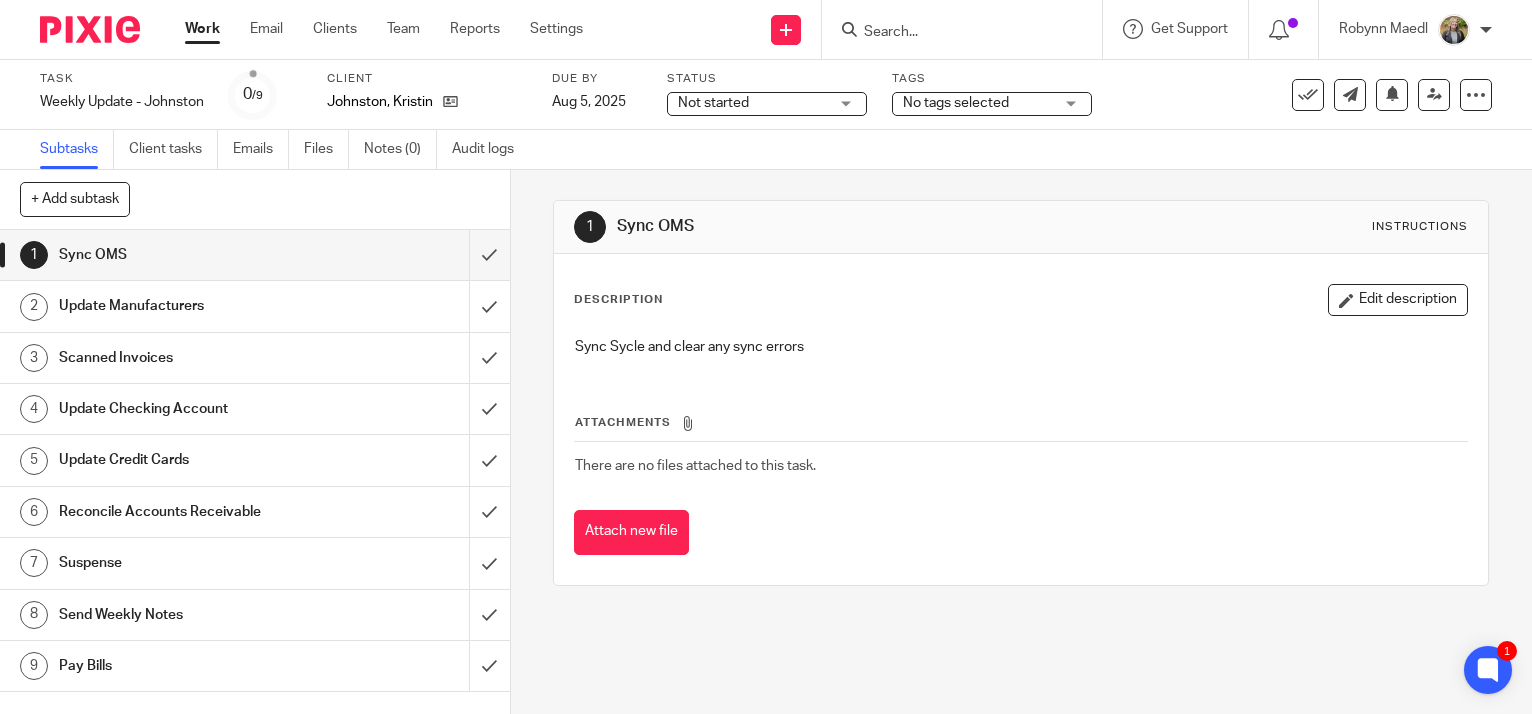 scroll, scrollTop: 0, scrollLeft: 0, axis: both 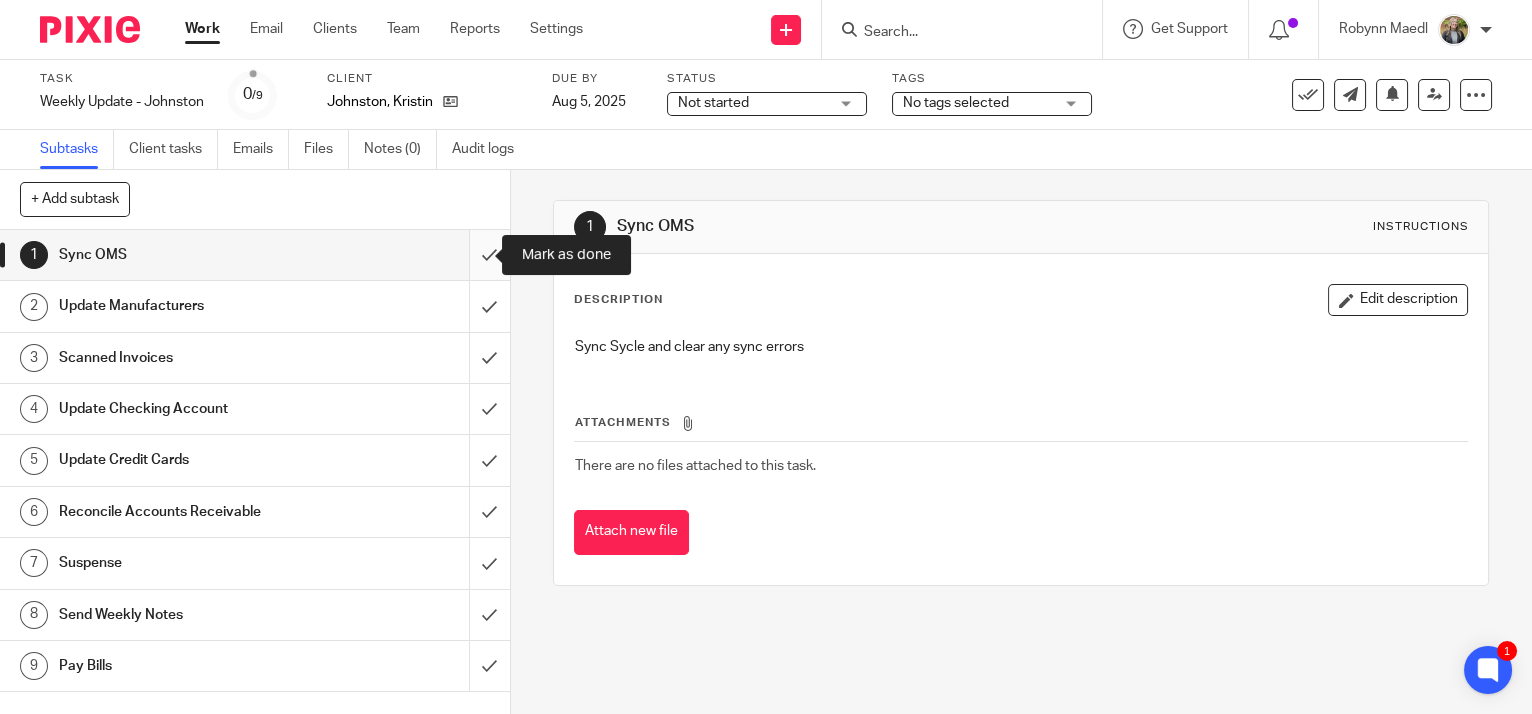 click at bounding box center (255, 255) 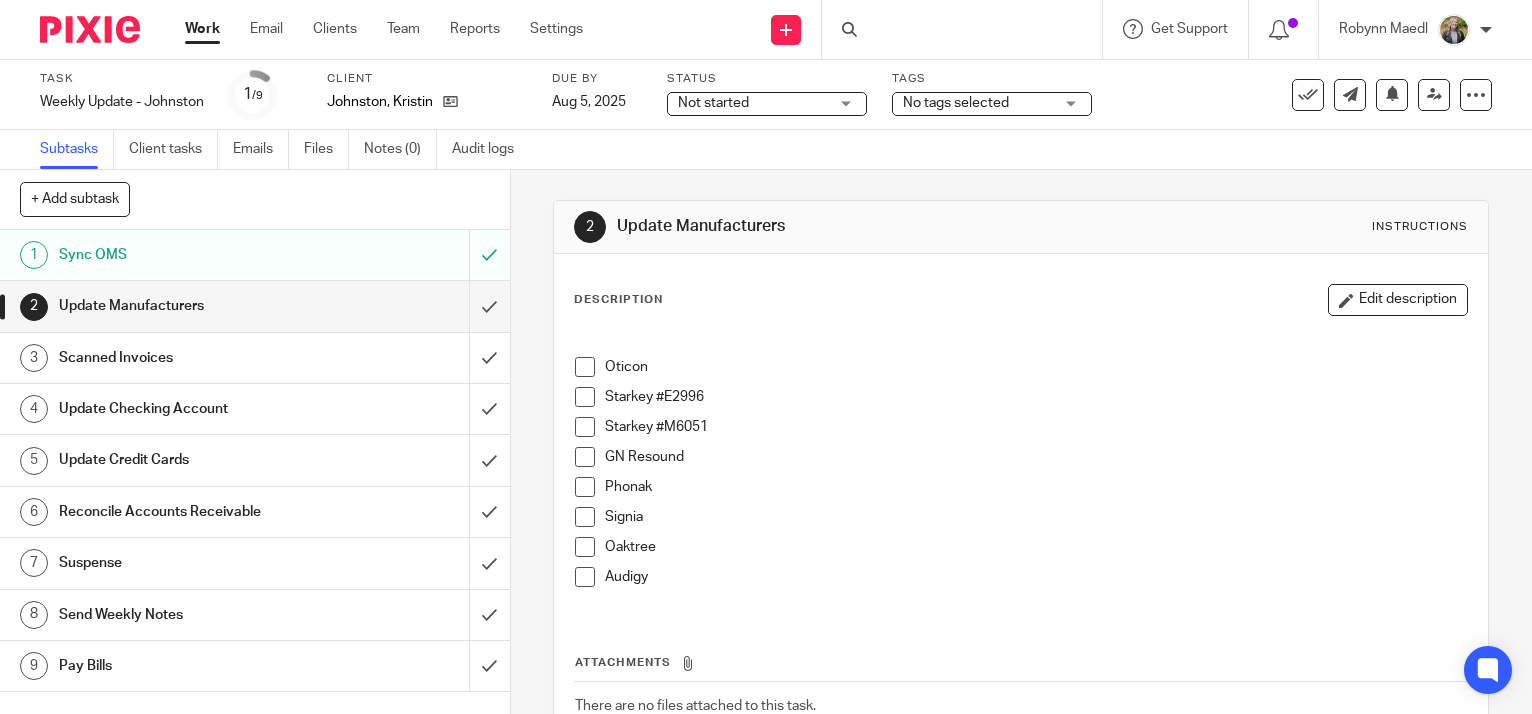 scroll, scrollTop: 0, scrollLeft: 0, axis: both 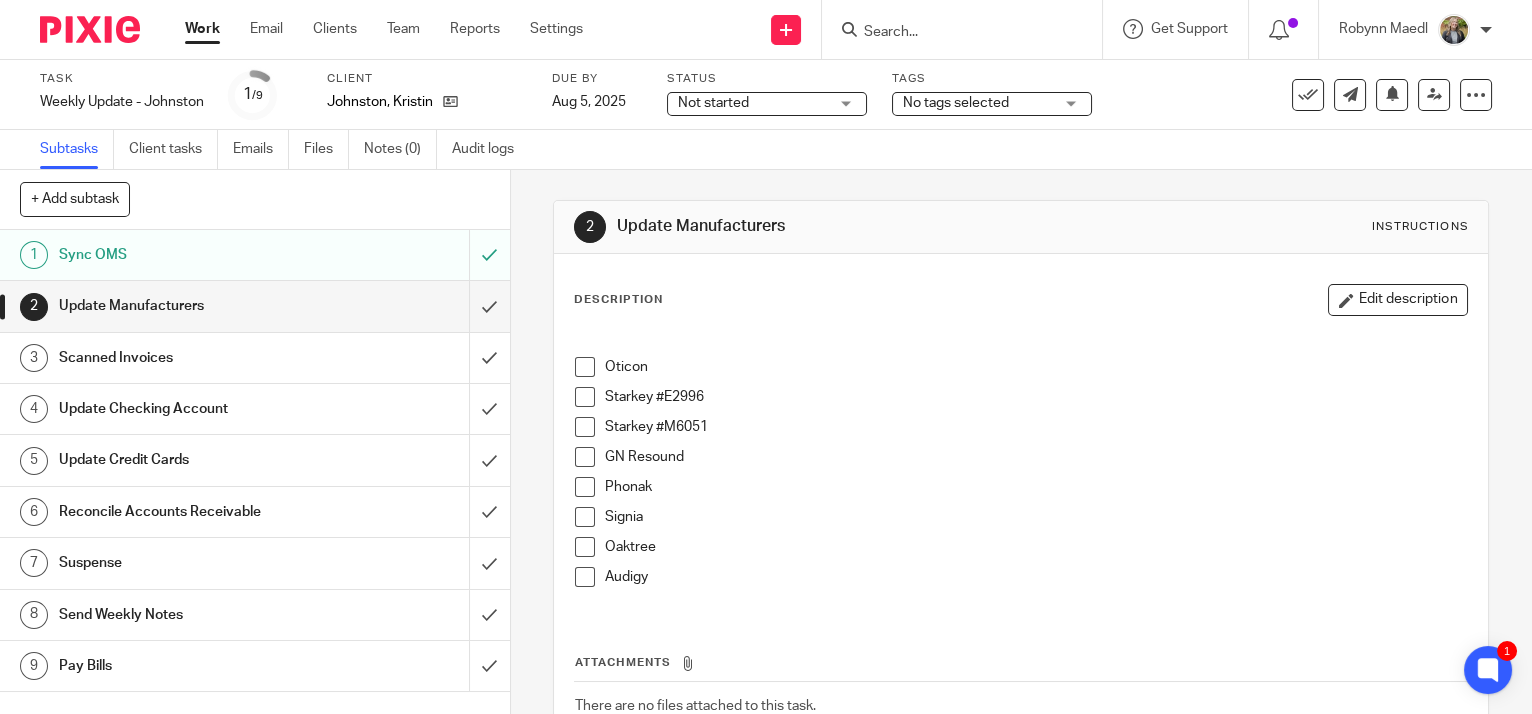 click on "Work" at bounding box center (202, 29) 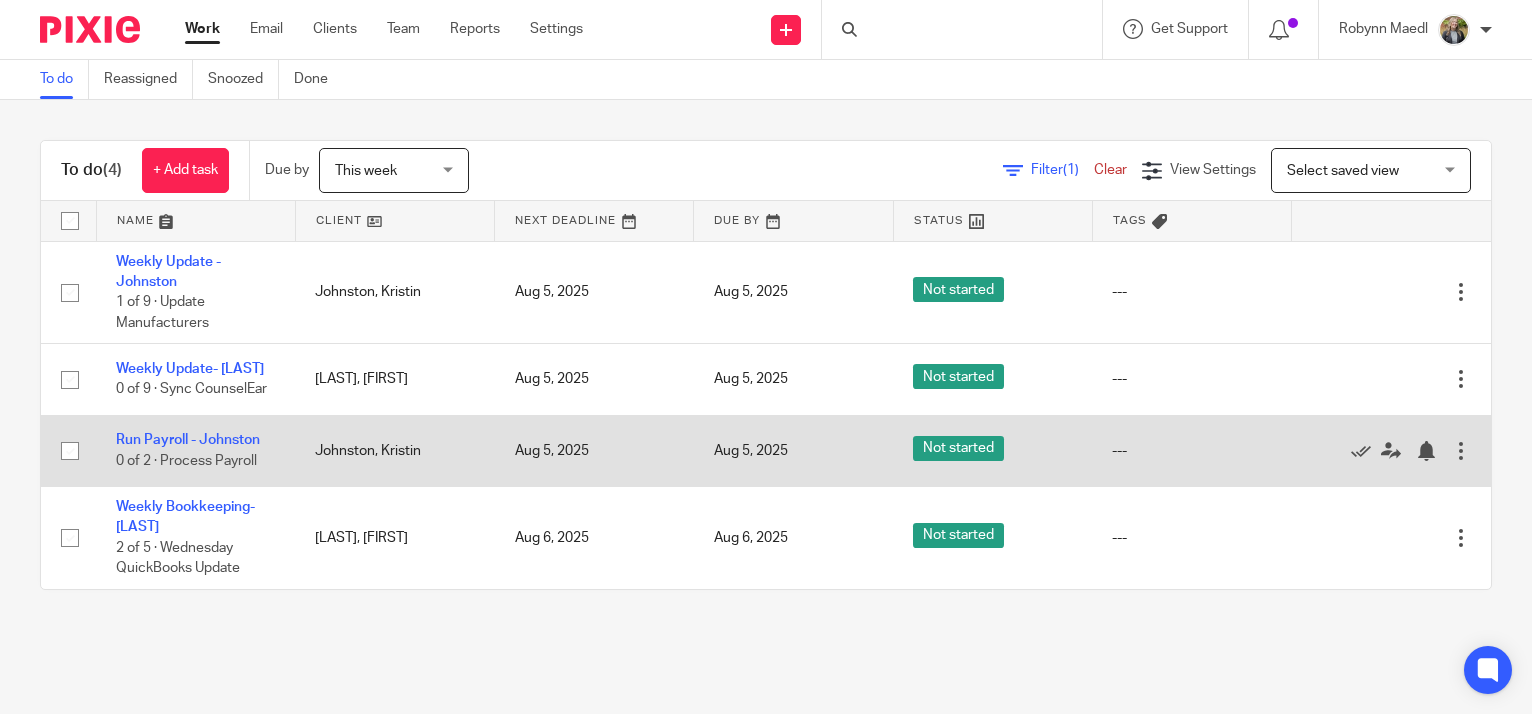 scroll, scrollTop: 0, scrollLeft: 0, axis: both 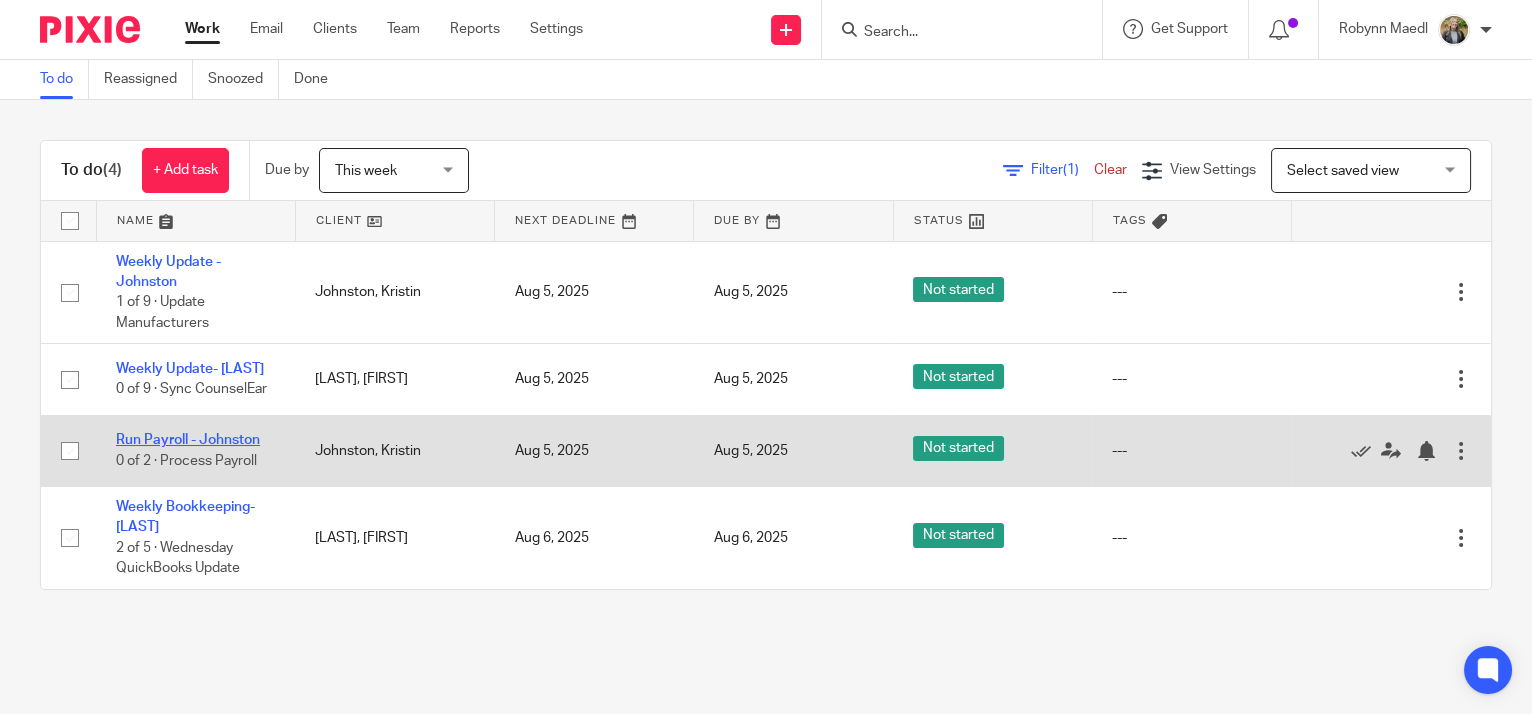 click on "Run Payroll - Johnston" at bounding box center (188, 440) 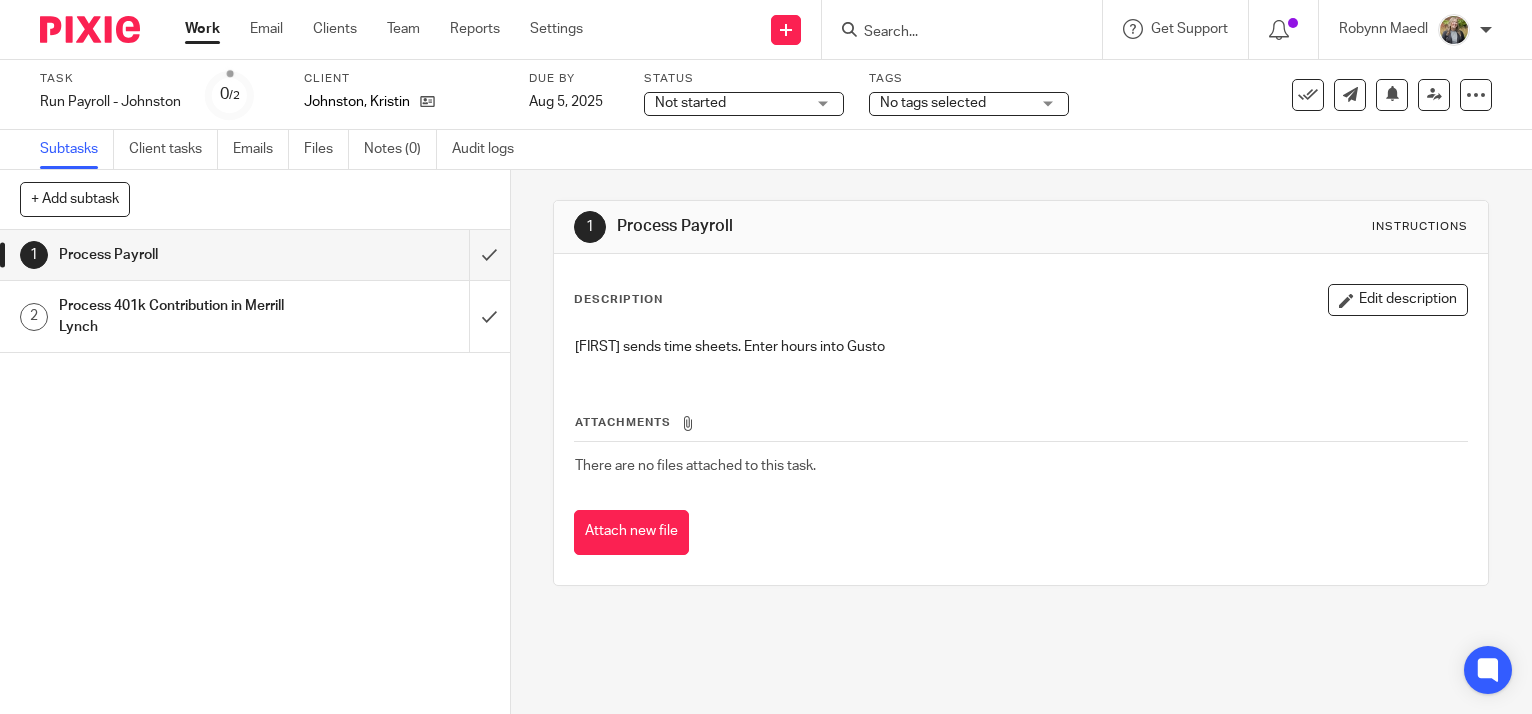 scroll, scrollTop: 0, scrollLeft: 0, axis: both 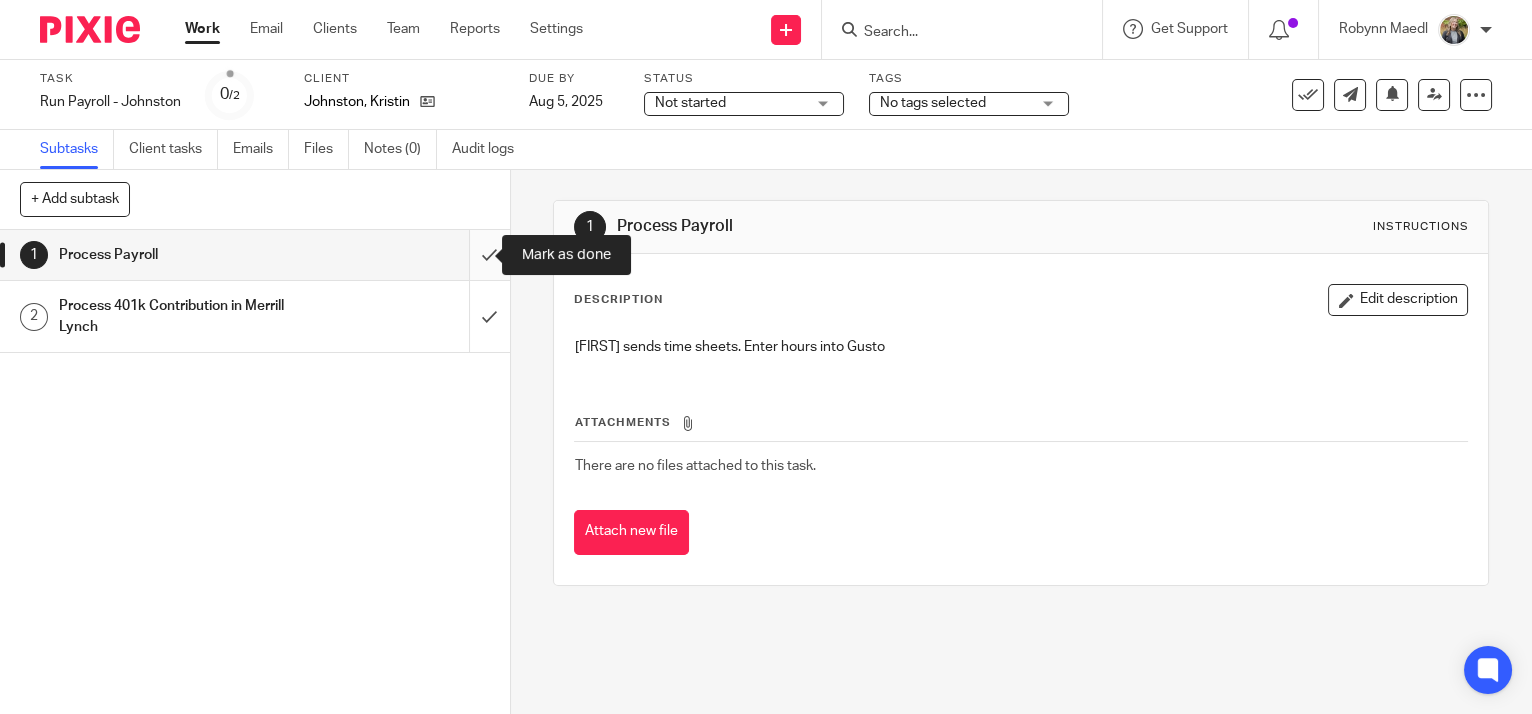 click at bounding box center [255, 255] 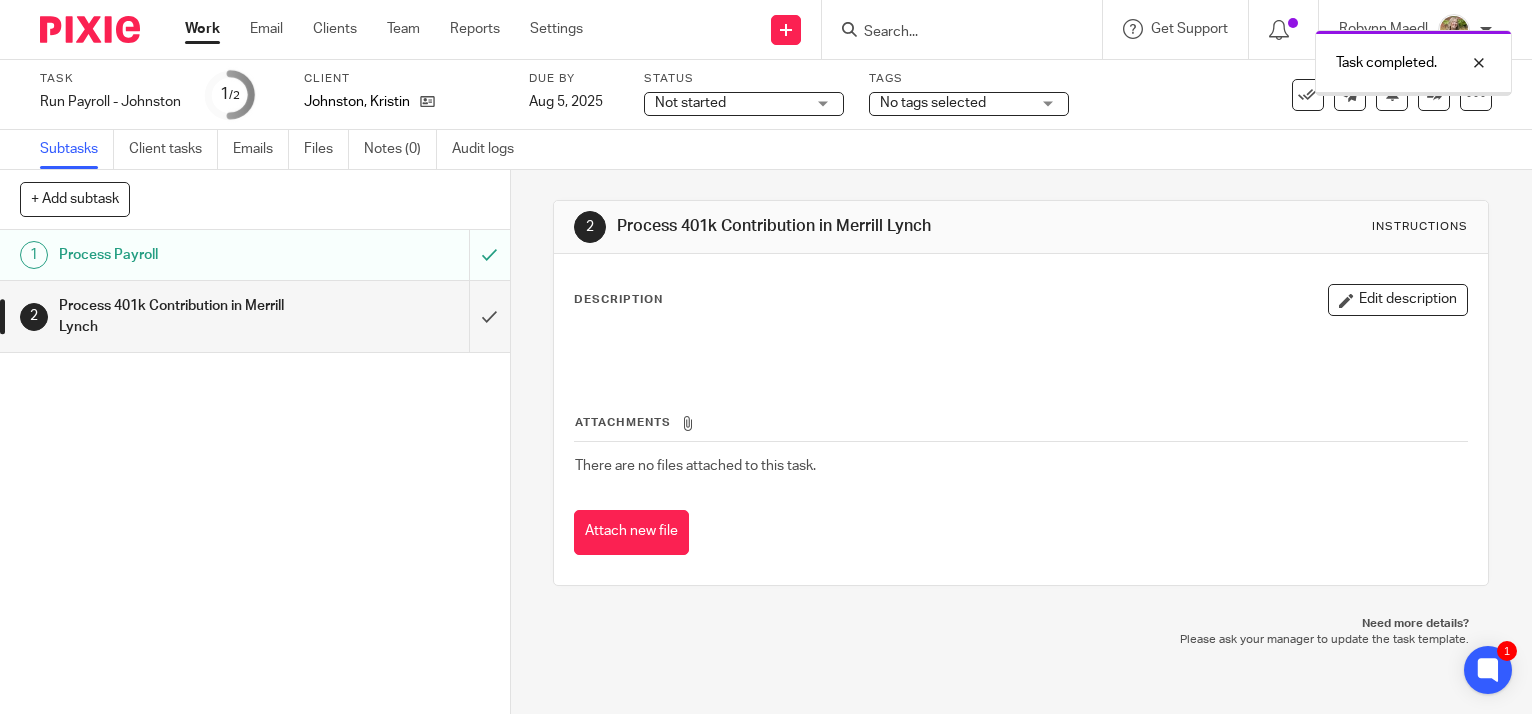 scroll, scrollTop: 0, scrollLeft: 0, axis: both 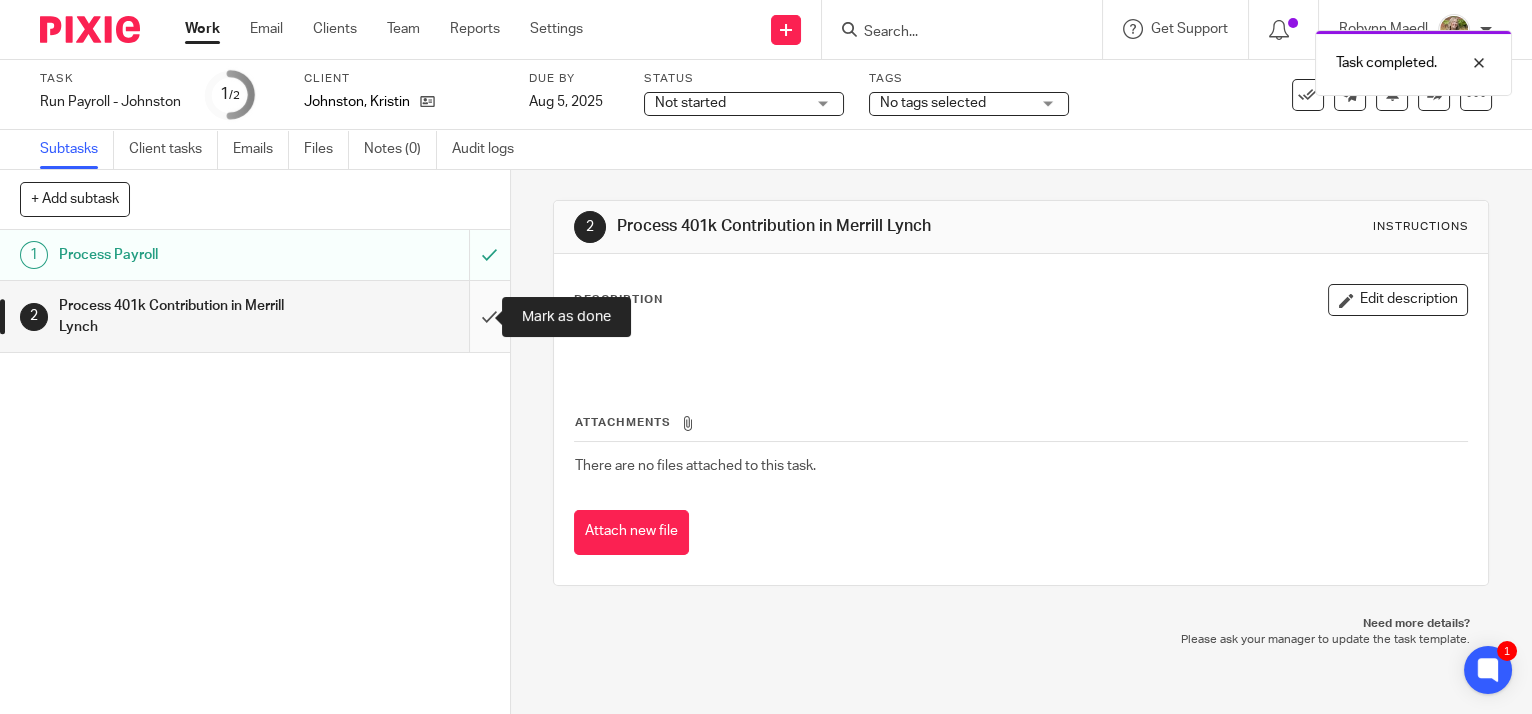 click at bounding box center (255, 316) 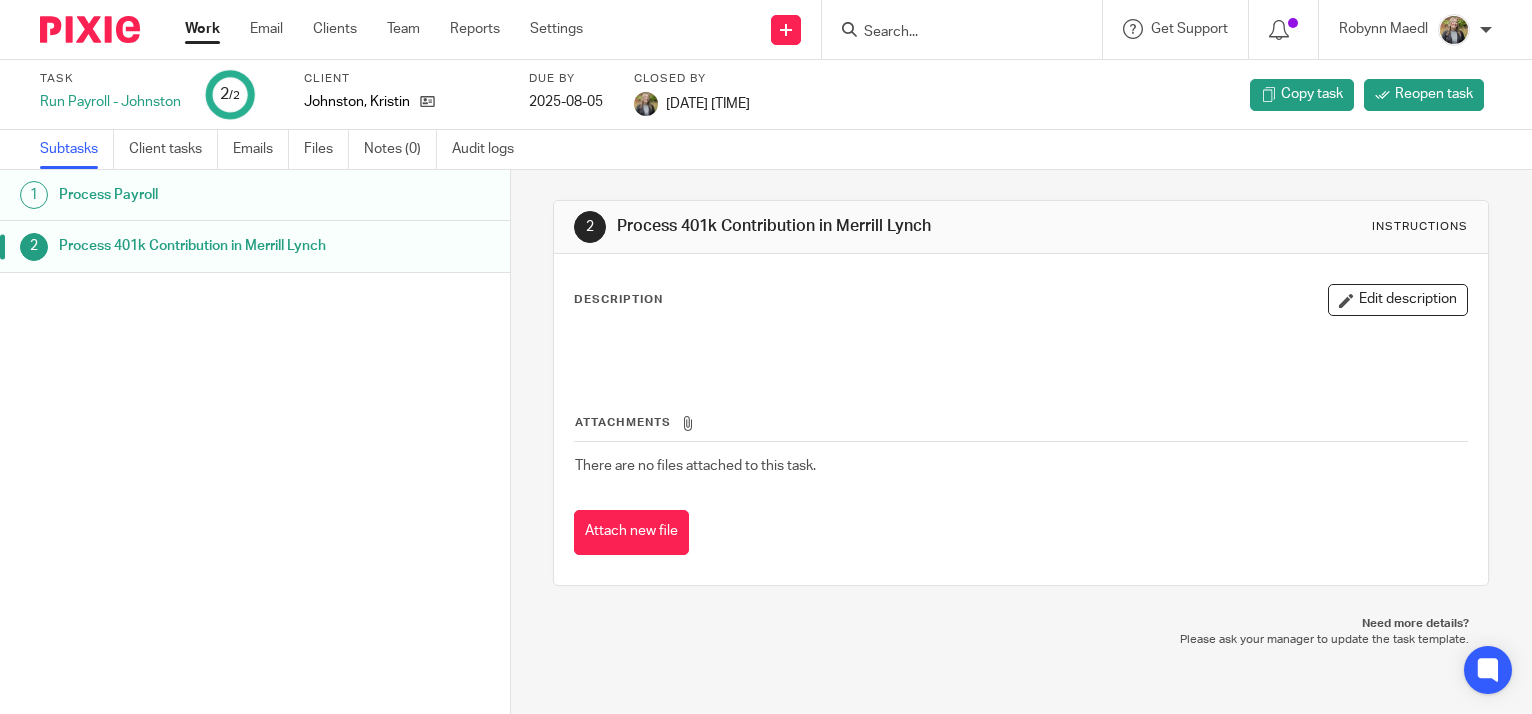 scroll, scrollTop: 0, scrollLeft: 0, axis: both 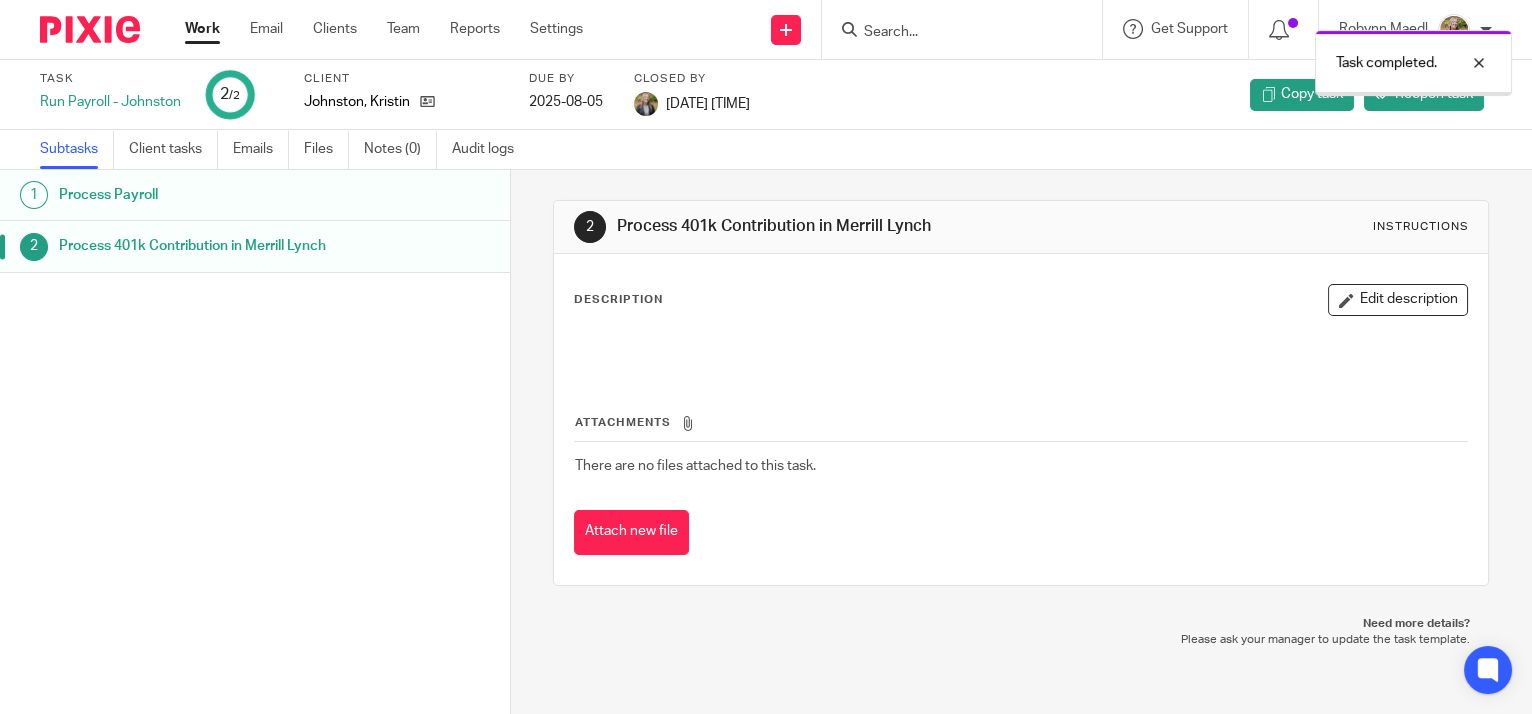 click on "Work" at bounding box center (202, 29) 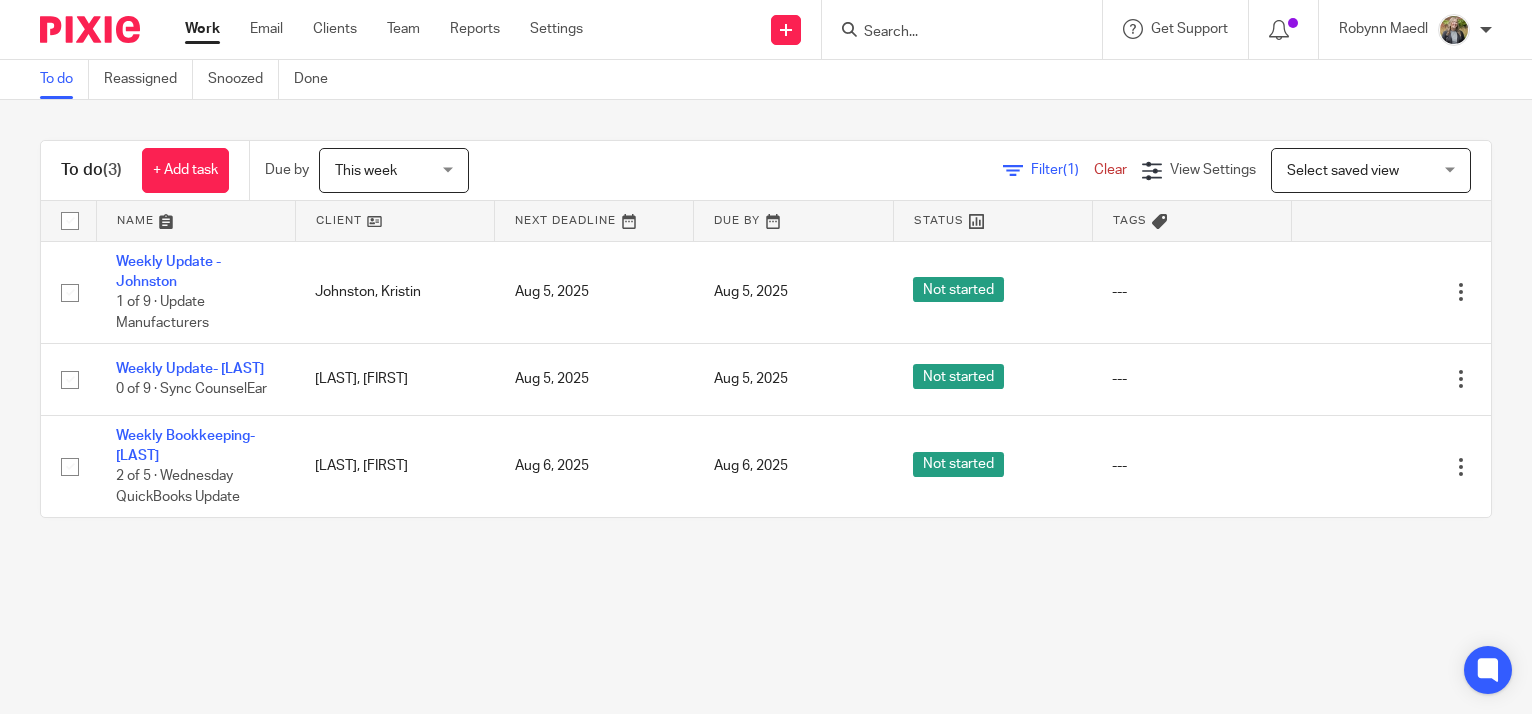 scroll, scrollTop: 0, scrollLeft: 0, axis: both 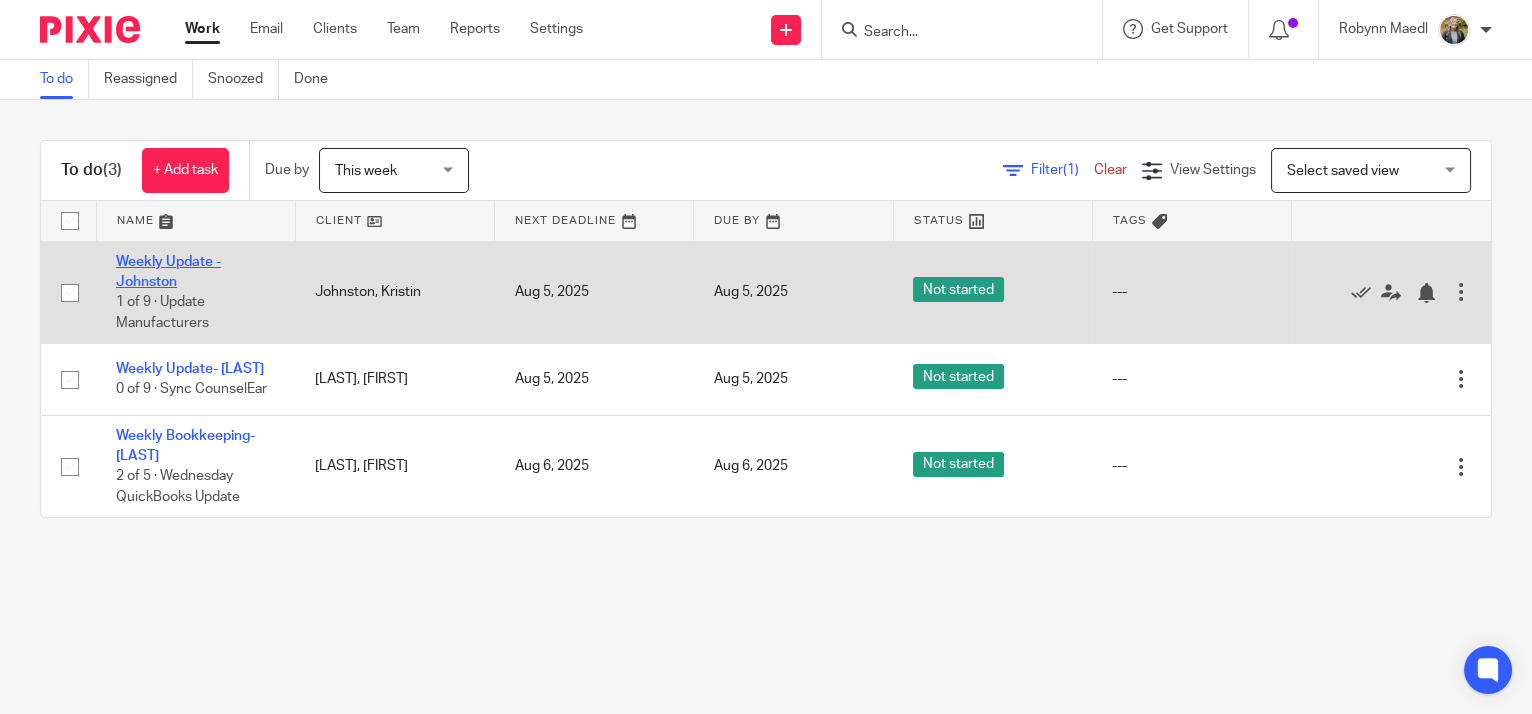 click on "Weekly Update - Johnston" at bounding box center (168, 272) 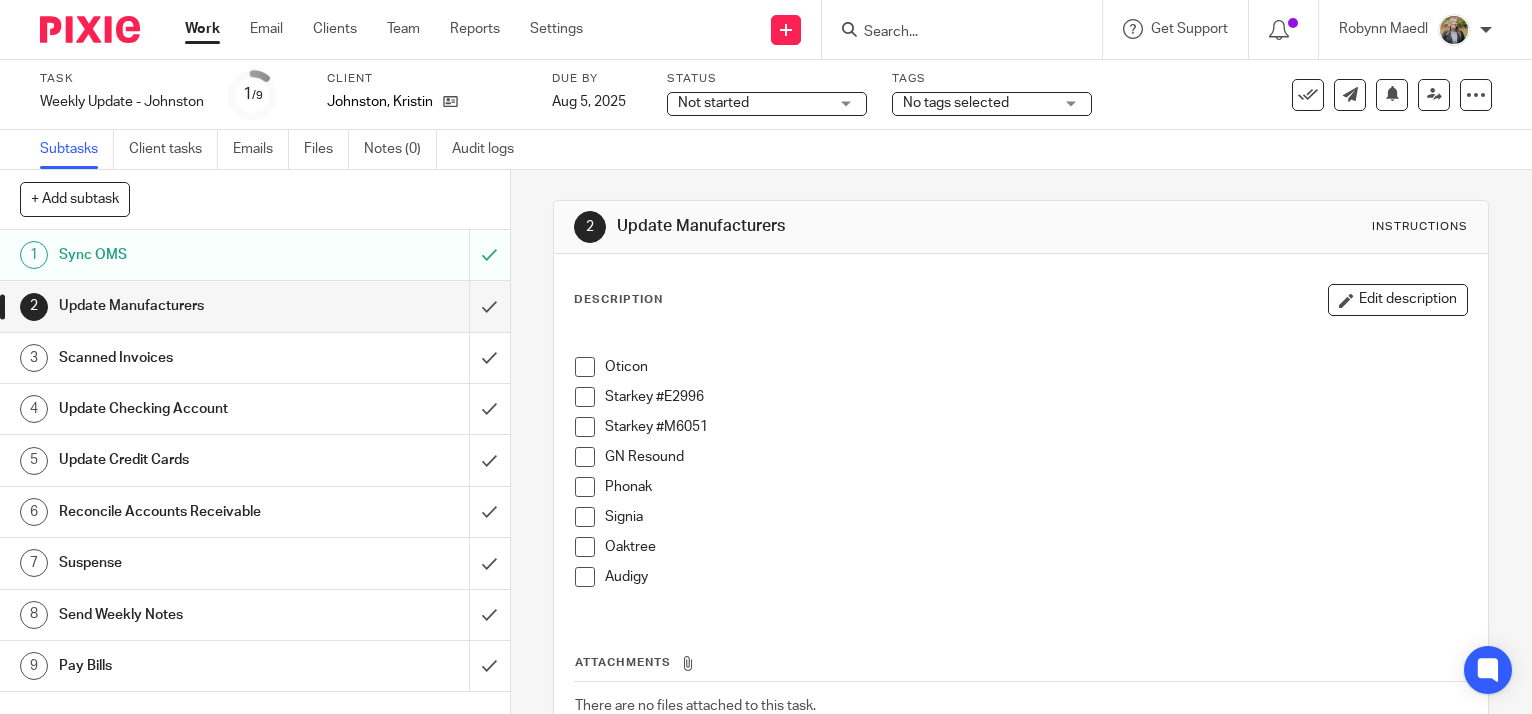 scroll, scrollTop: 0, scrollLeft: 0, axis: both 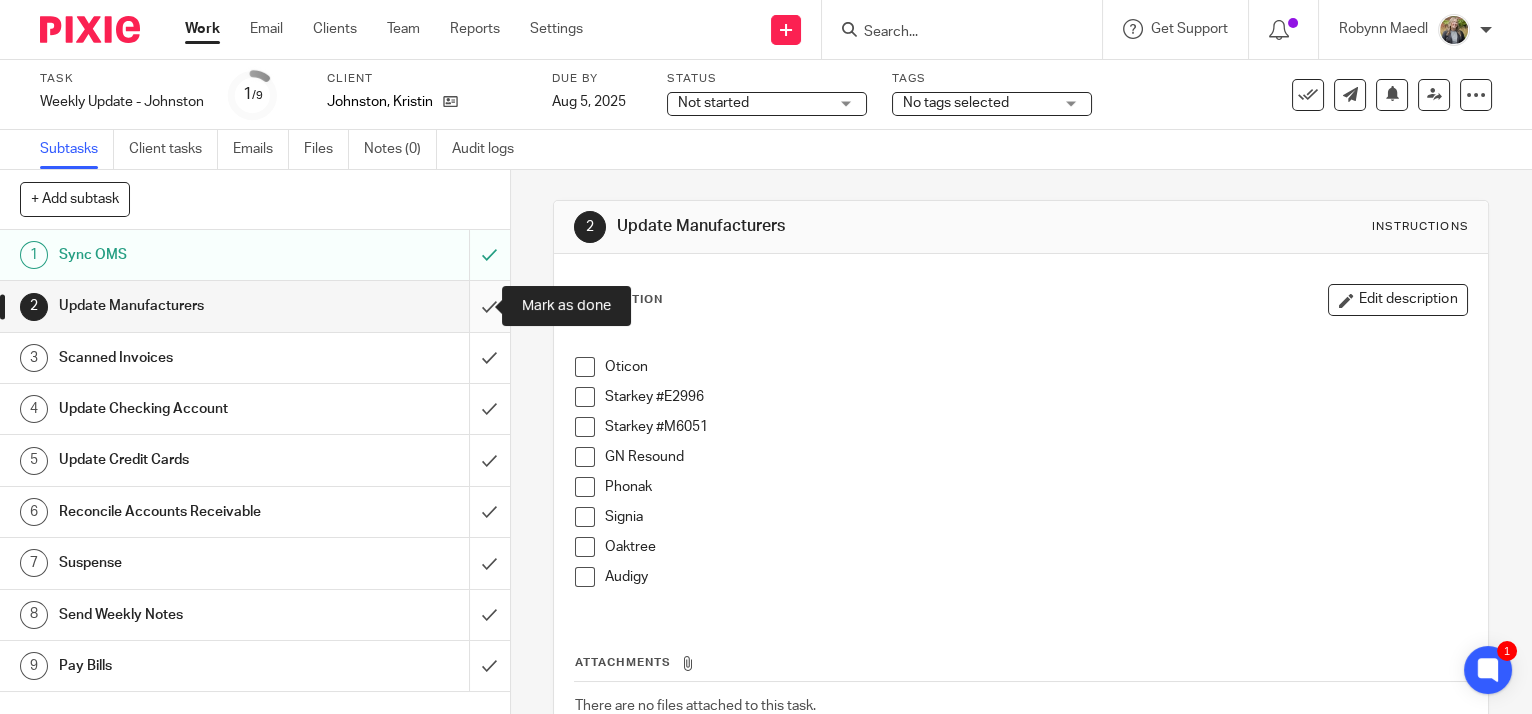 click at bounding box center (255, 306) 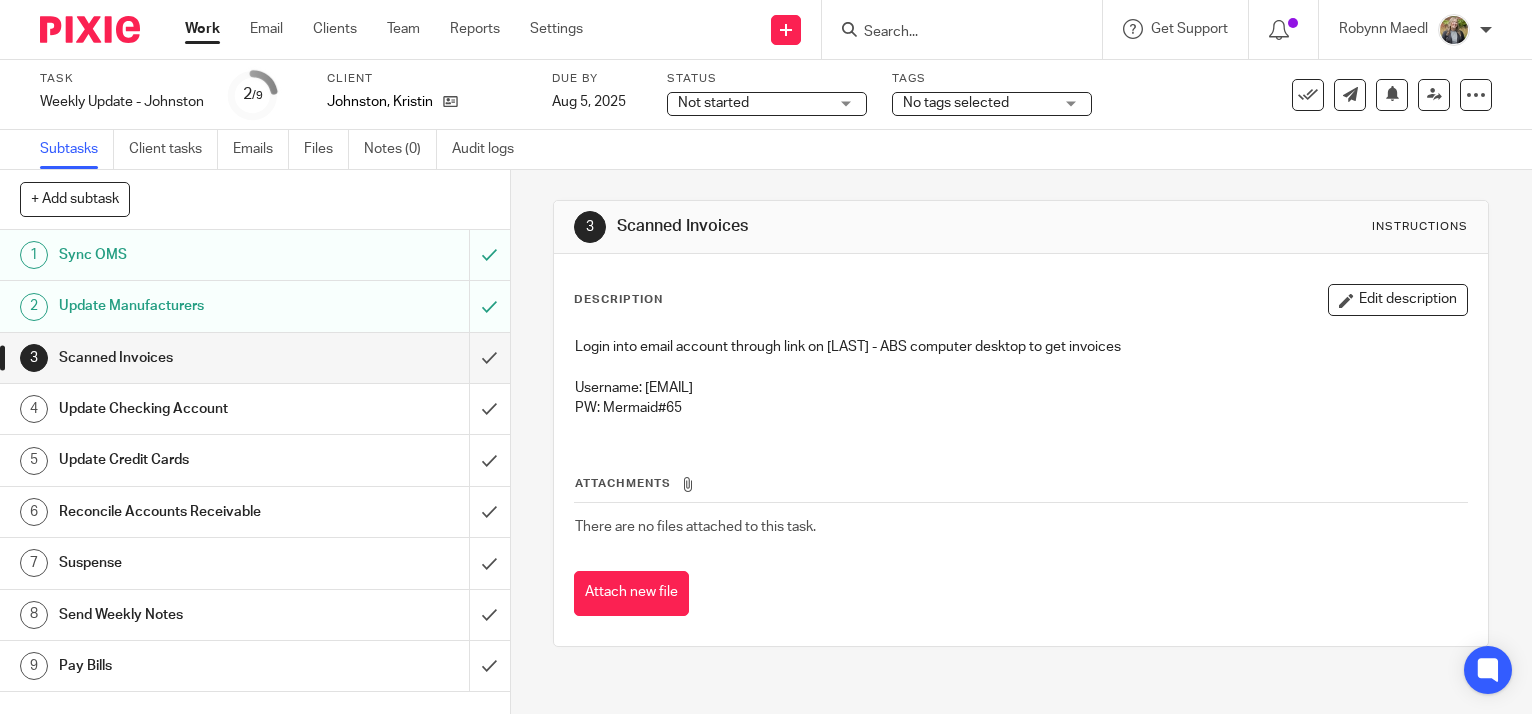scroll, scrollTop: 0, scrollLeft: 0, axis: both 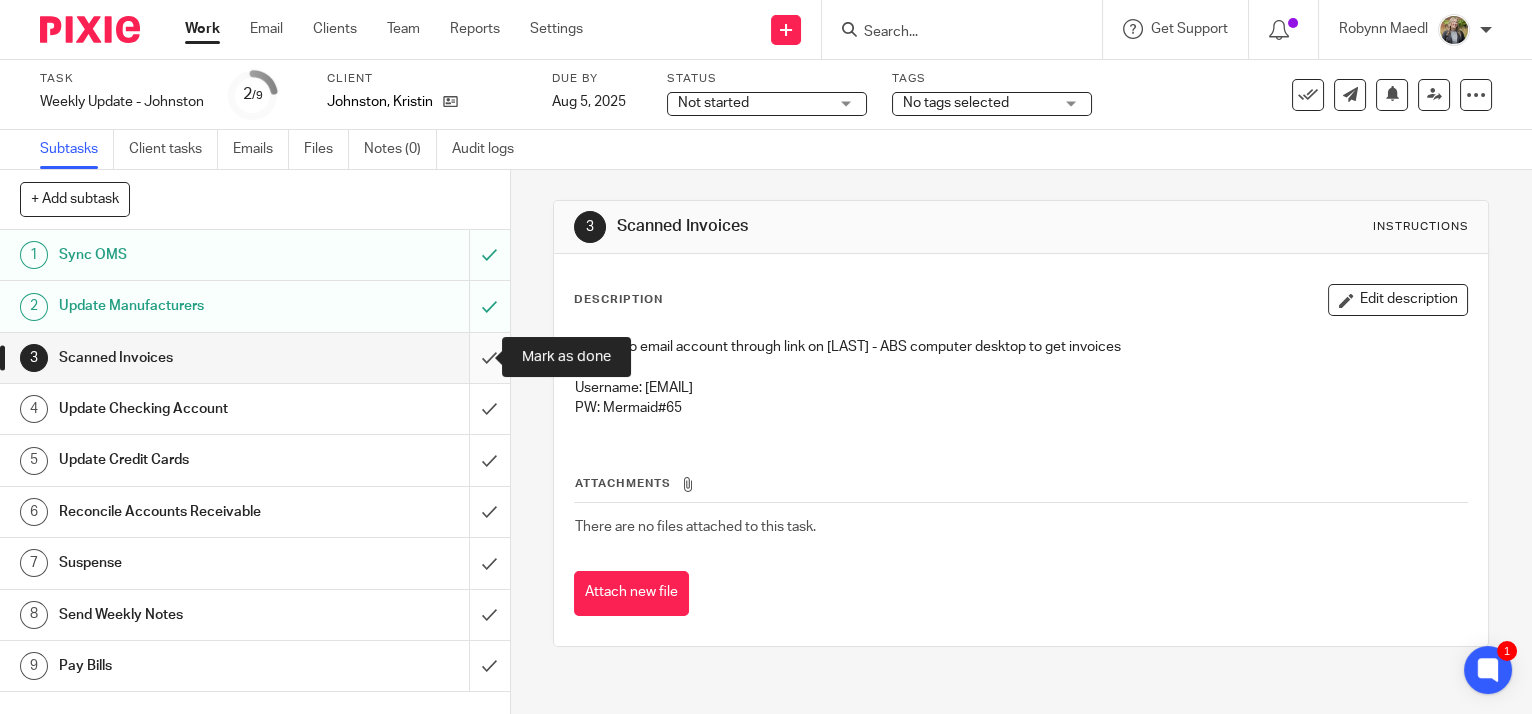 click at bounding box center (255, 358) 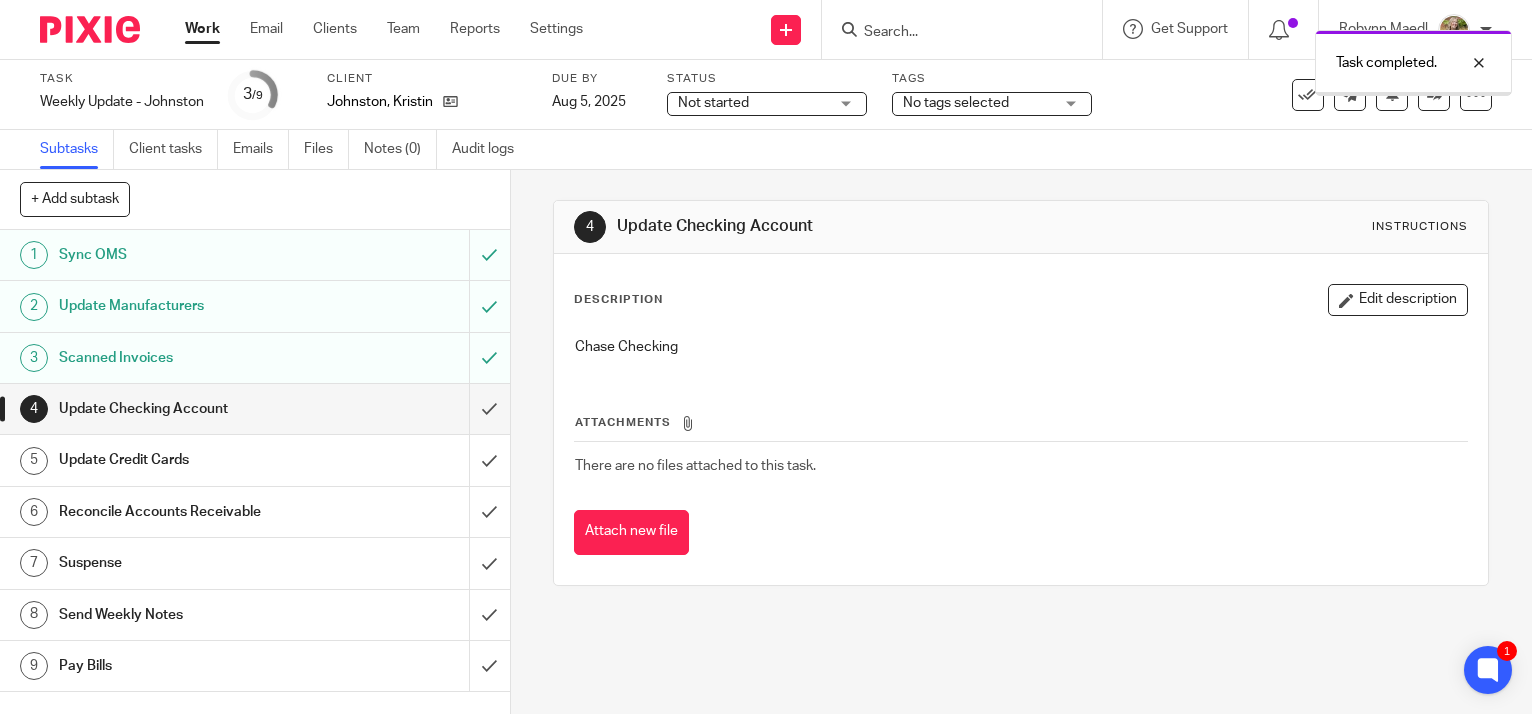 scroll, scrollTop: 0, scrollLeft: 0, axis: both 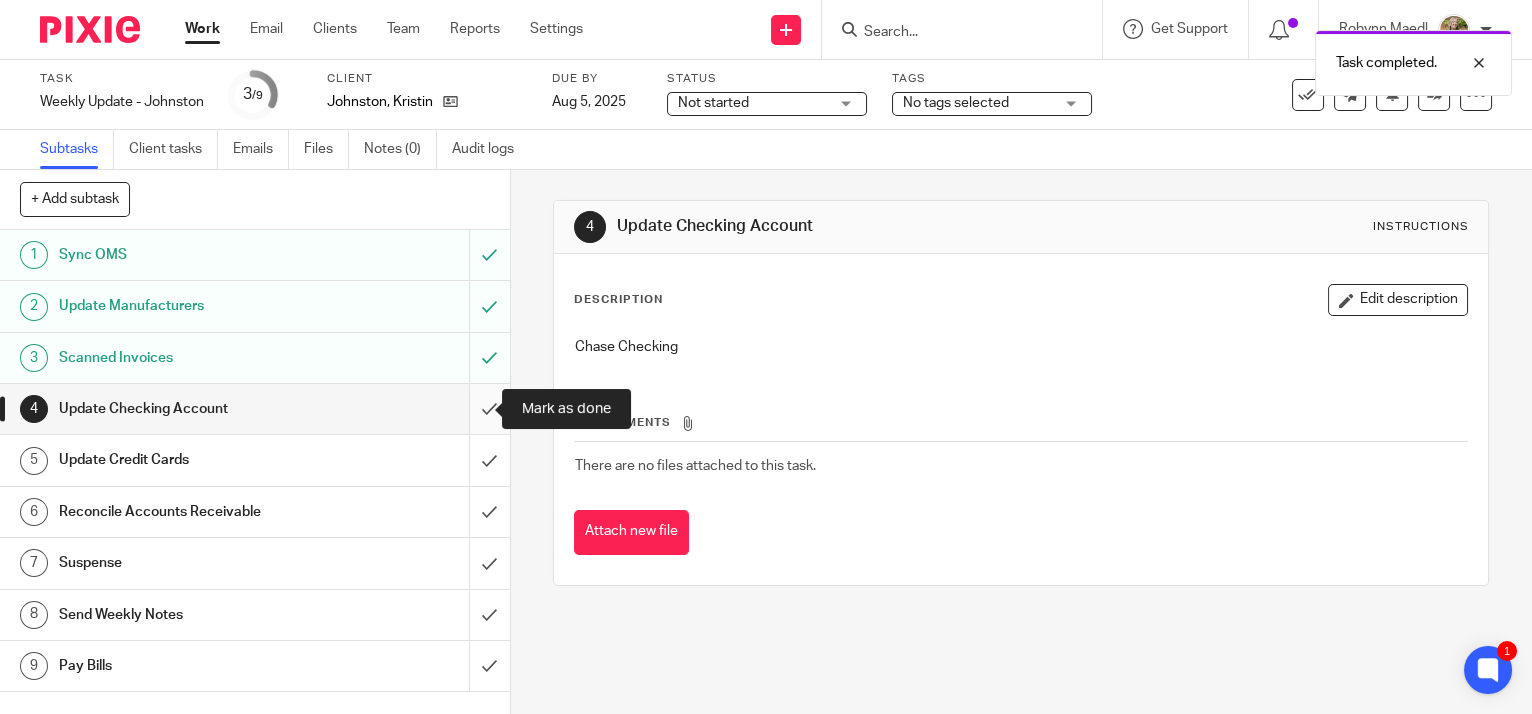 click at bounding box center [255, 409] 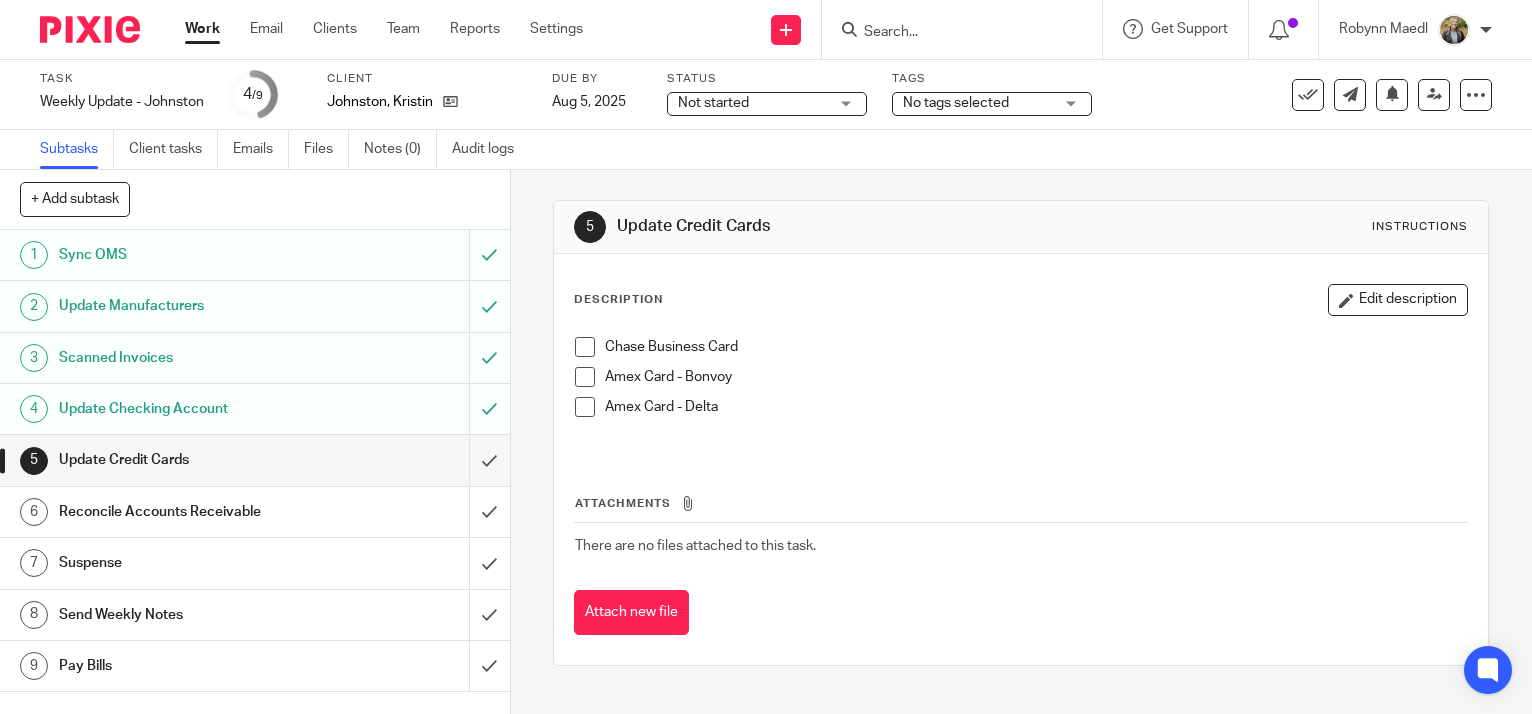 scroll, scrollTop: 0, scrollLeft: 0, axis: both 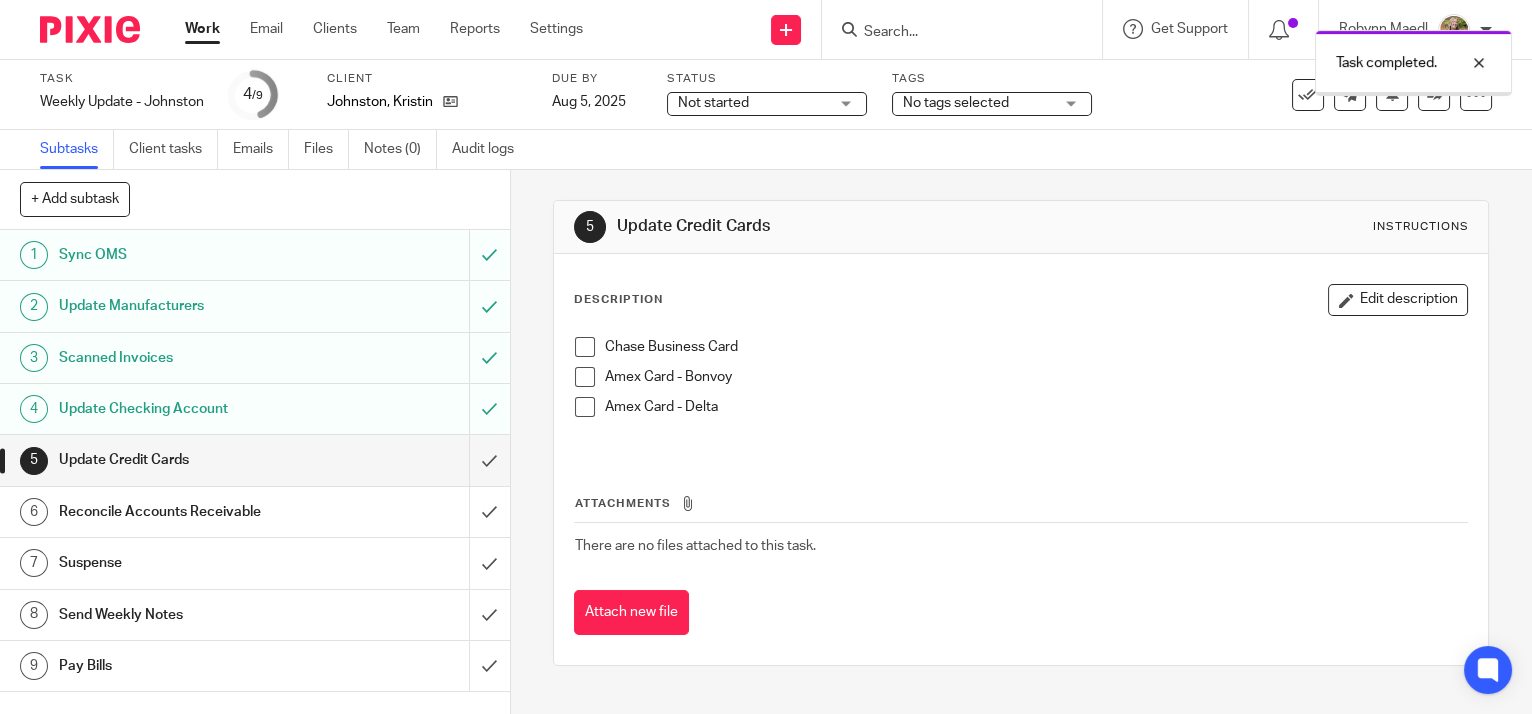 click at bounding box center [585, 347] 